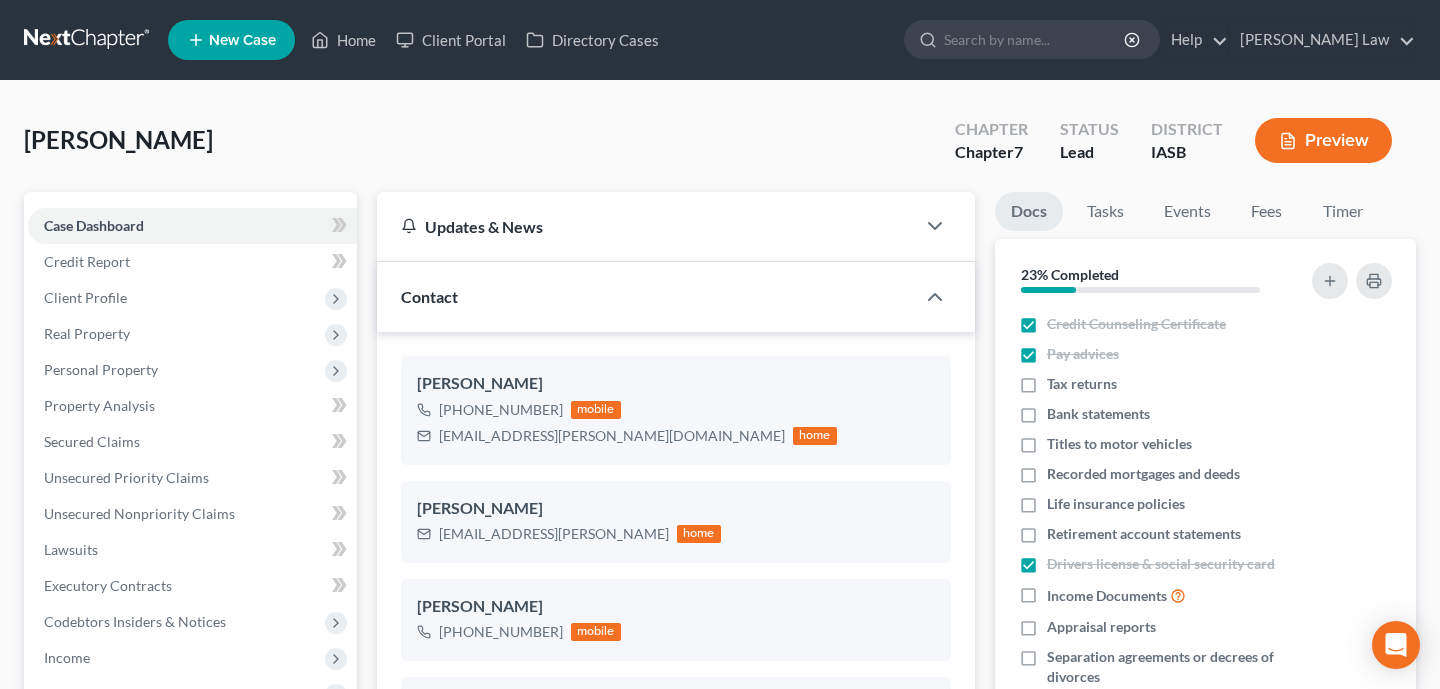 select on "0" 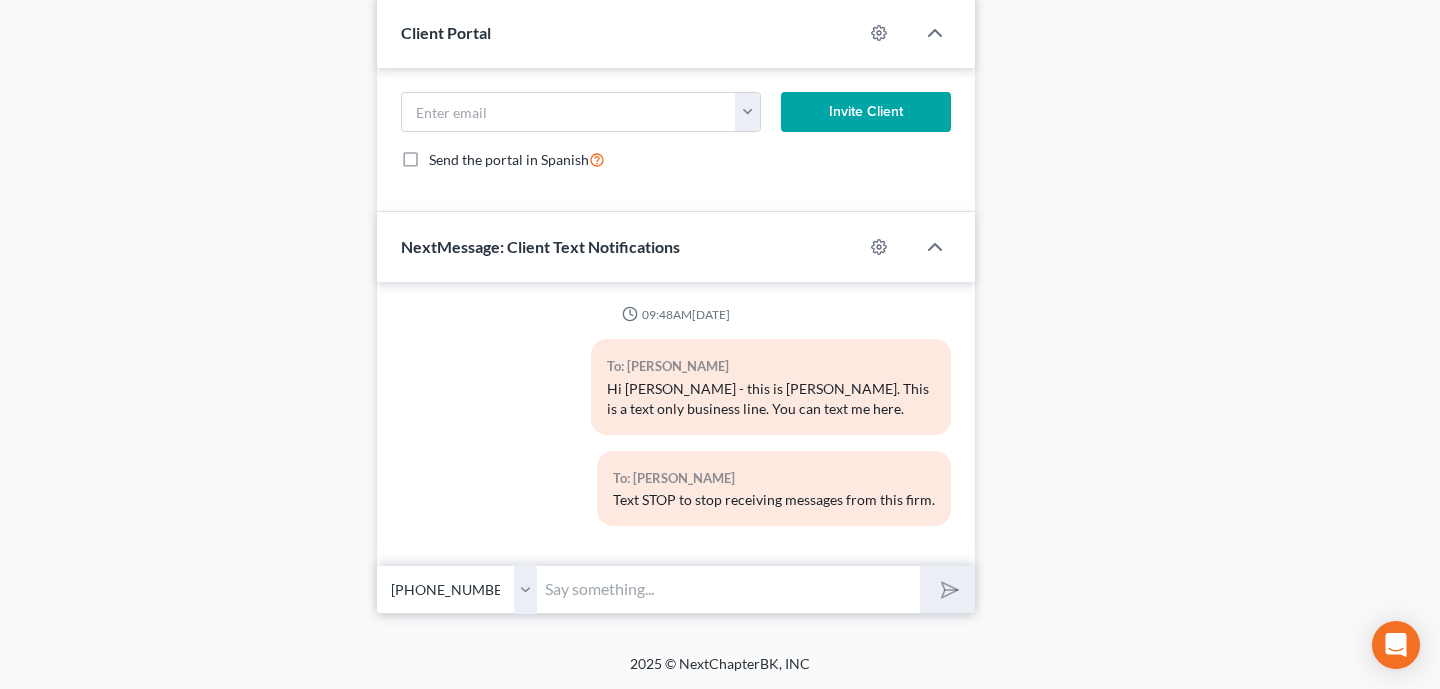 scroll, scrollTop: 1399, scrollLeft: 0, axis: vertical 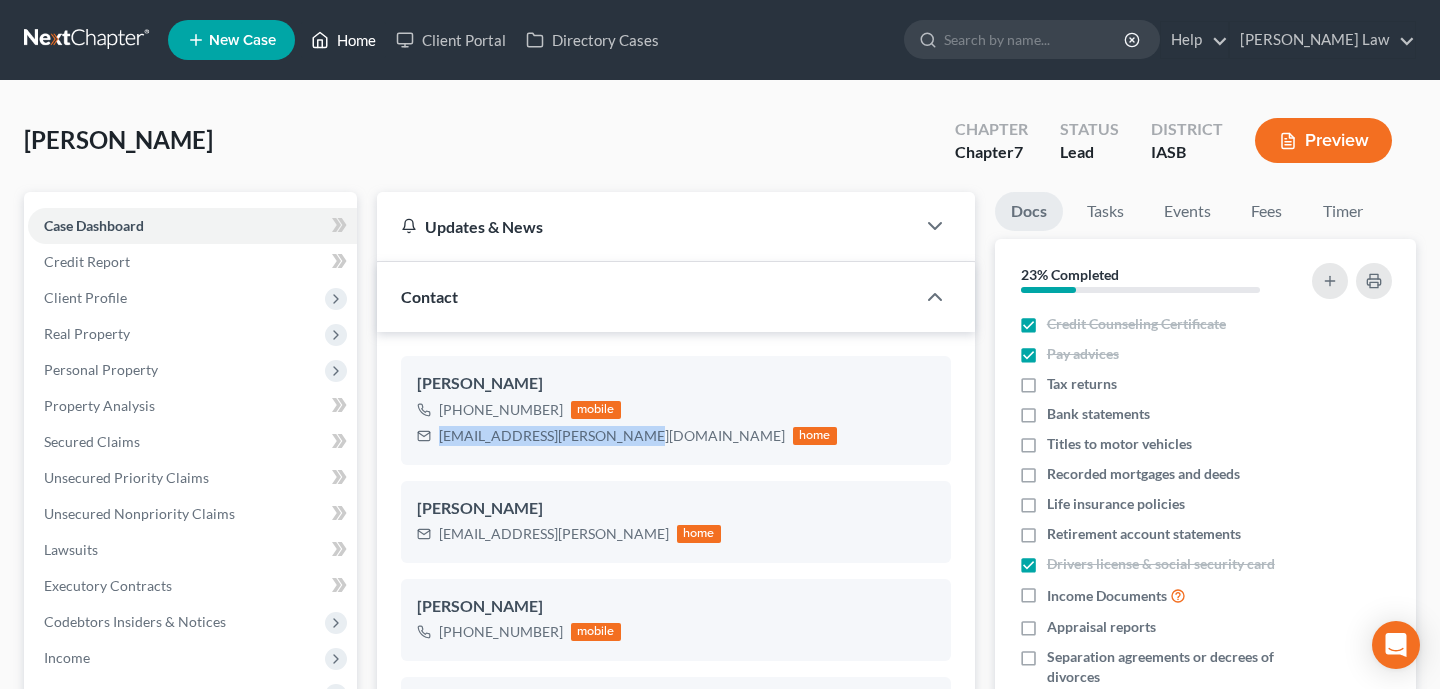 click on "Home" at bounding box center [343, 40] 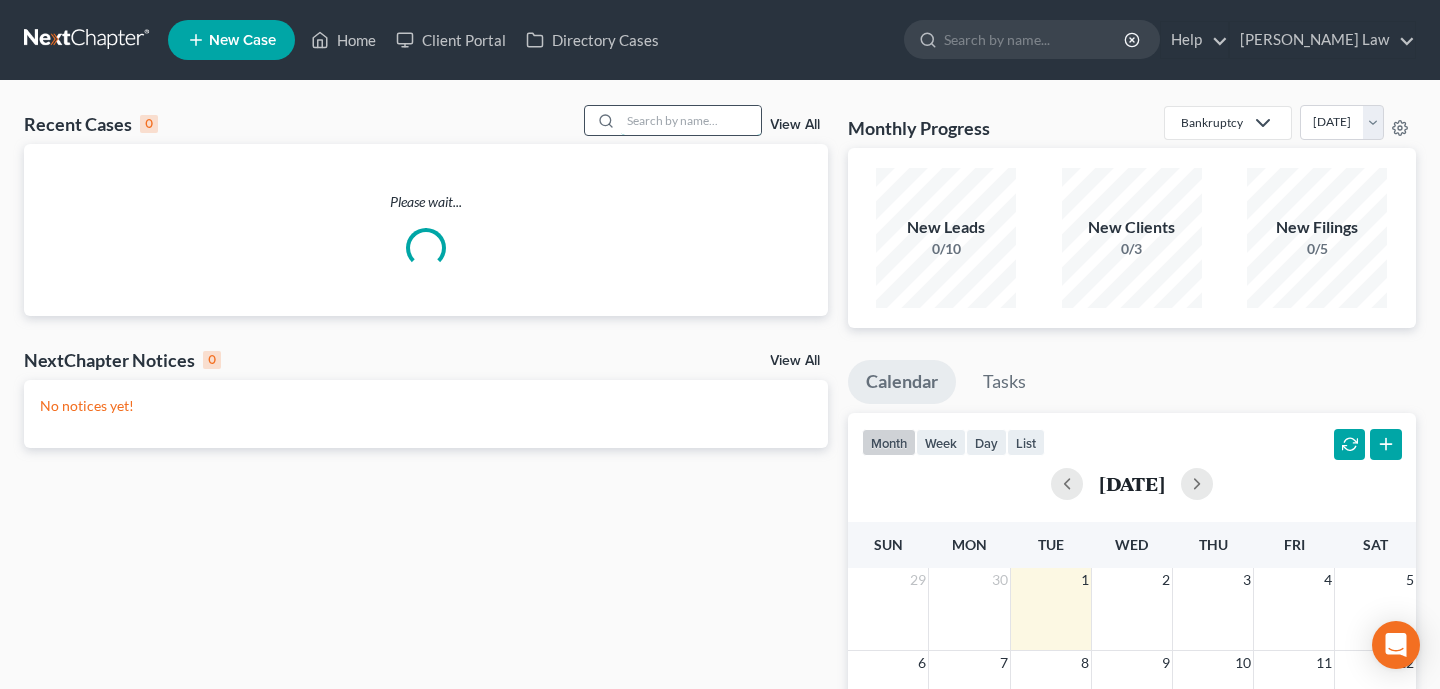 click at bounding box center [691, 120] 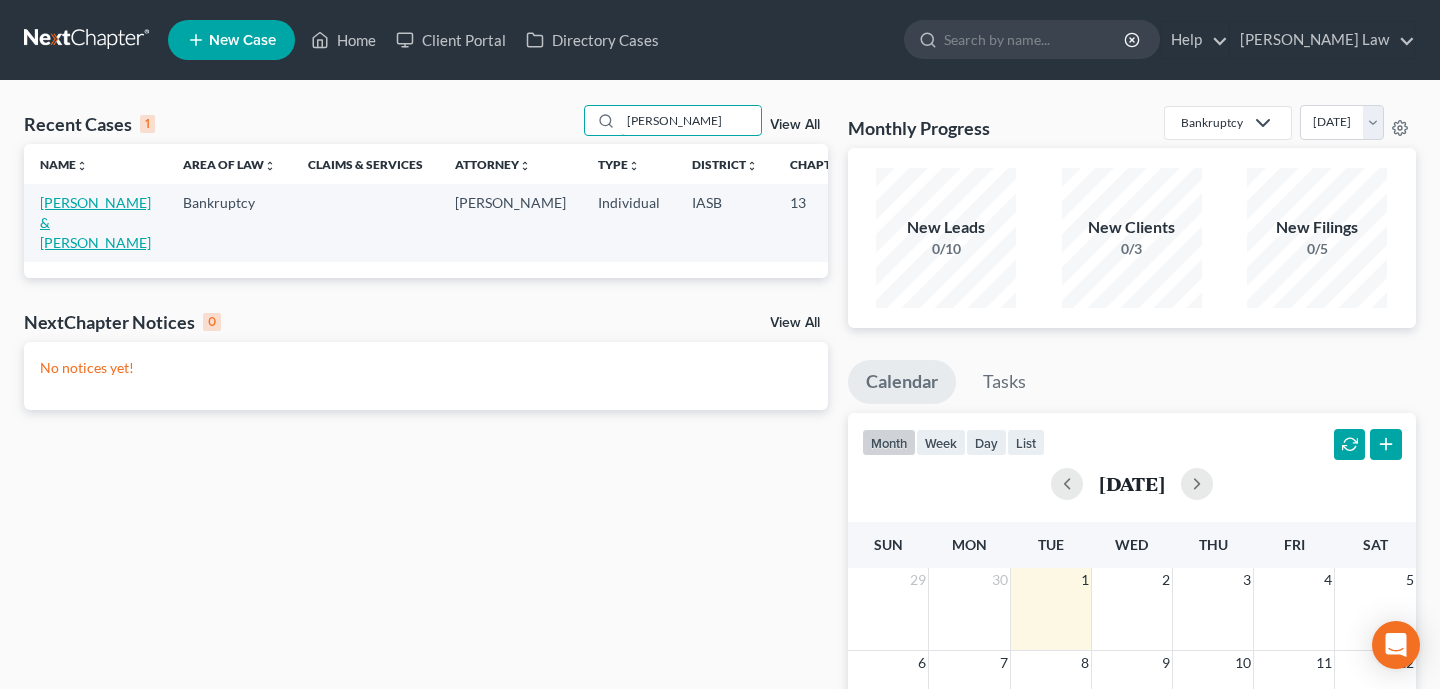 type on "[PERSON_NAME]" 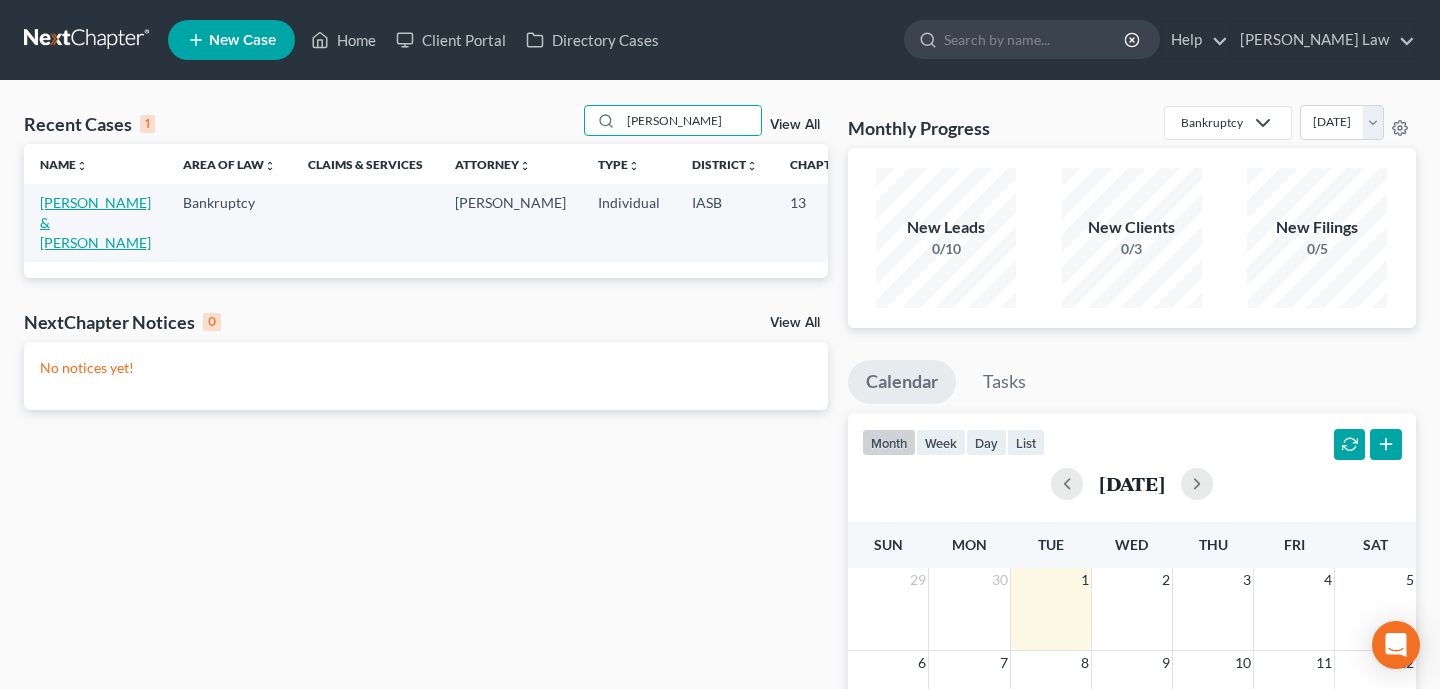 click on "[PERSON_NAME] & [PERSON_NAME]" at bounding box center [95, 222] 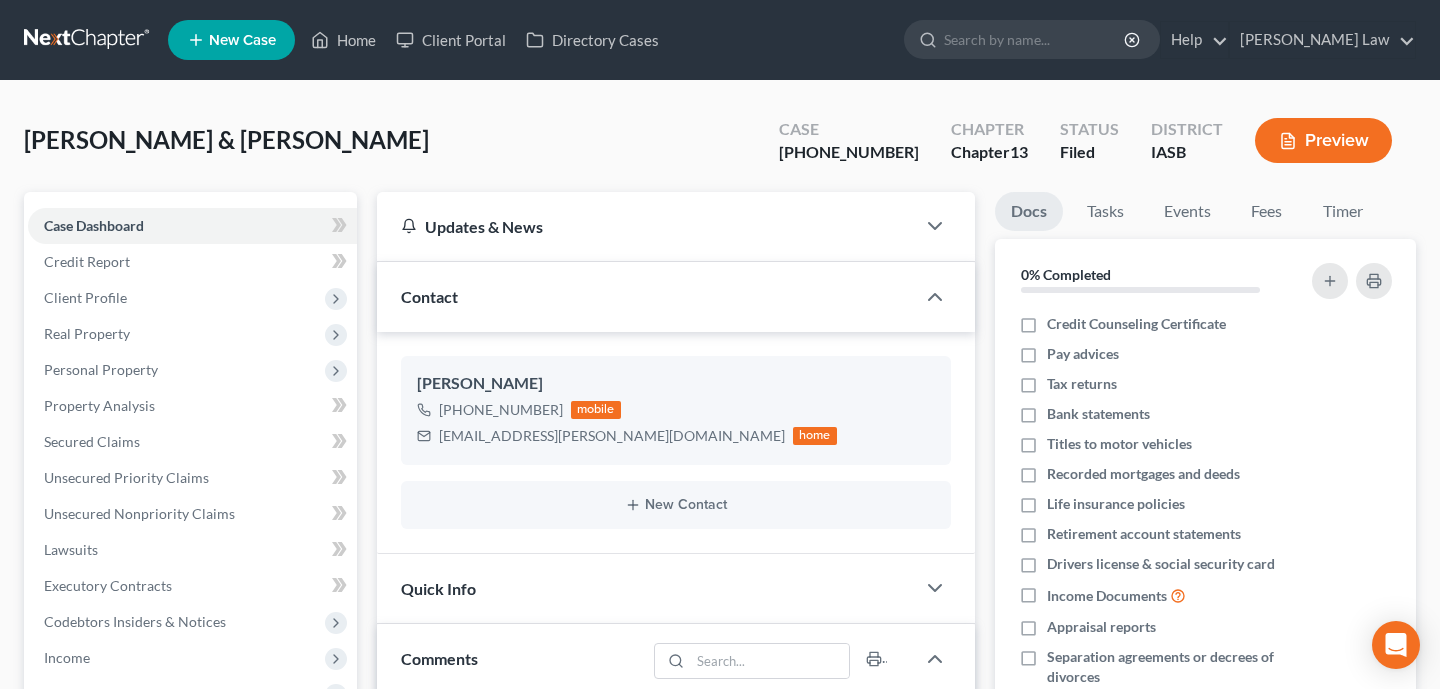 scroll, scrollTop: 96, scrollLeft: 0, axis: vertical 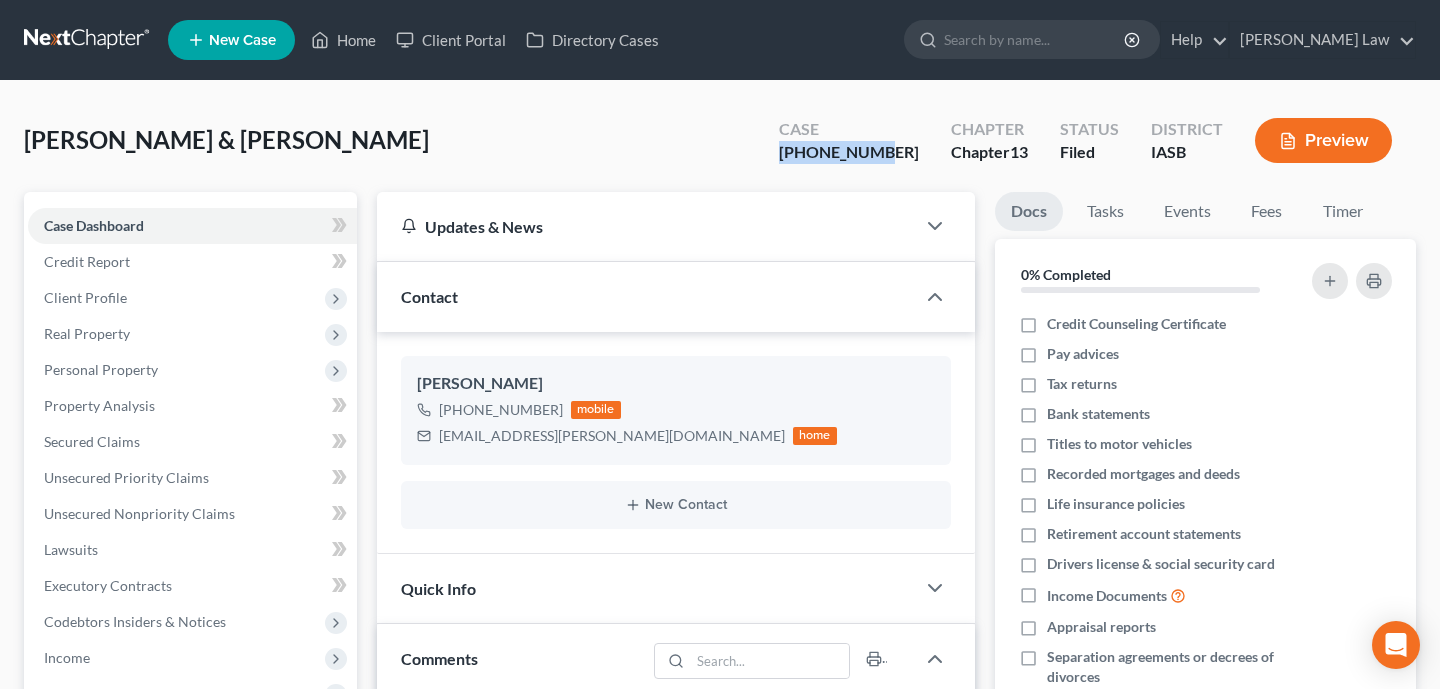 drag, startPoint x: 925, startPoint y: 158, endPoint x: 827, endPoint y: 153, distance: 98.12747 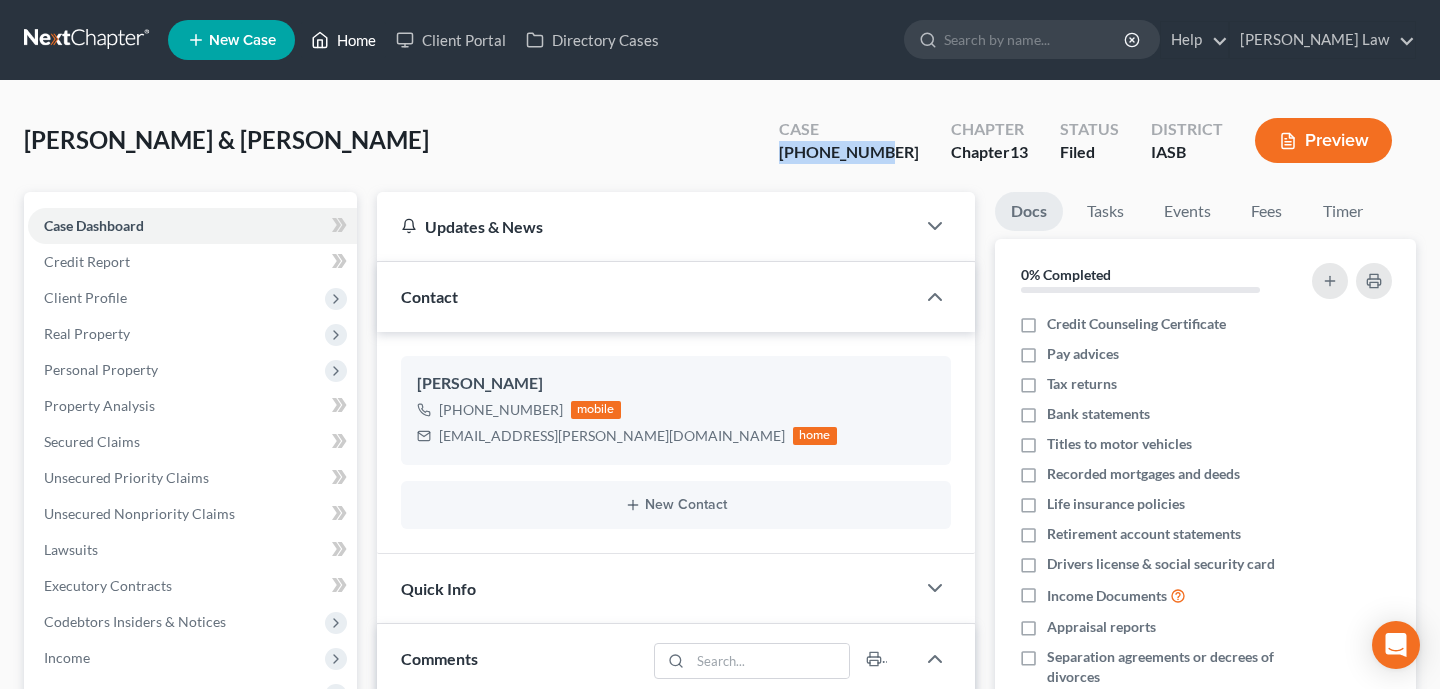 click on "Home" at bounding box center (343, 40) 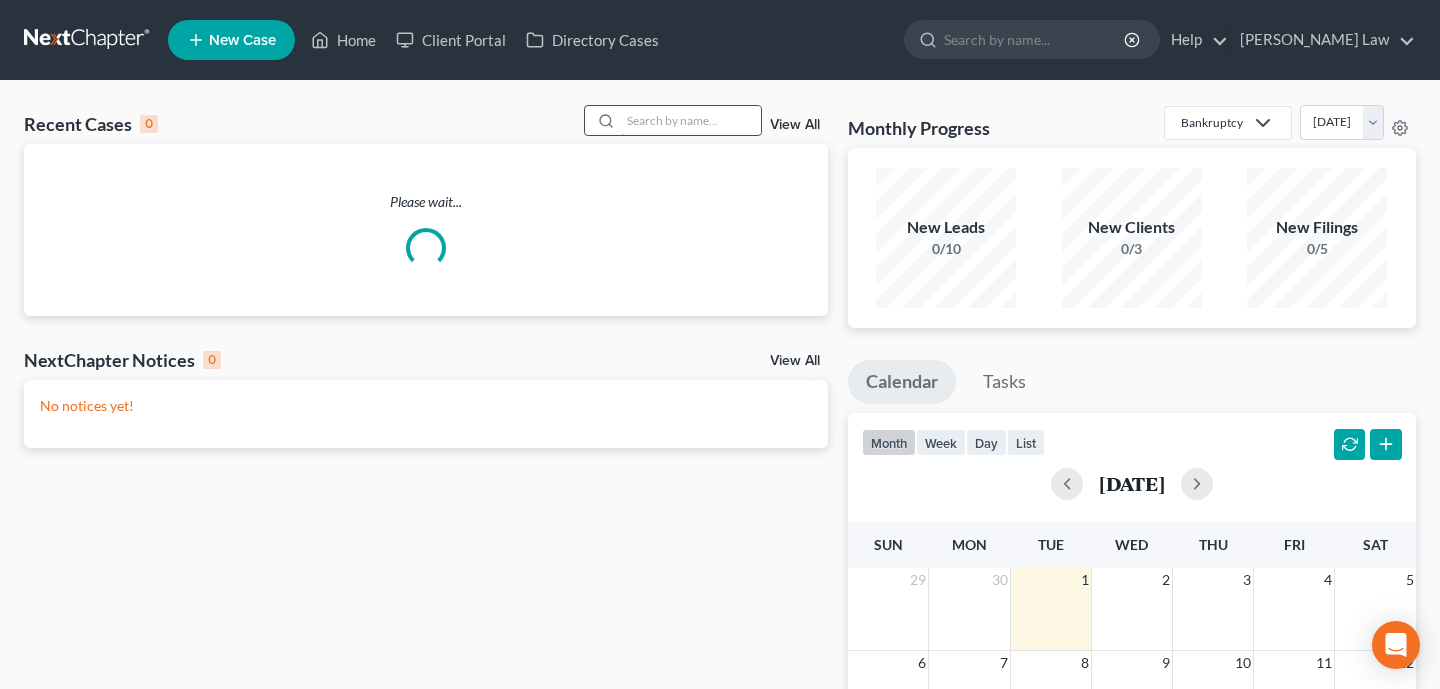 click at bounding box center [691, 120] 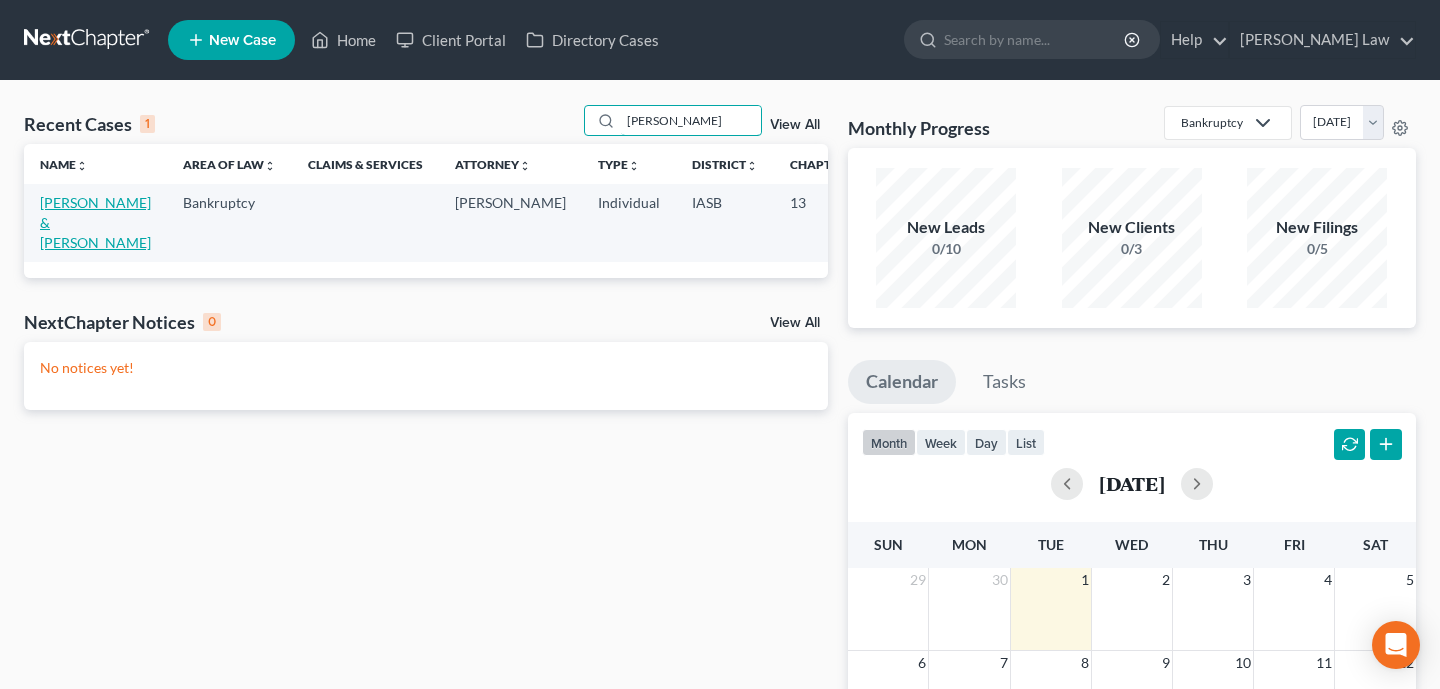 type on "[PERSON_NAME]" 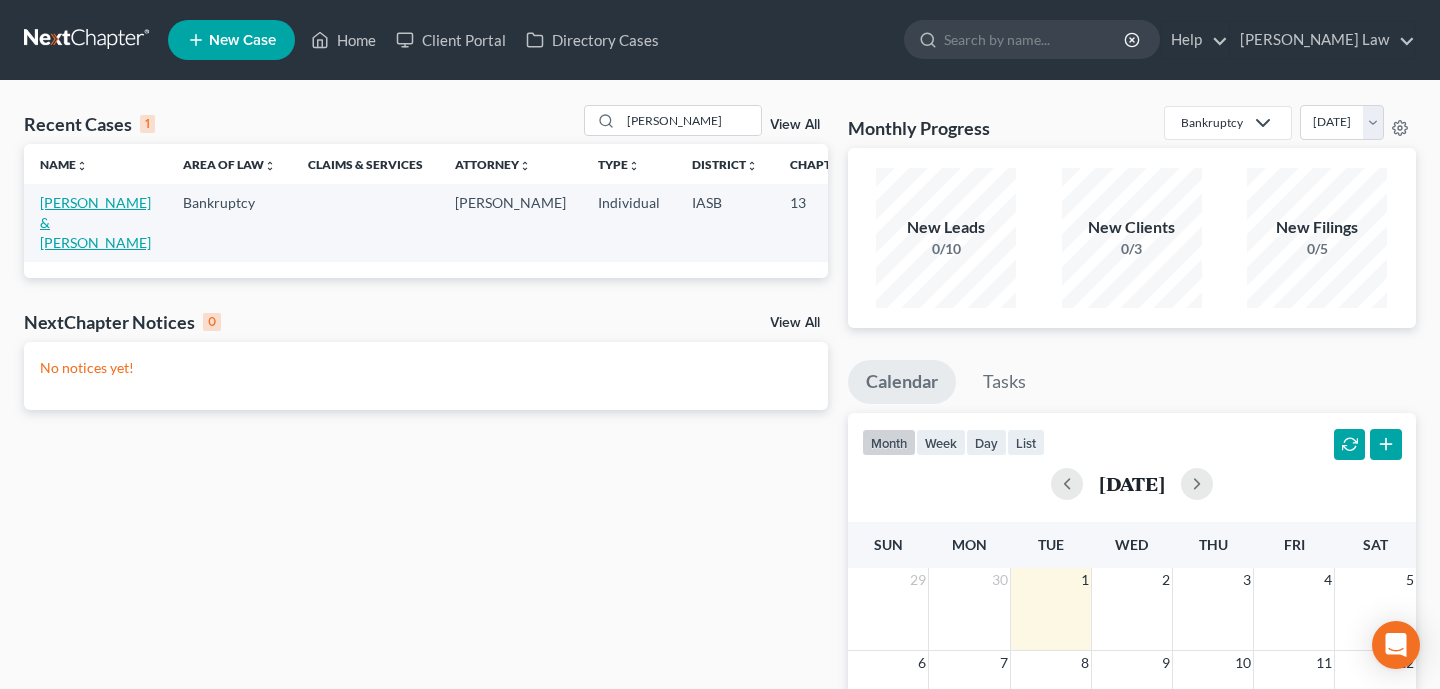 click on "[PERSON_NAME] & [PERSON_NAME]" at bounding box center [95, 222] 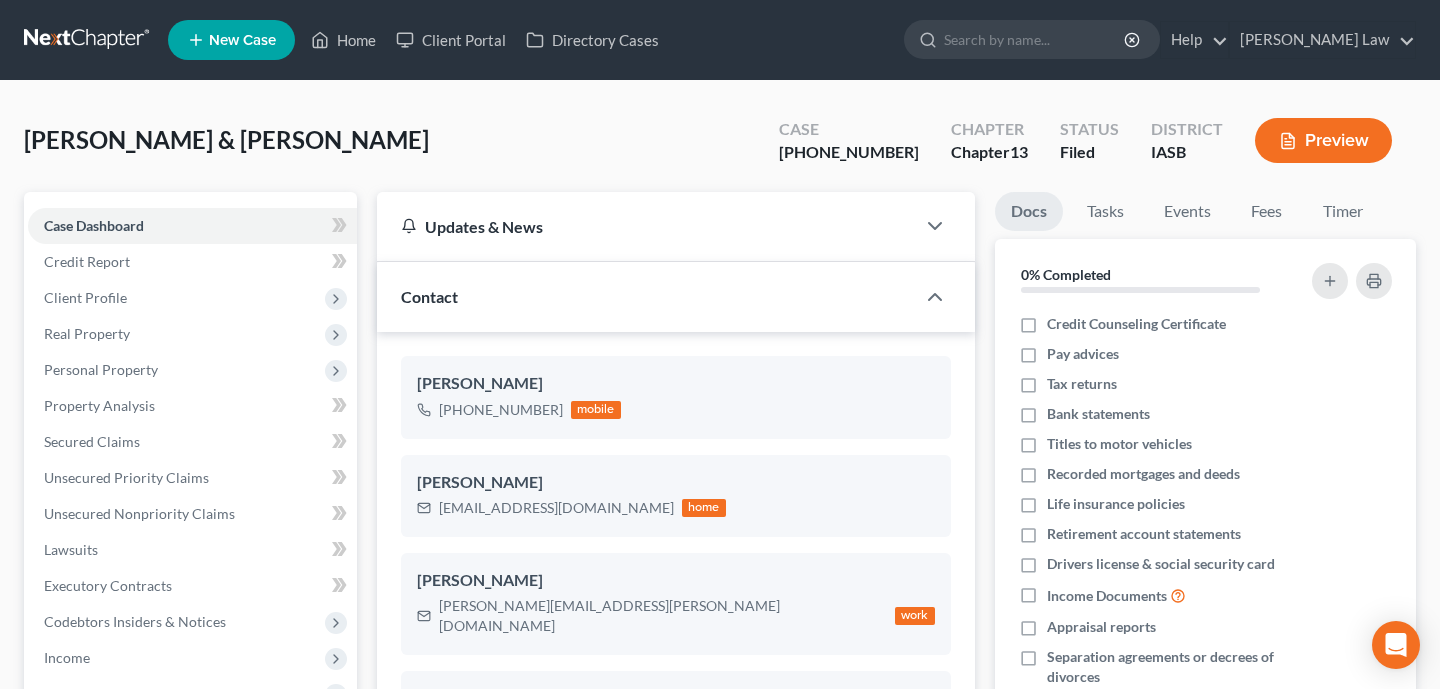 scroll, scrollTop: 450, scrollLeft: 0, axis: vertical 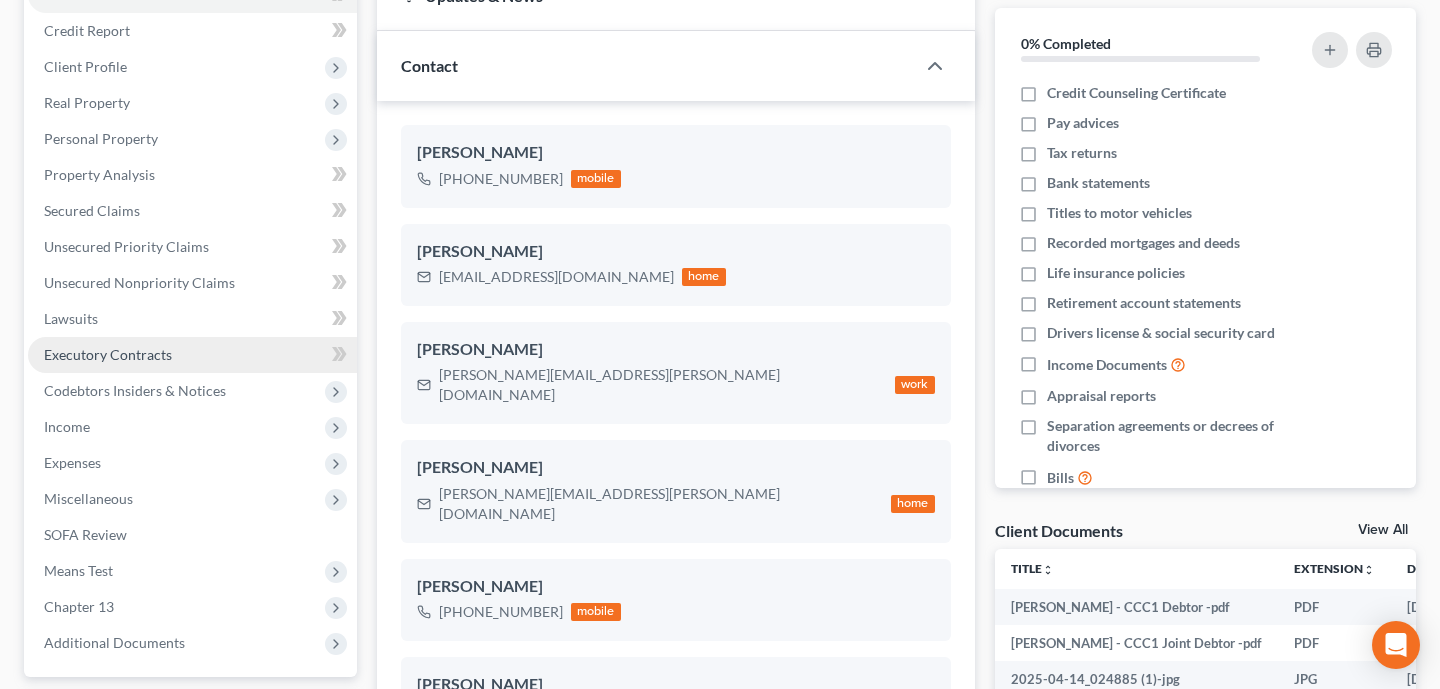 click on "Executory Contracts" at bounding box center [192, 355] 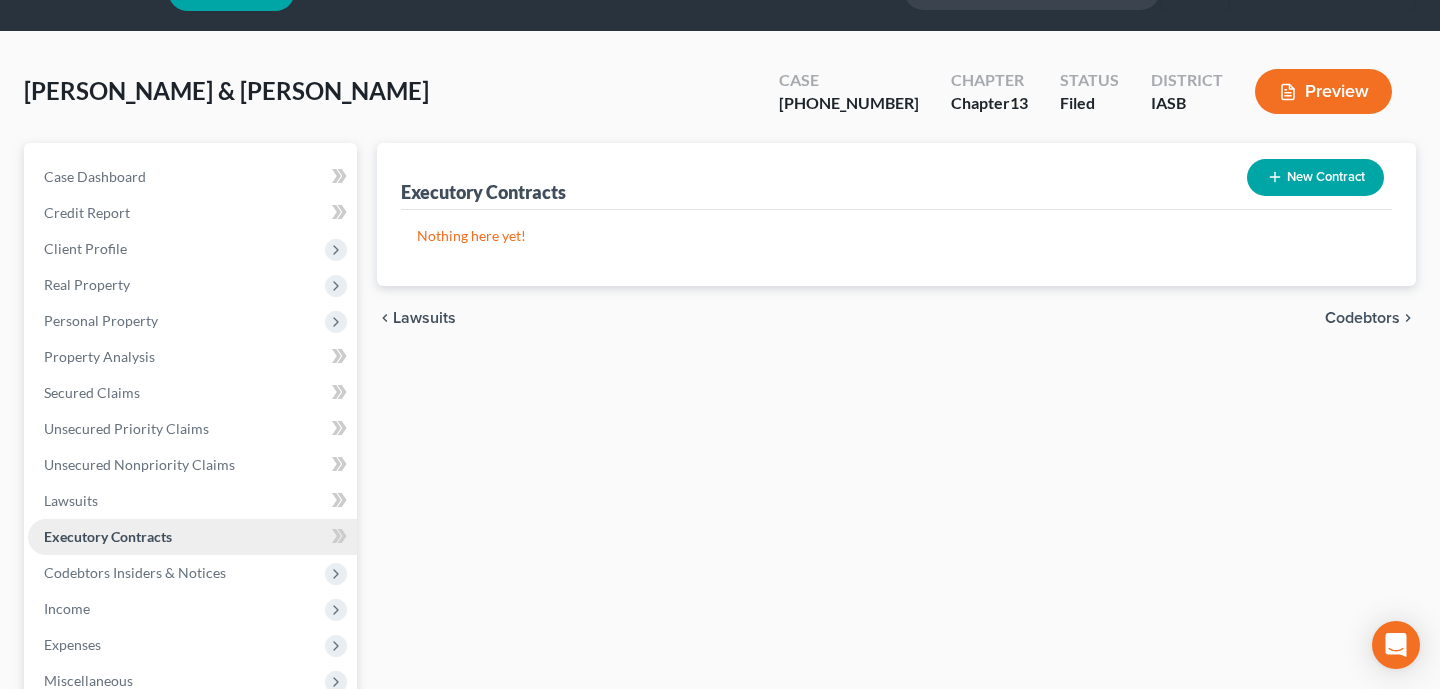 scroll, scrollTop: 0, scrollLeft: 0, axis: both 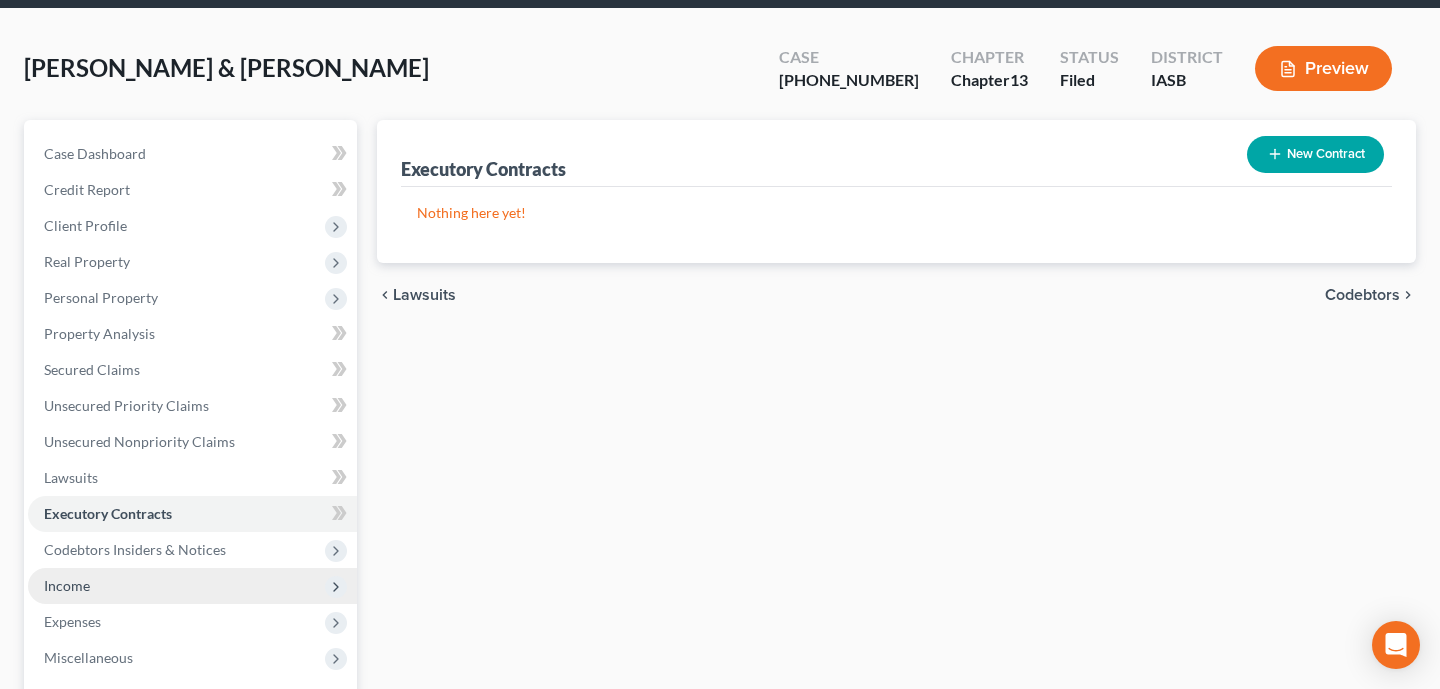 click on "Income" at bounding box center (192, 586) 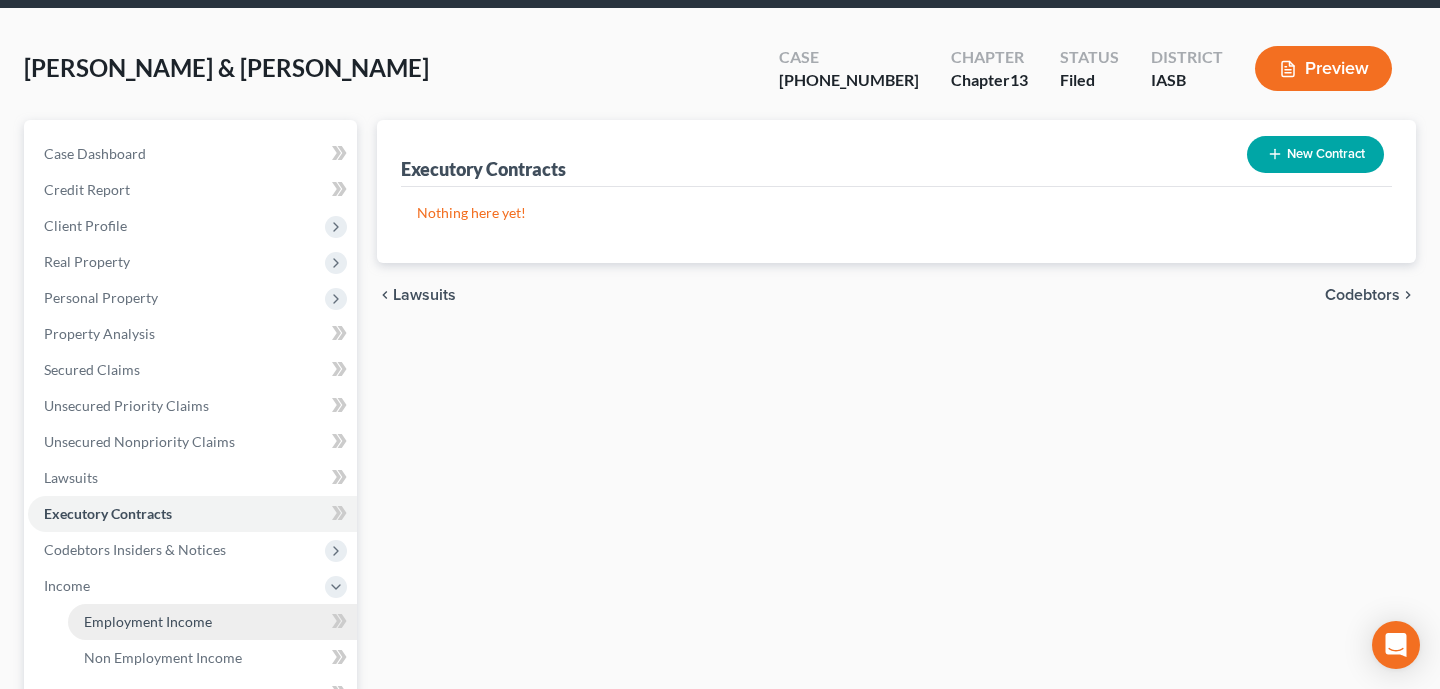 click on "Employment Income" at bounding box center (148, 621) 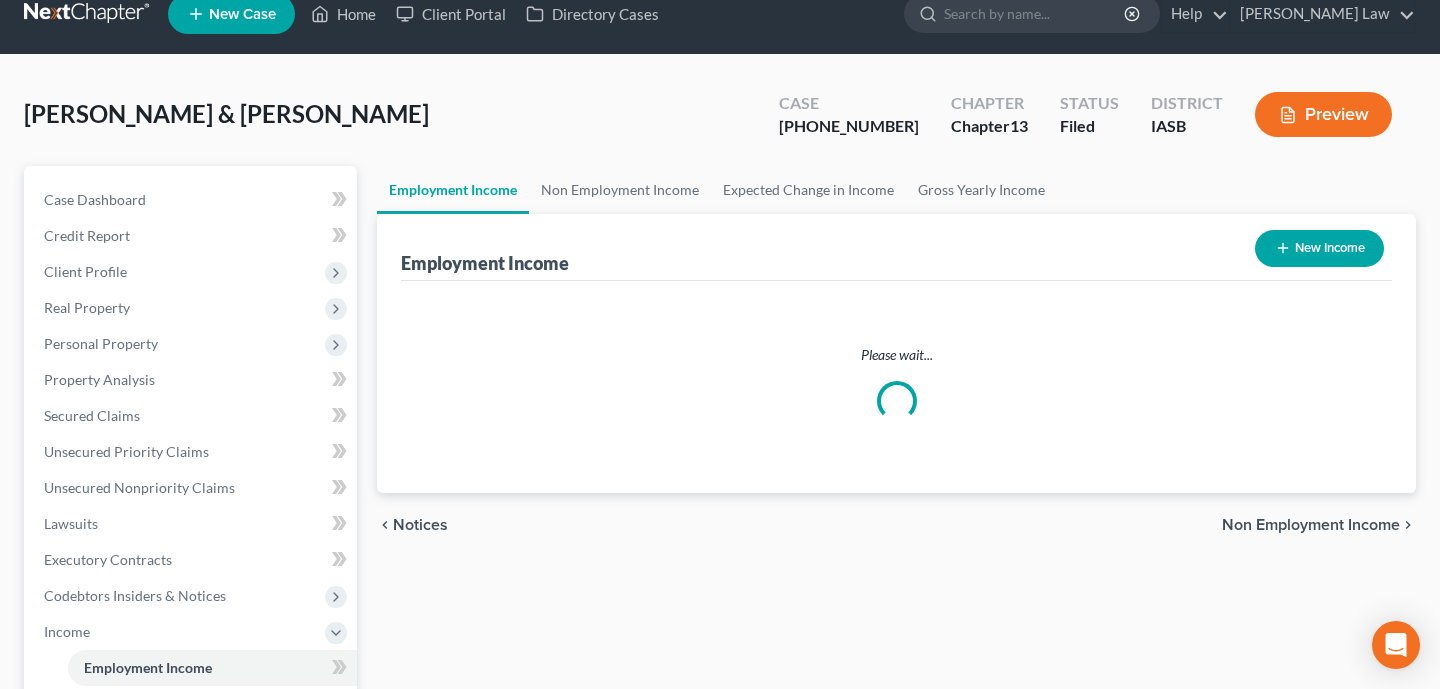 scroll, scrollTop: 0, scrollLeft: 0, axis: both 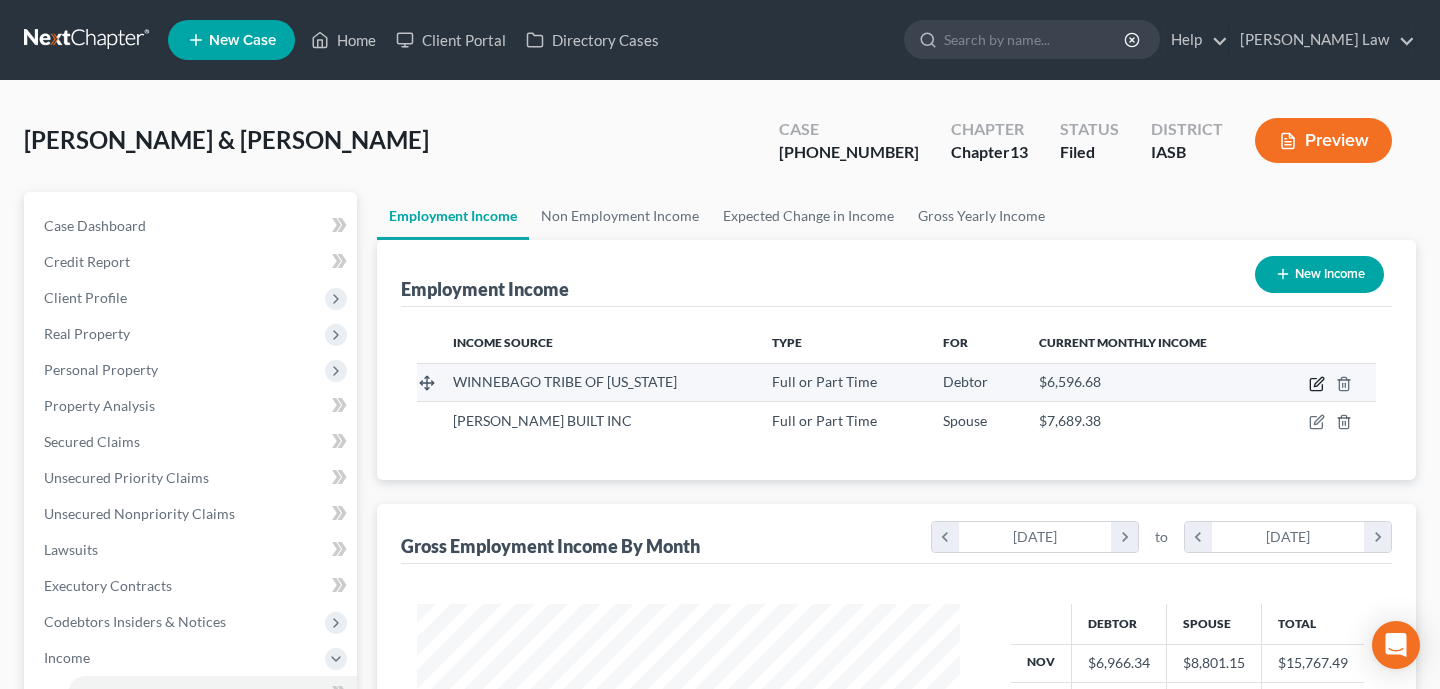 click 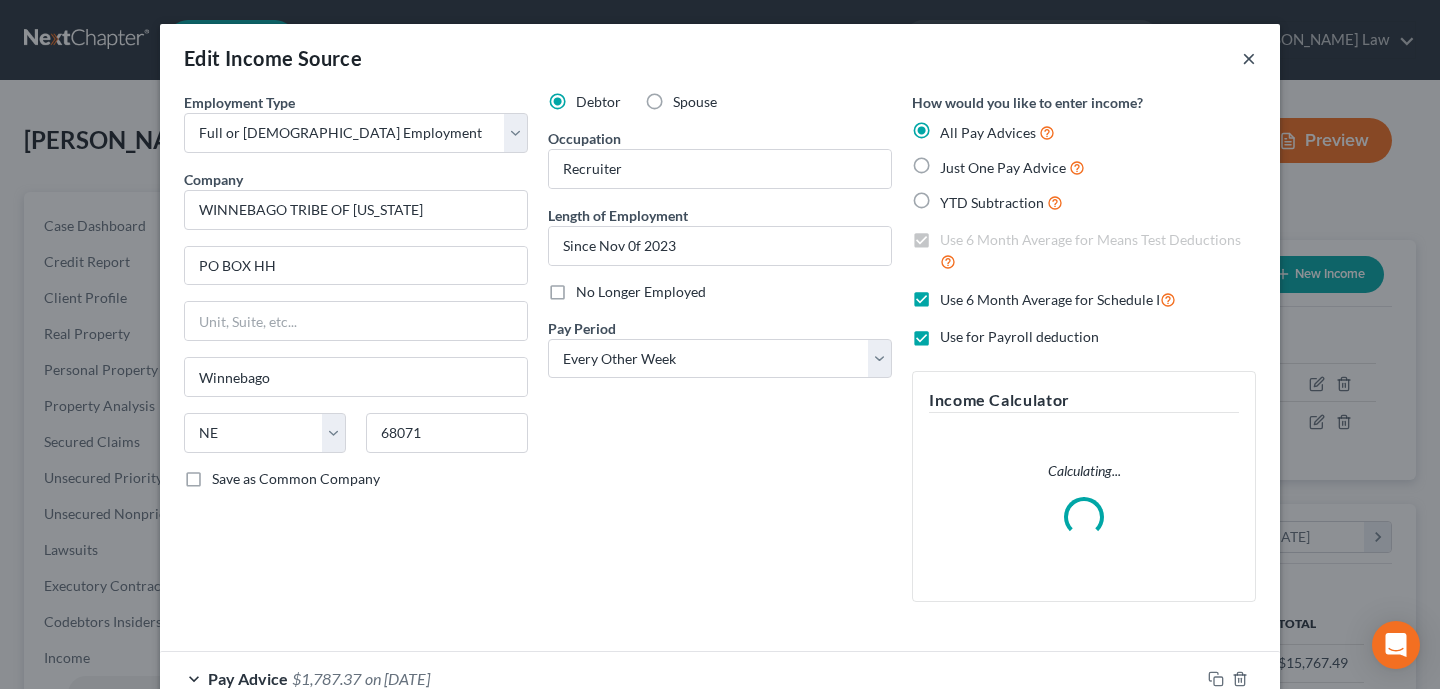 click on "×" at bounding box center (1249, 58) 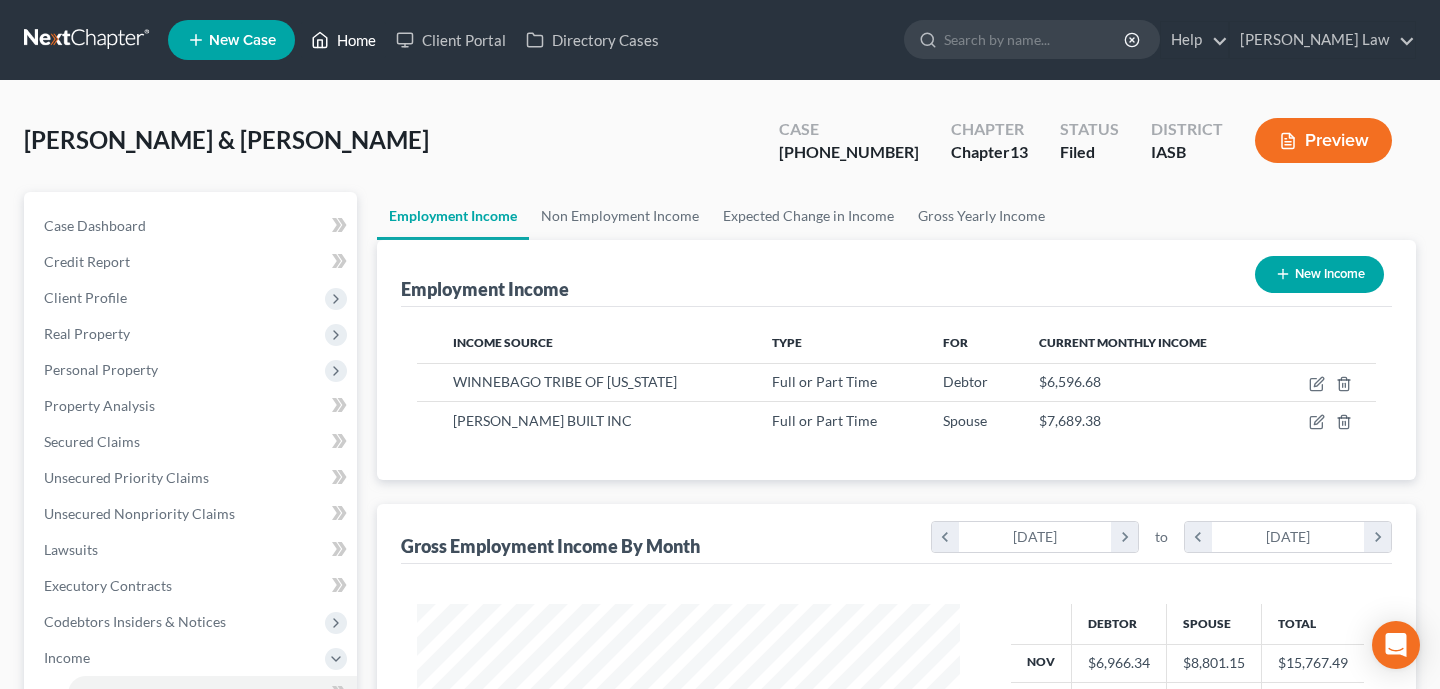 click on "Home" at bounding box center (343, 40) 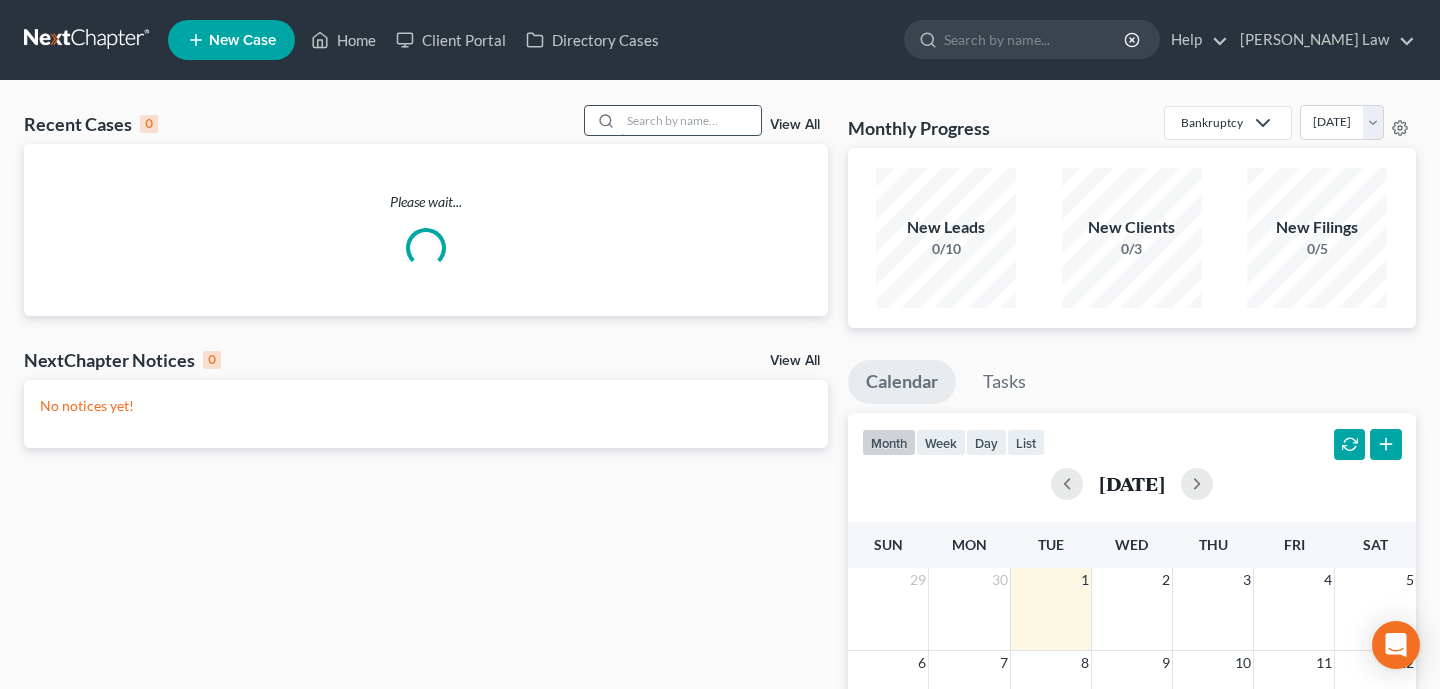 click at bounding box center [691, 120] 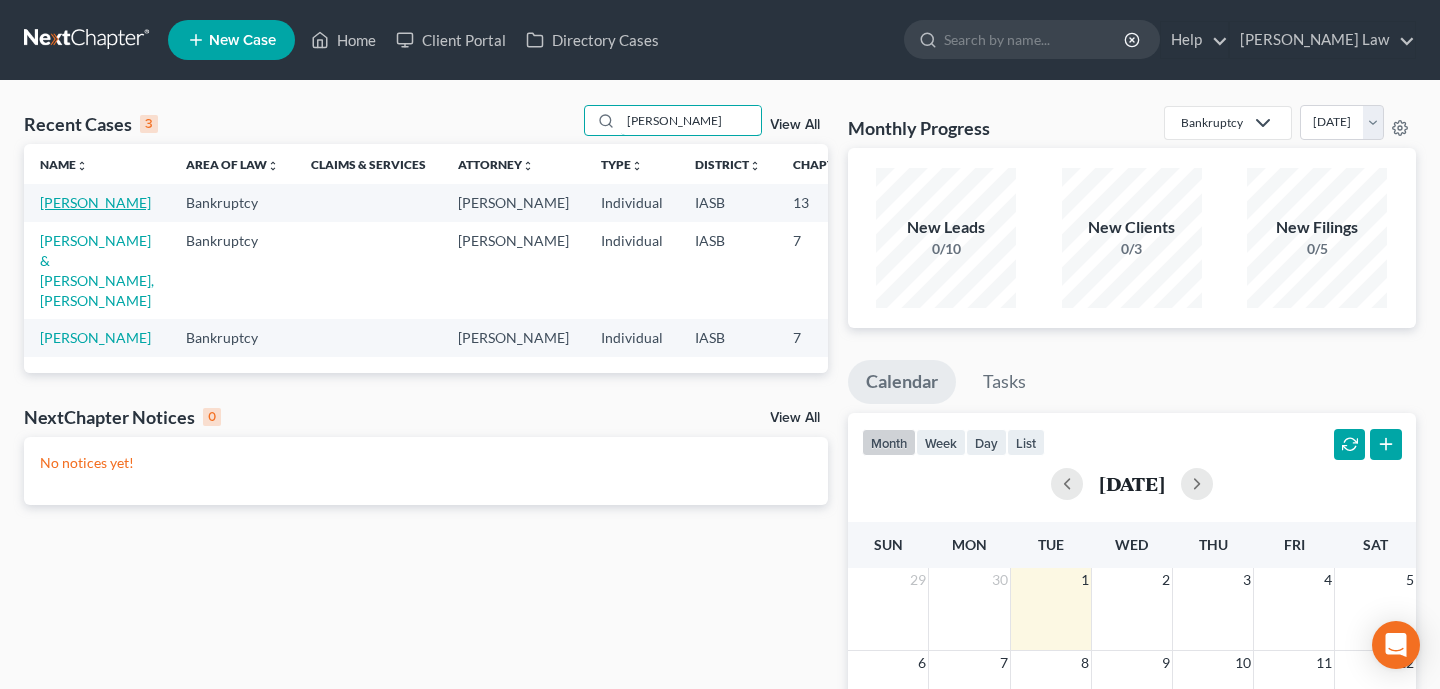 type on "[PERSON_NAME]" 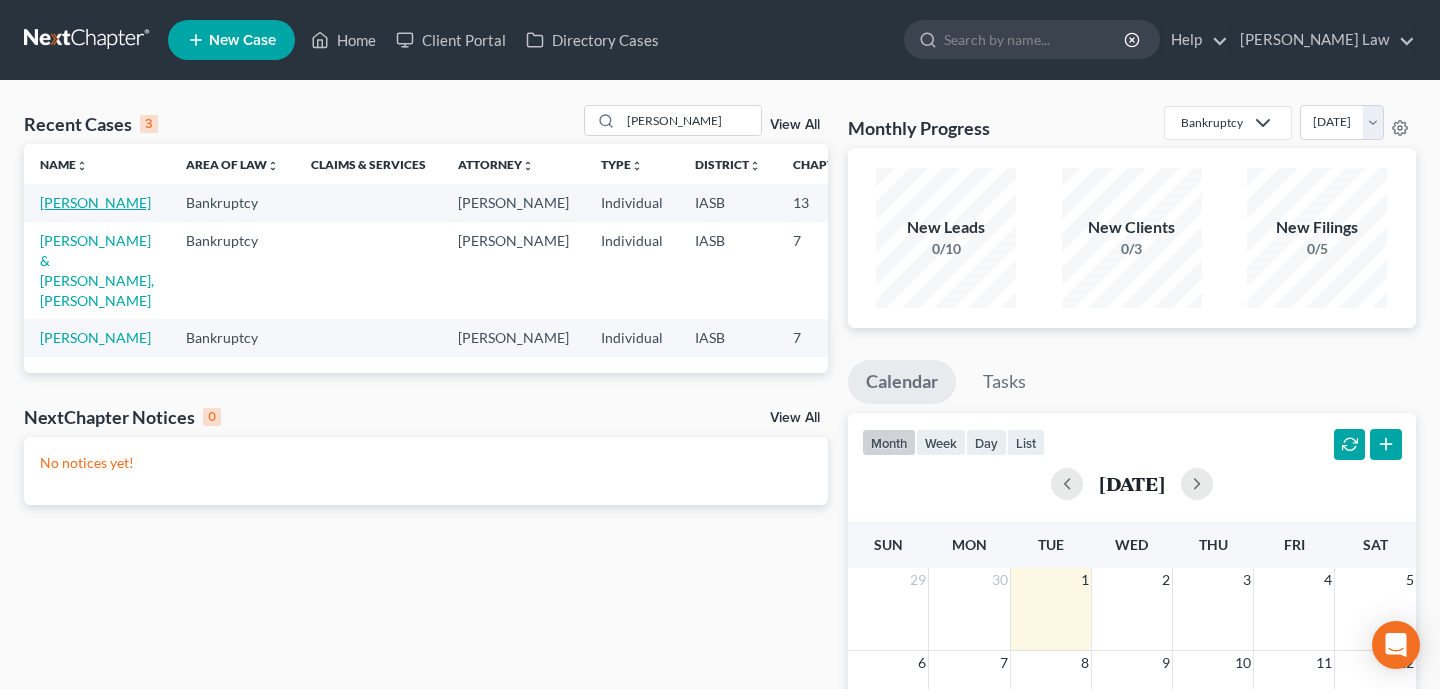 click on "[PERSON_NAME]" at bounding box center [95, 202] 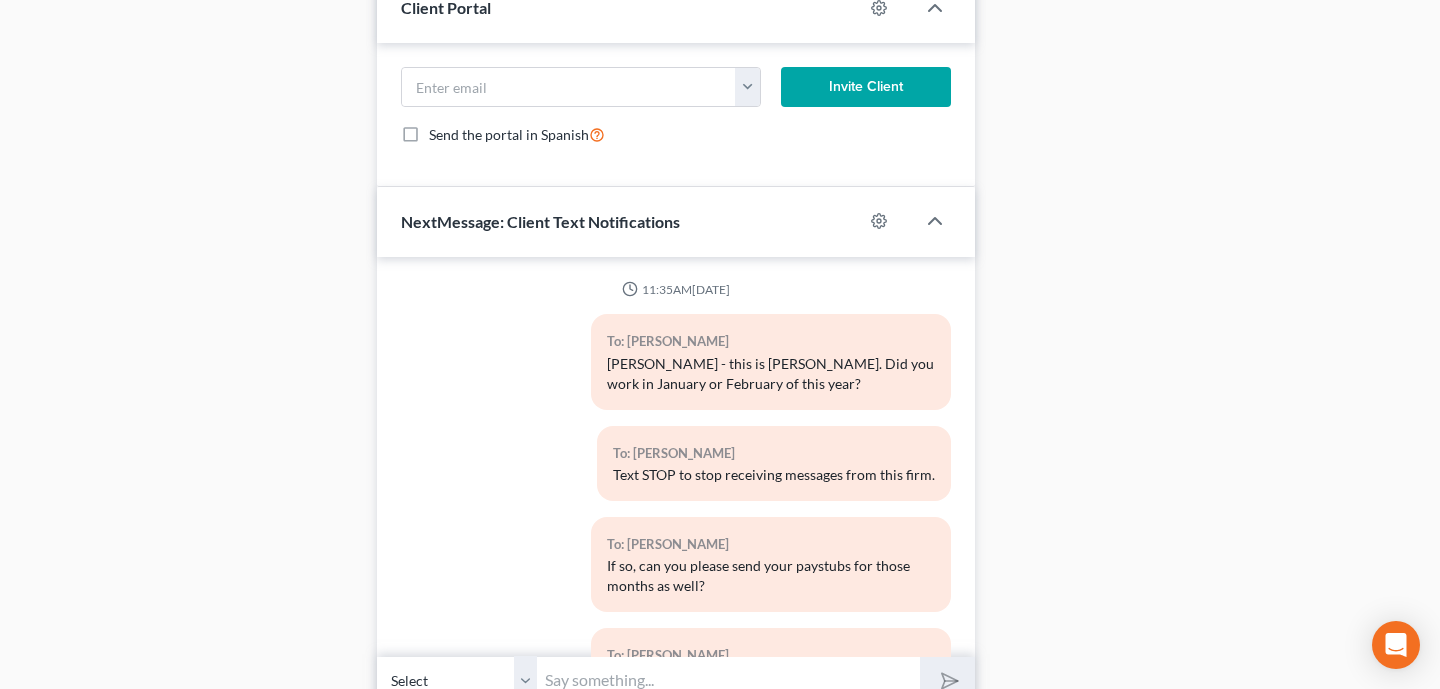 scroll, scrollTop: 1155, scrollLeft: 0, axis: vertical 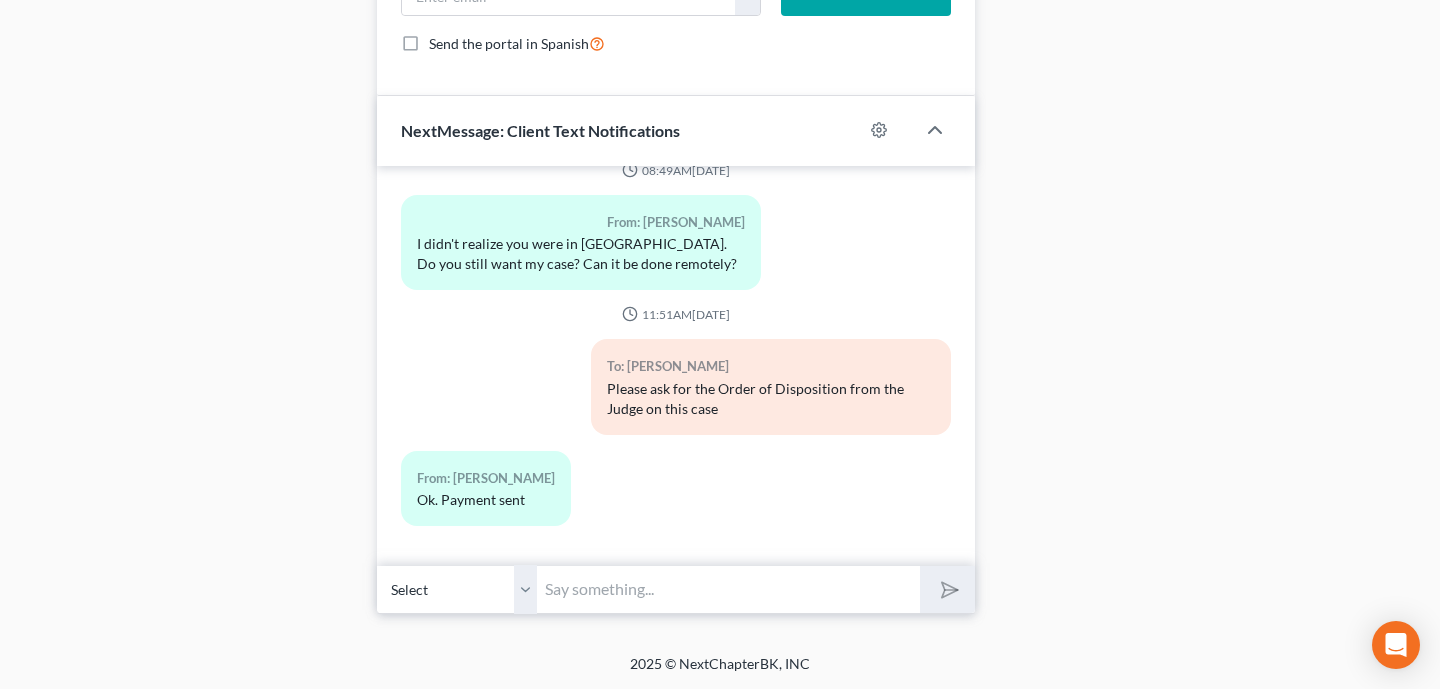 click at bounding box center [728, 589] 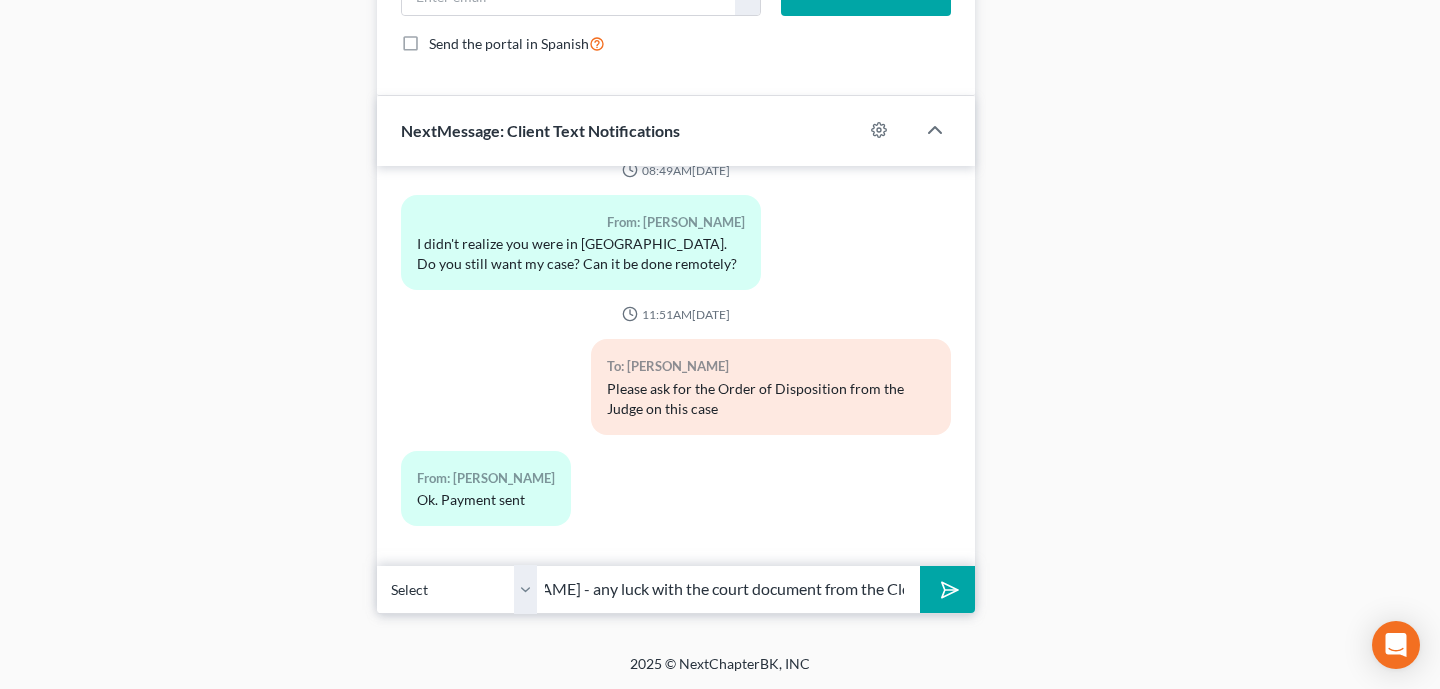 scroll, scrollTop: 0, scrollLeft: 117, axis: horizontal 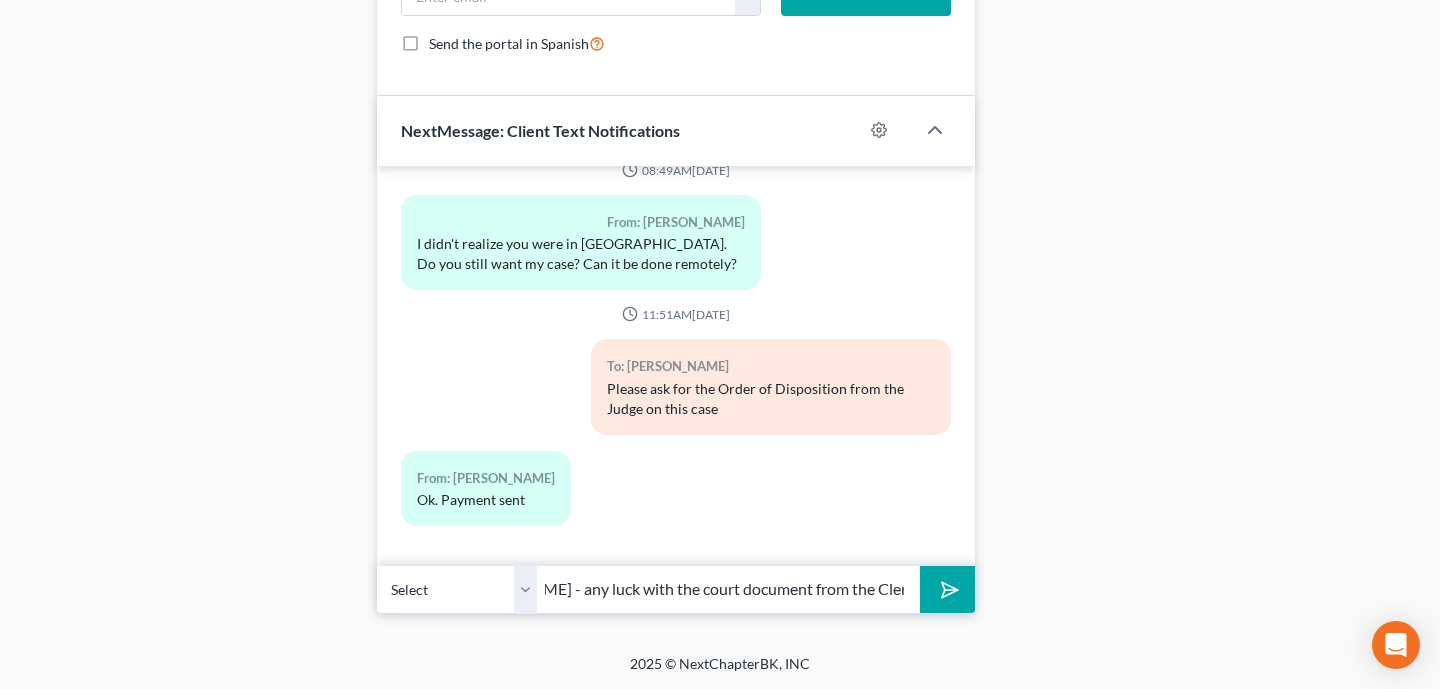 type on "Hi [PERSON_NAME] - any luck with the court document from the Clerk of Court?" 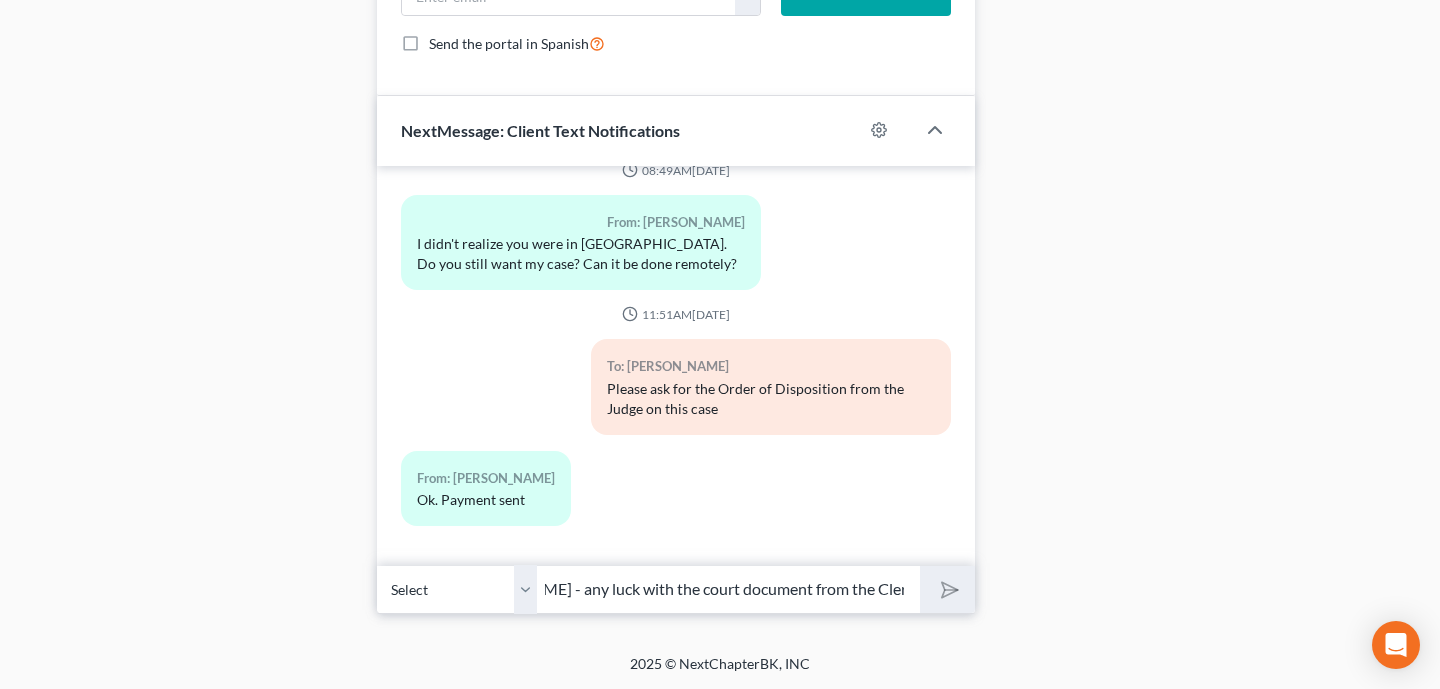 type 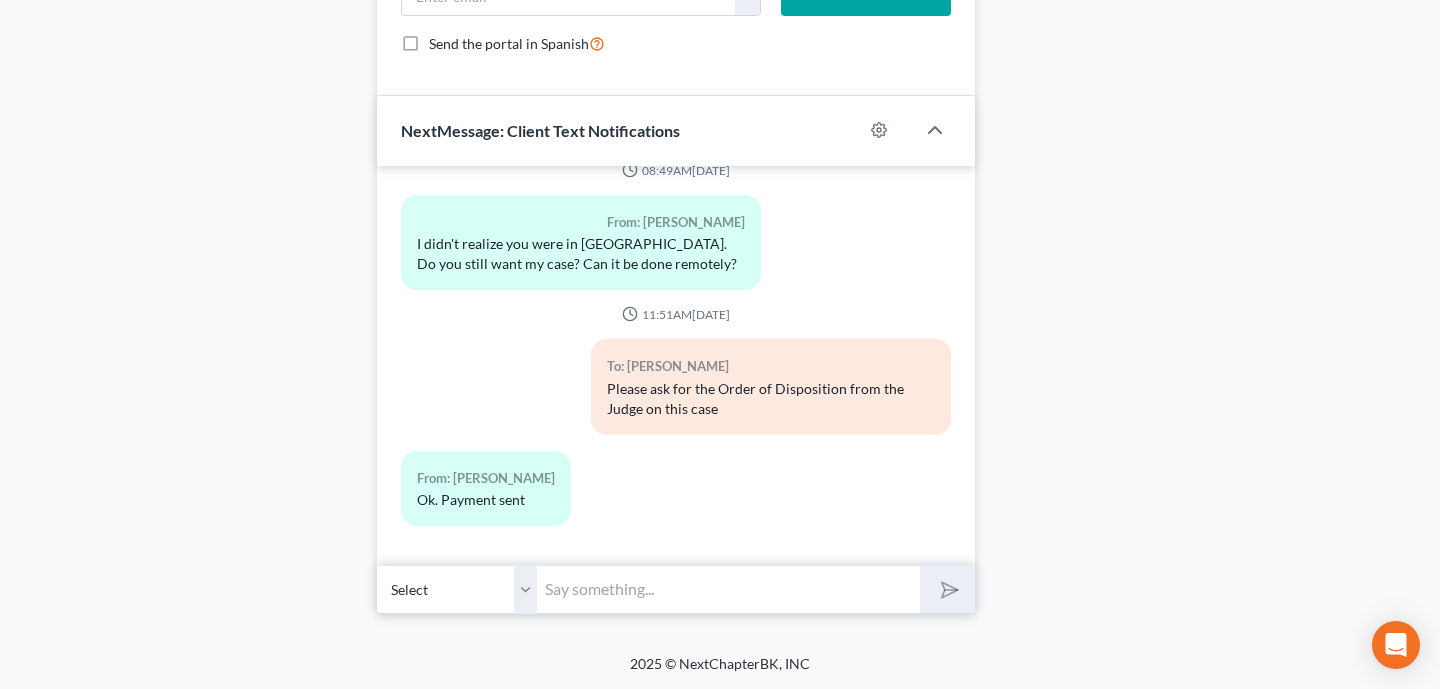 scroll, scrollTop: 0, scrollLeft: 0, axis: both 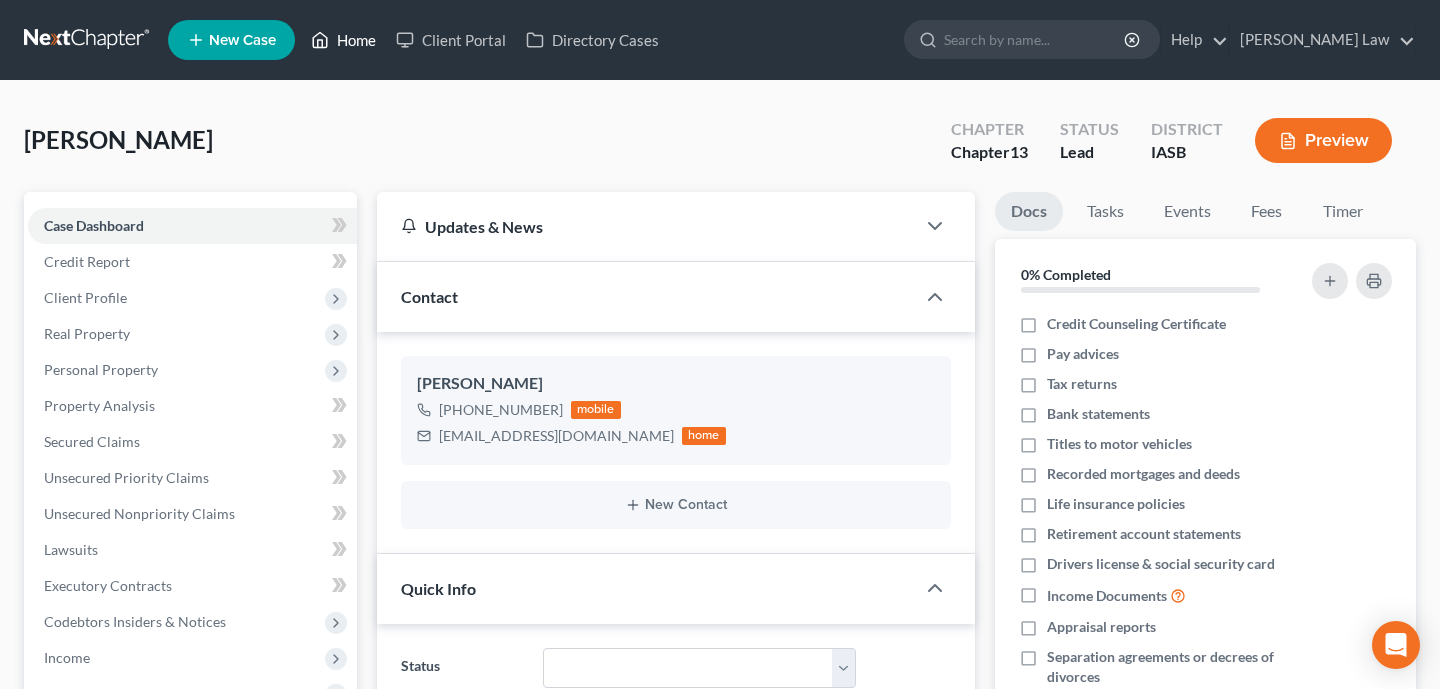click on "Home" at bounding box center [343, 40] 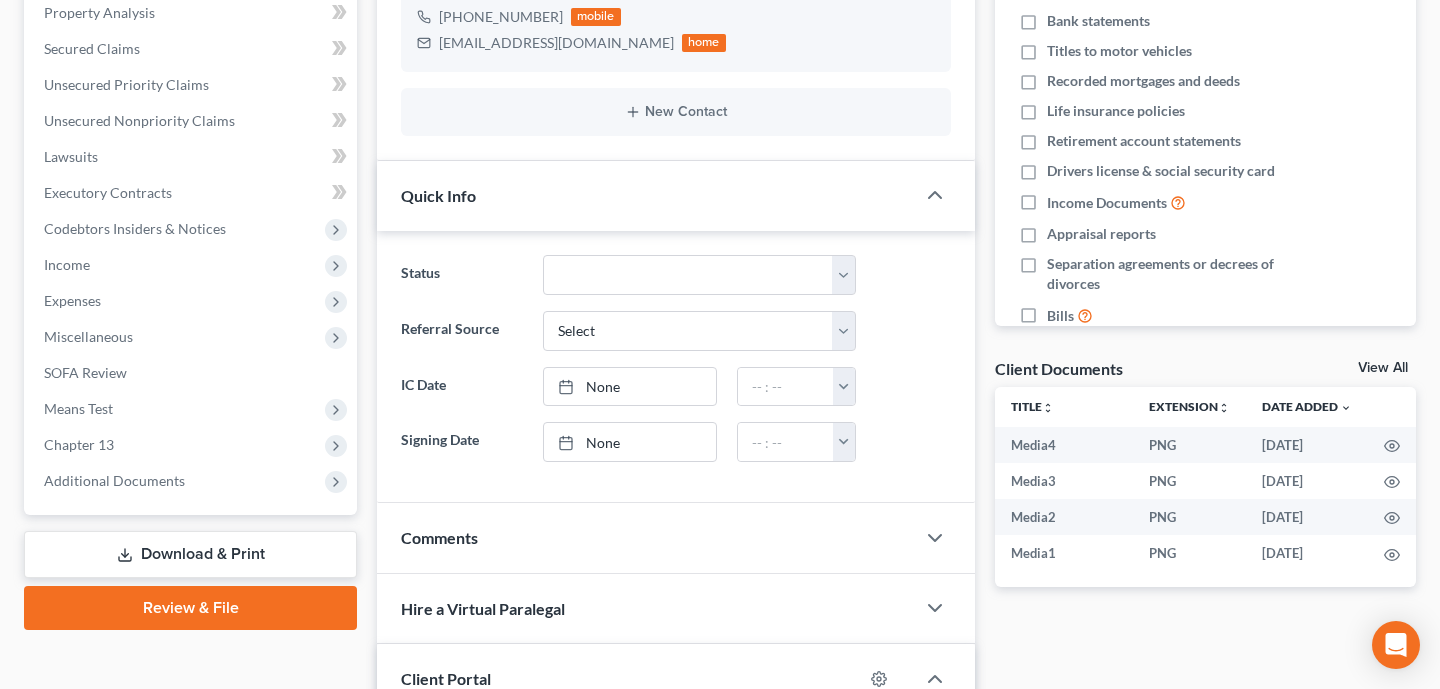 scroll, scrollTop: 1155, scrollLeft: 0, axis: vertical 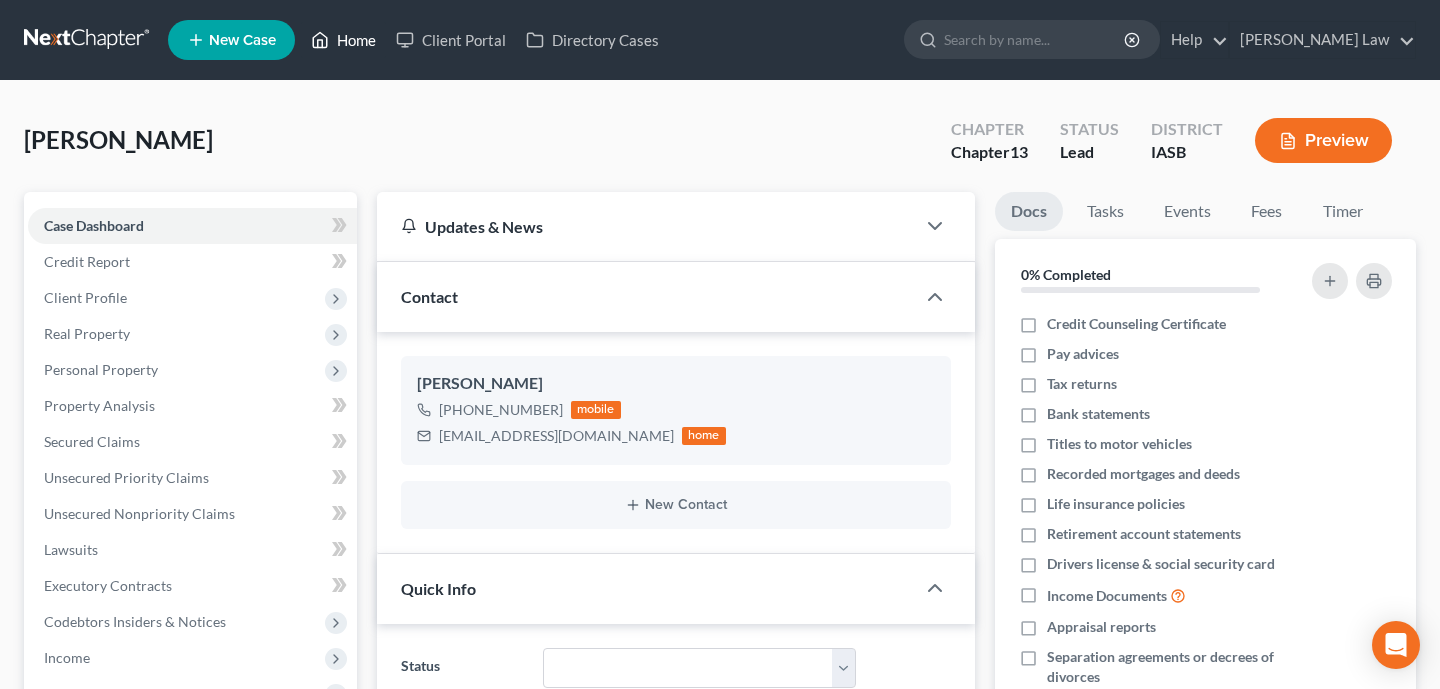 click on "Home" at bounding box center (343, 40) 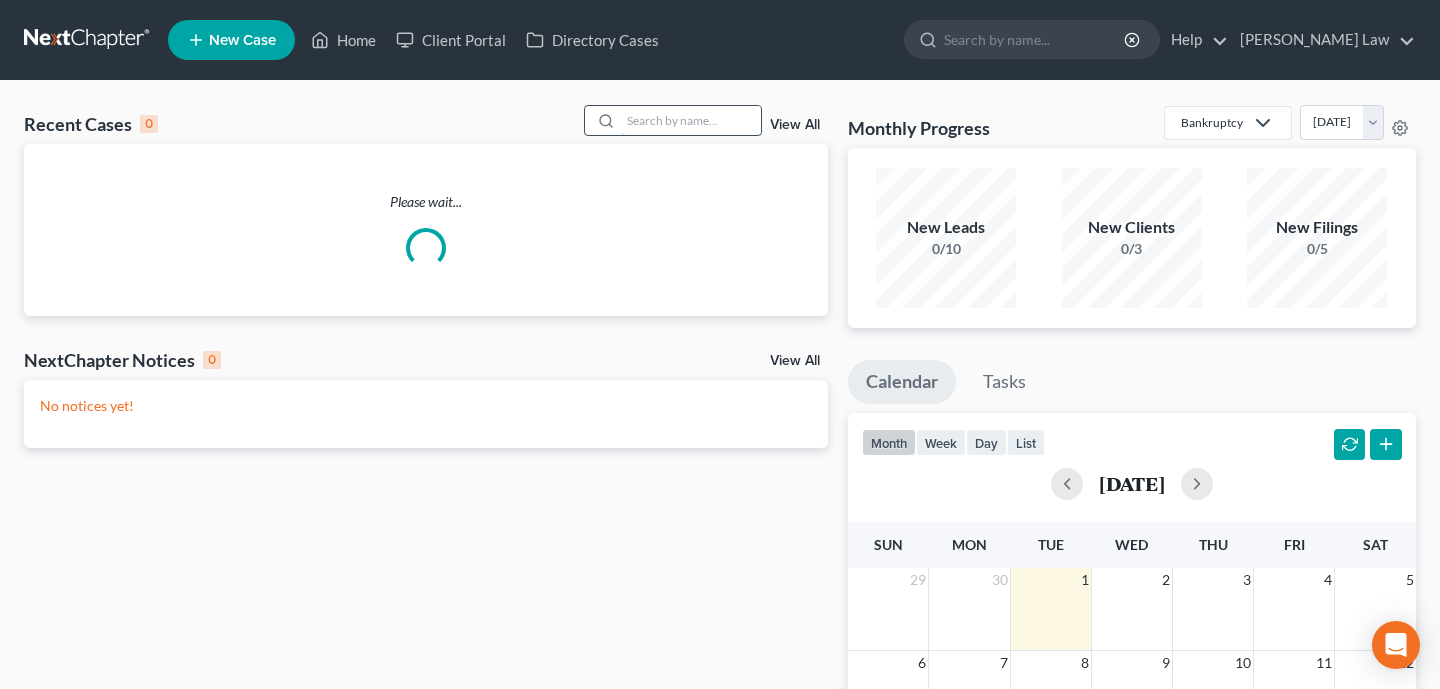 click at bounding box center (691, 120) 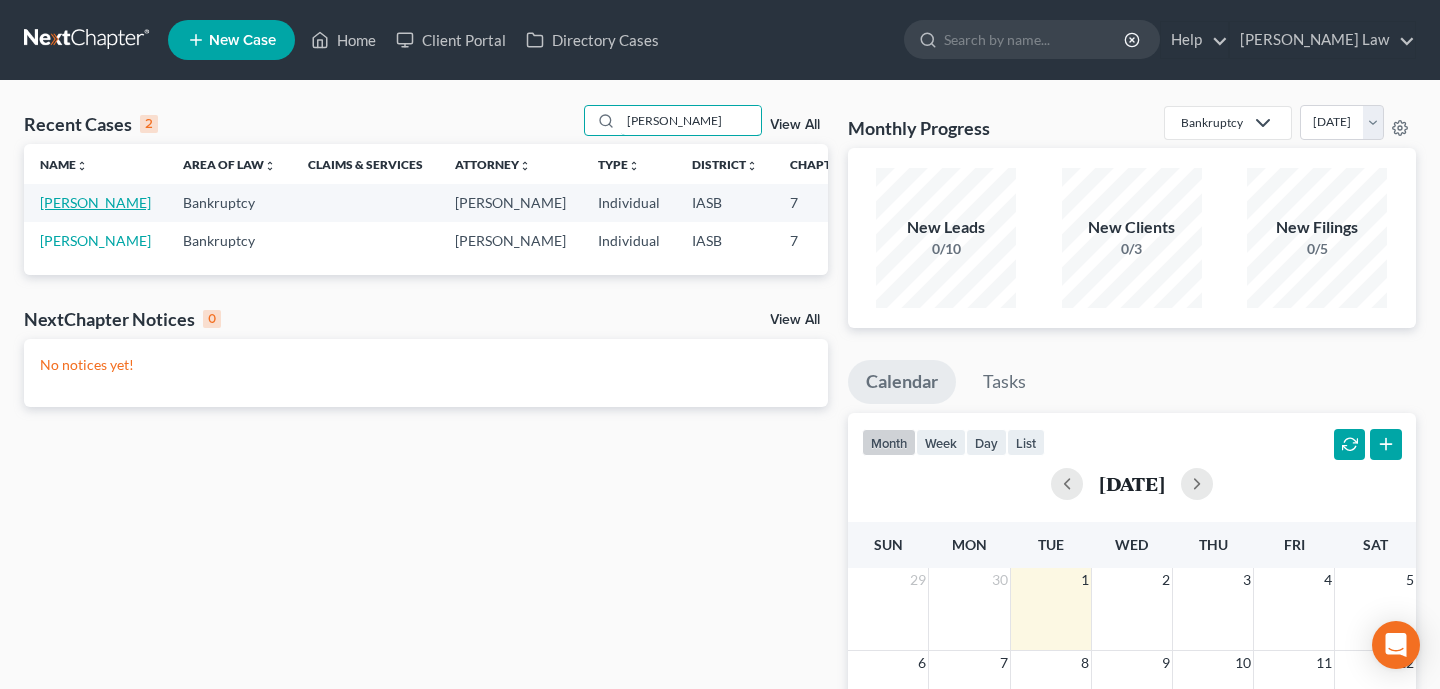 type on "[PERSON_NAME]" 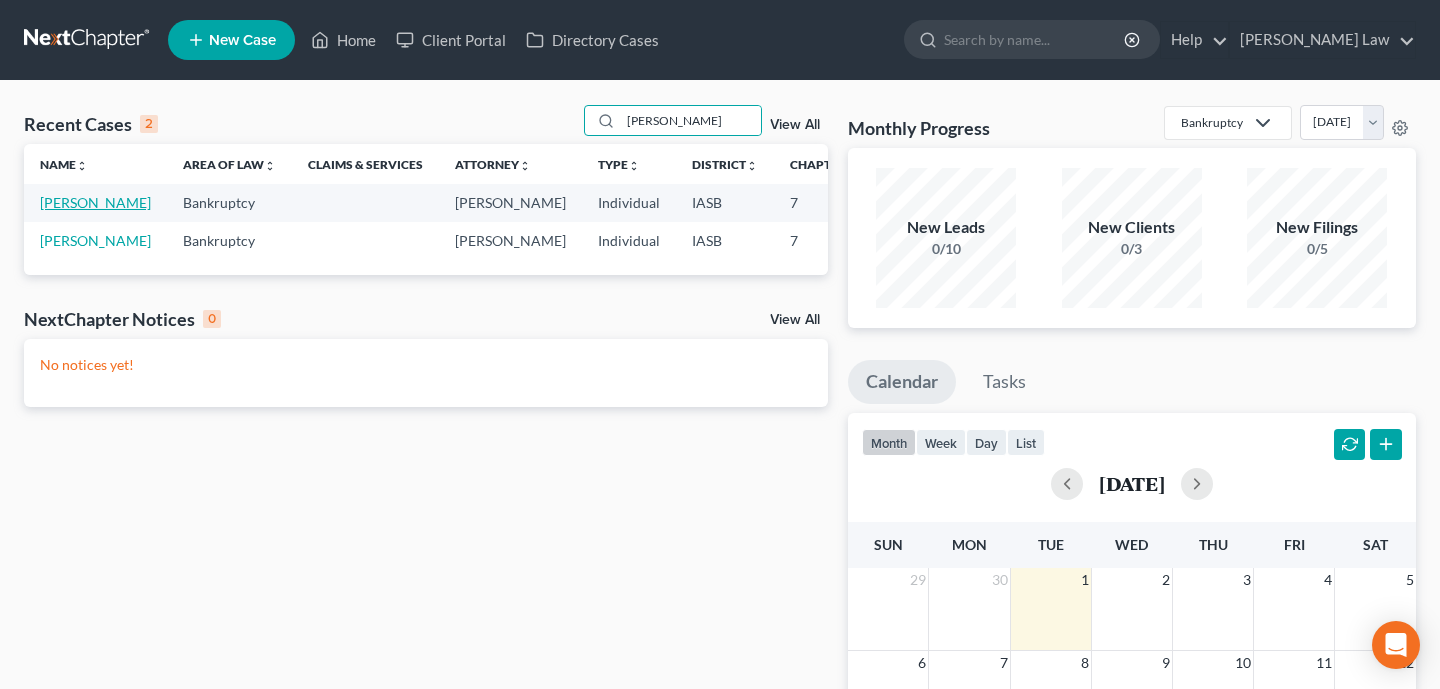 click on "[PERSON_NAME]" at bounding box center [95, 202] 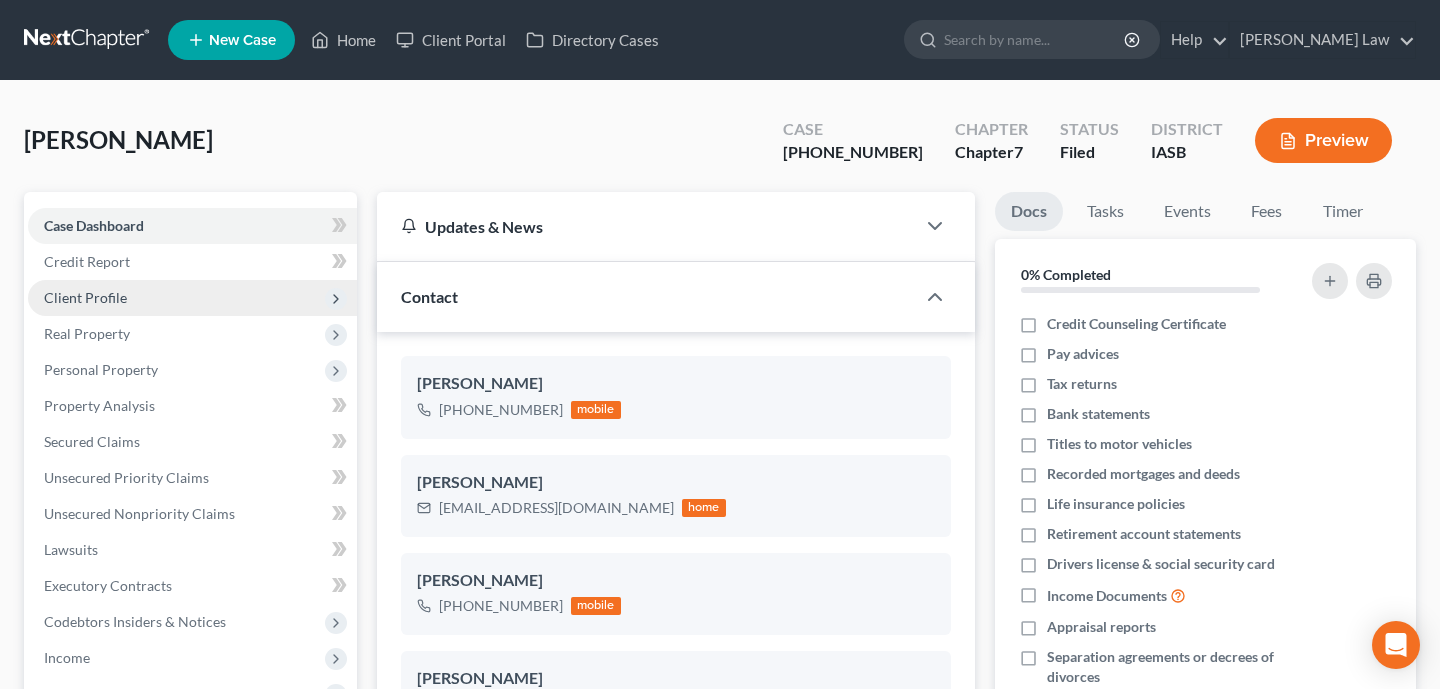scroll, scrollTop: 528, scrollLeft: 0, axis: vertical 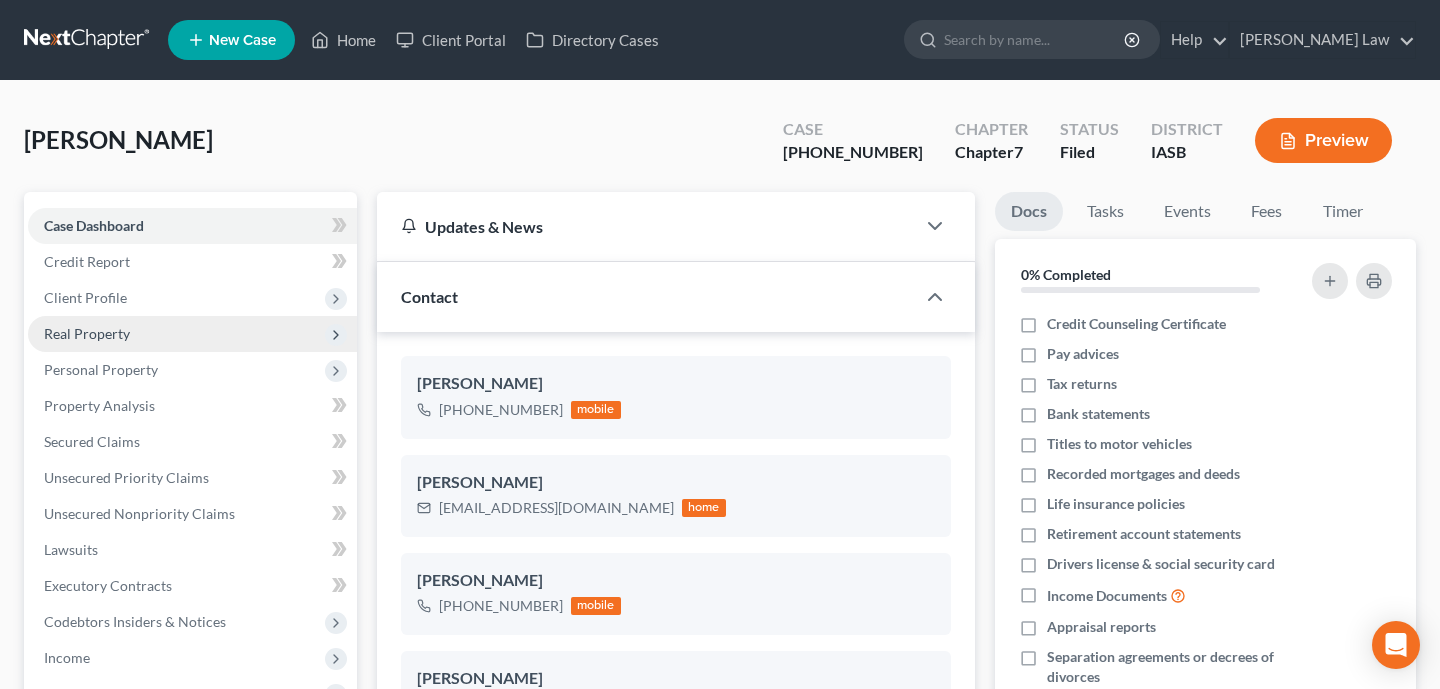 click on "Real Property" at bounding box center [192, 334] 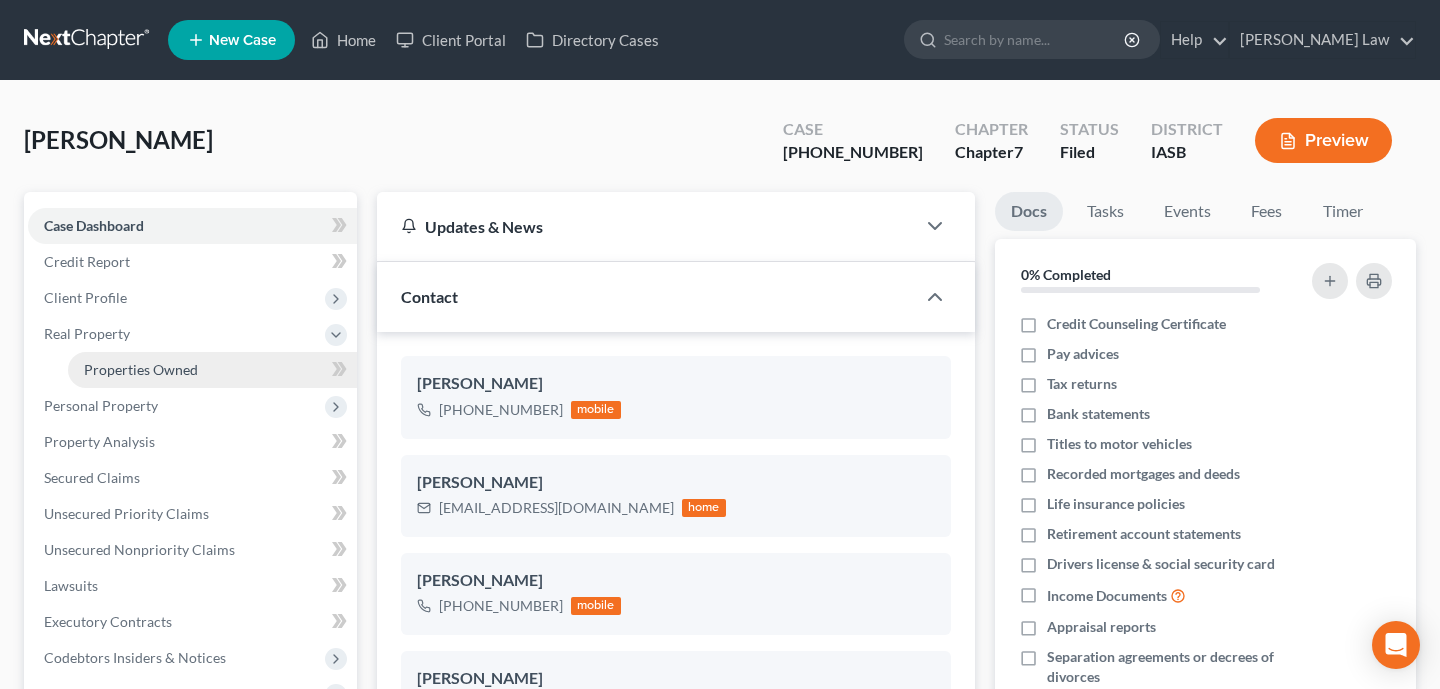 click on "Properties Owned" at bounding box center [212, 370] 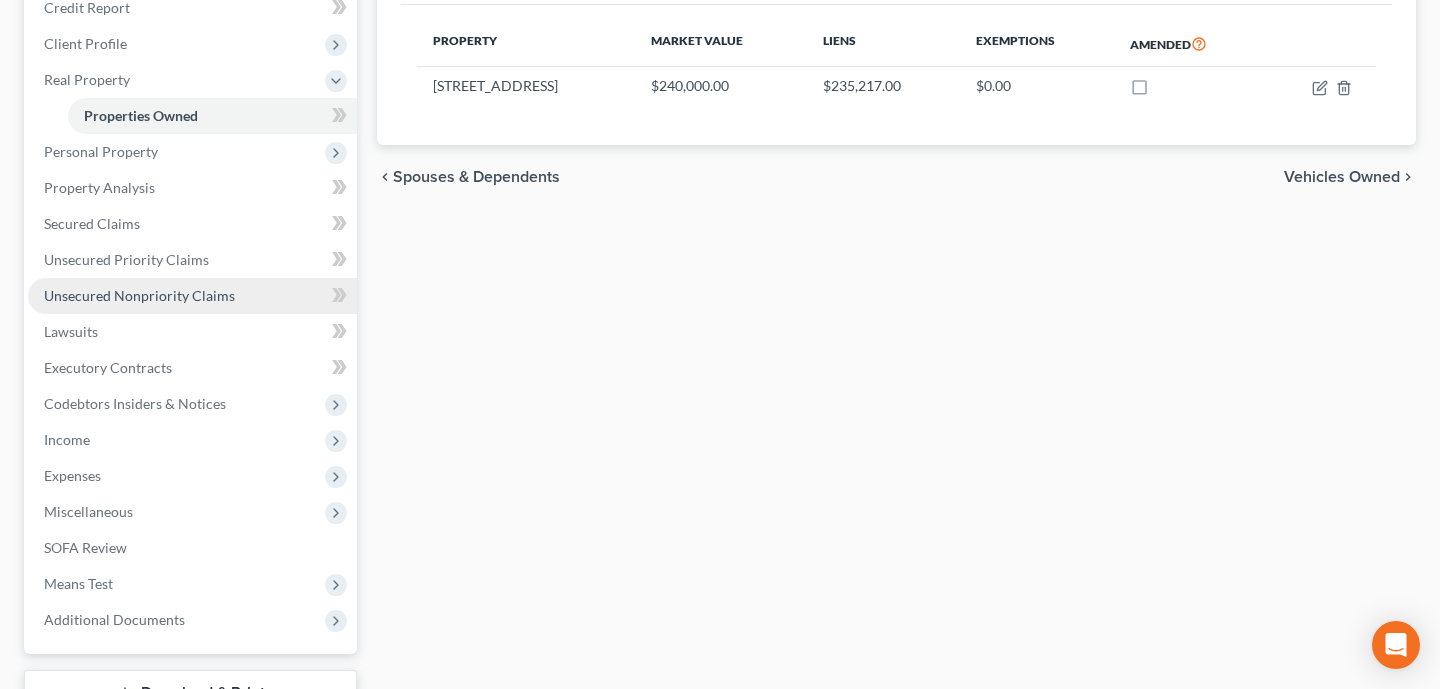 scroll, scrollTop: 261, scrollLeft: 0, axis: vertical 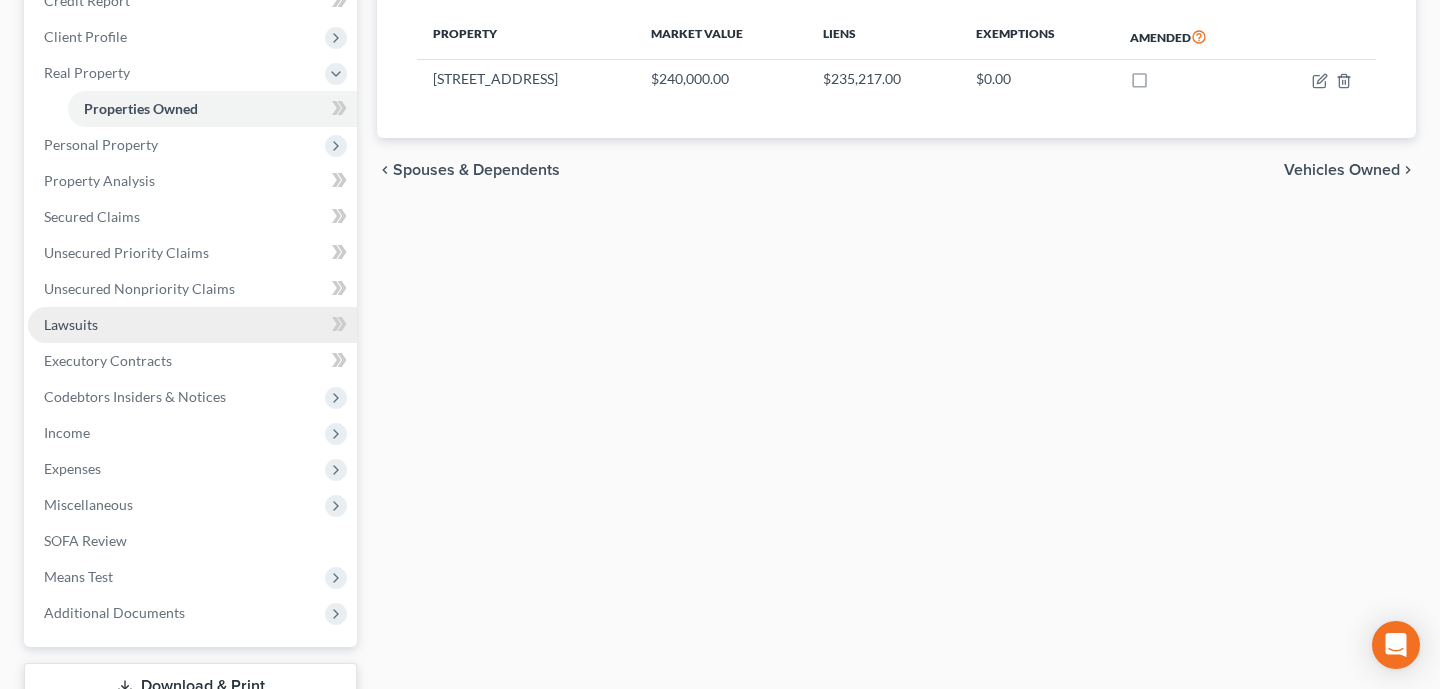click on "Lawsuits" at bounding box center (192, 325) 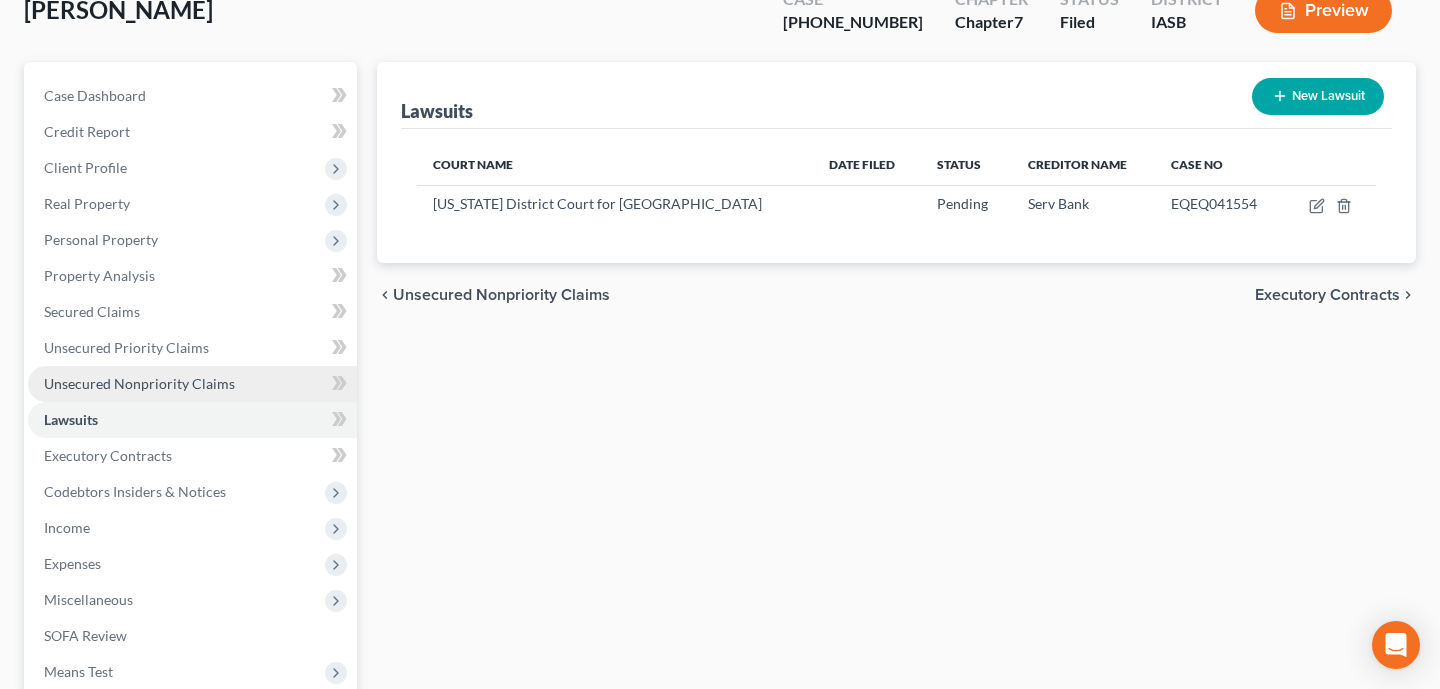 scroll, scrollTop: 133, scrollLeft: 0, axis: vertical 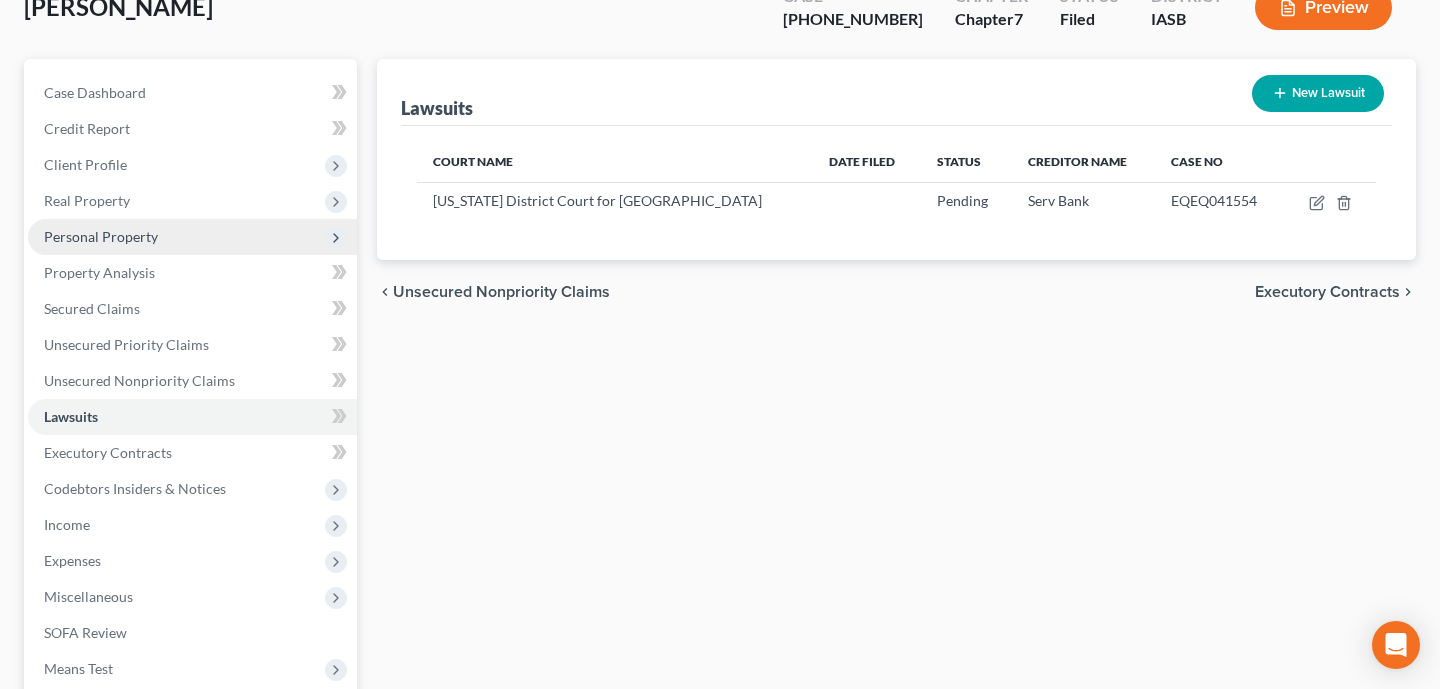click on "Personal Property" at bounding box center [192, 237] 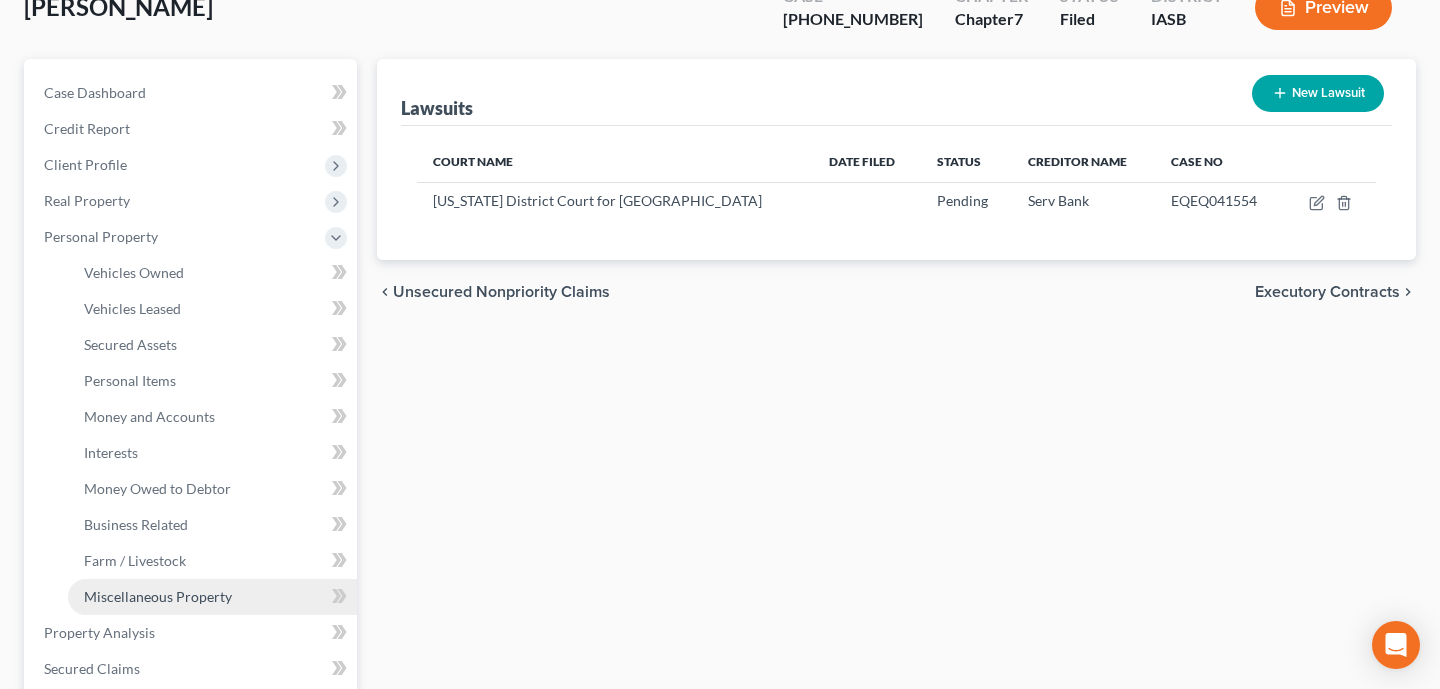 click on "Miscellaneous Property" at bounding box center [158, 596] 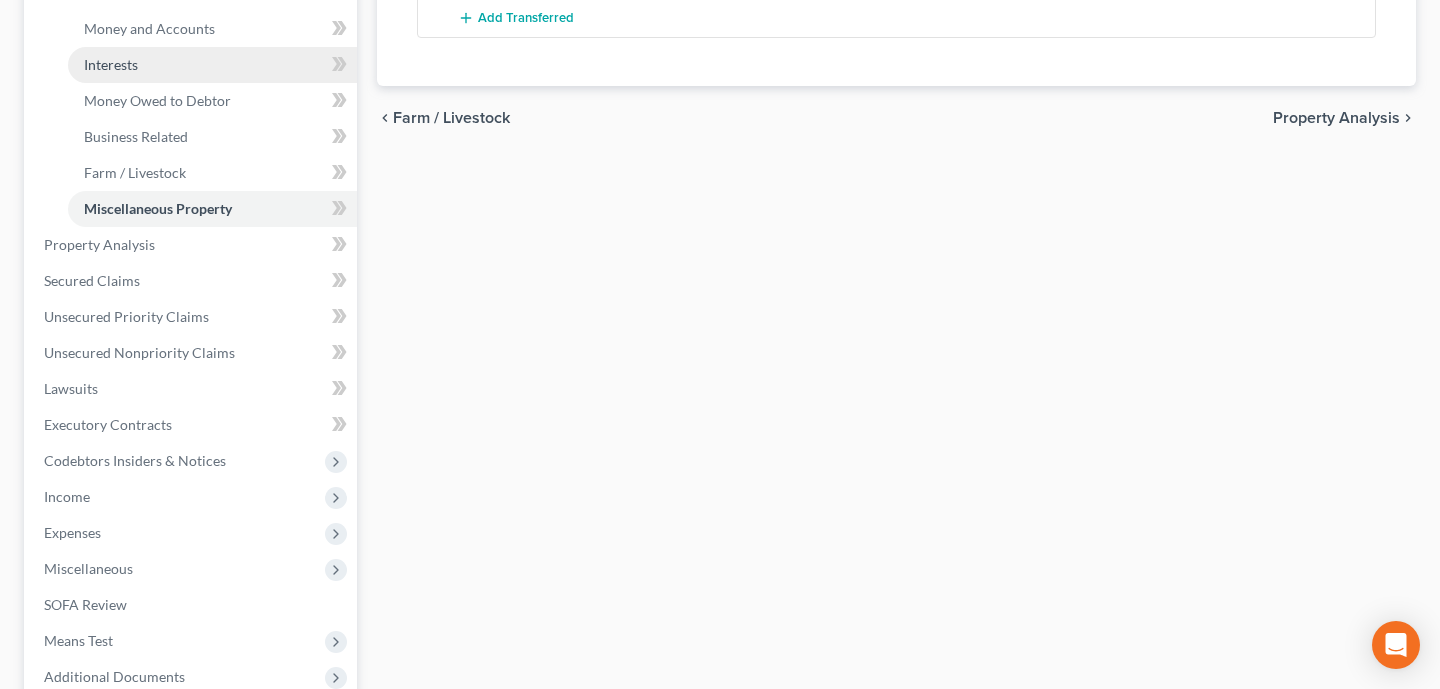 scroll, scrollTop: 556, scrollLeft: 0, axis: vertical 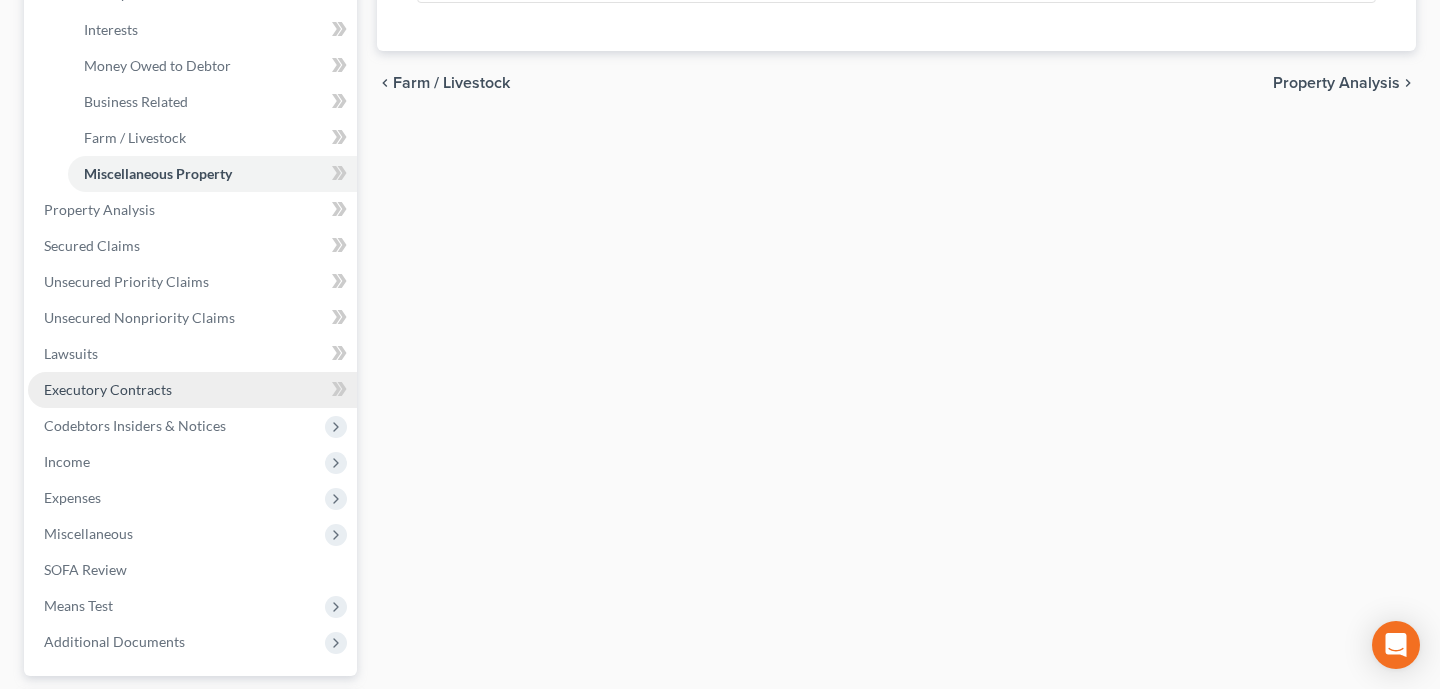 click on "Executory Contracts" at bounding box center [192, 390] 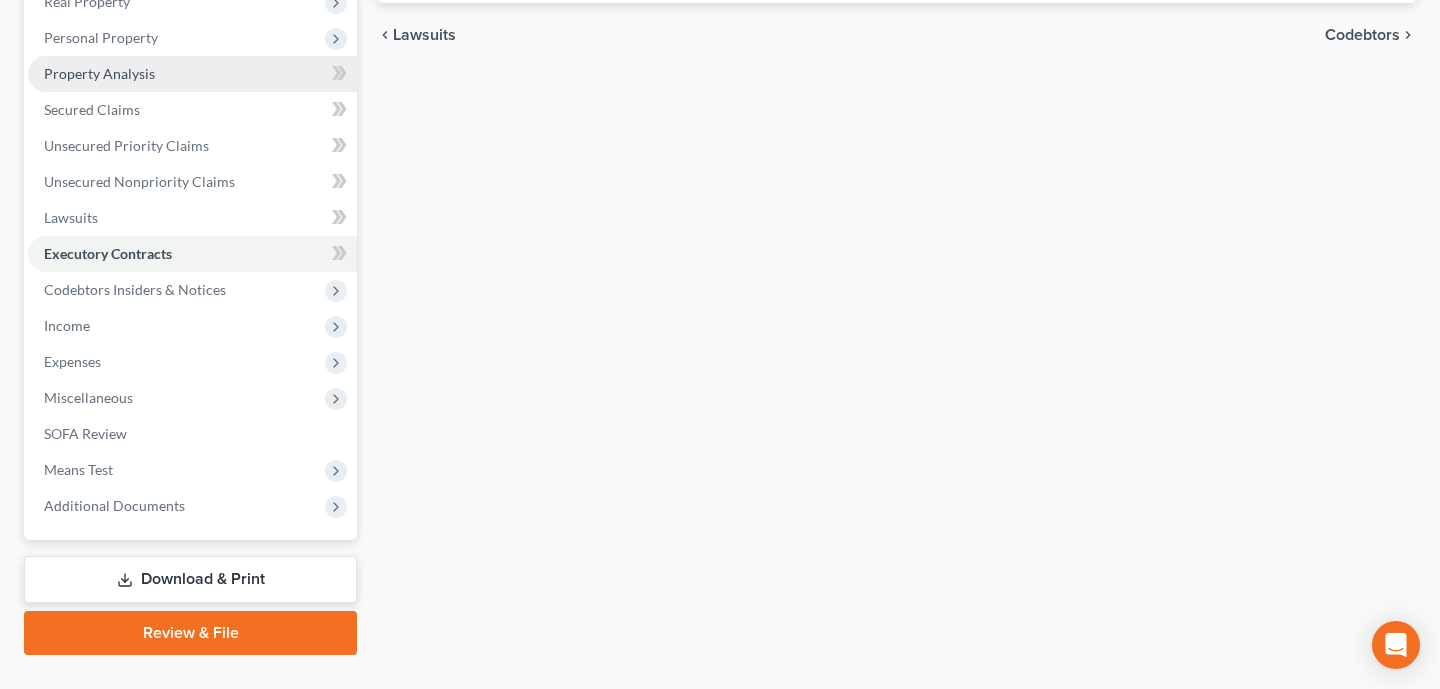scroll, scrollTop: 350, scrollLeft: 0, axis: vertical 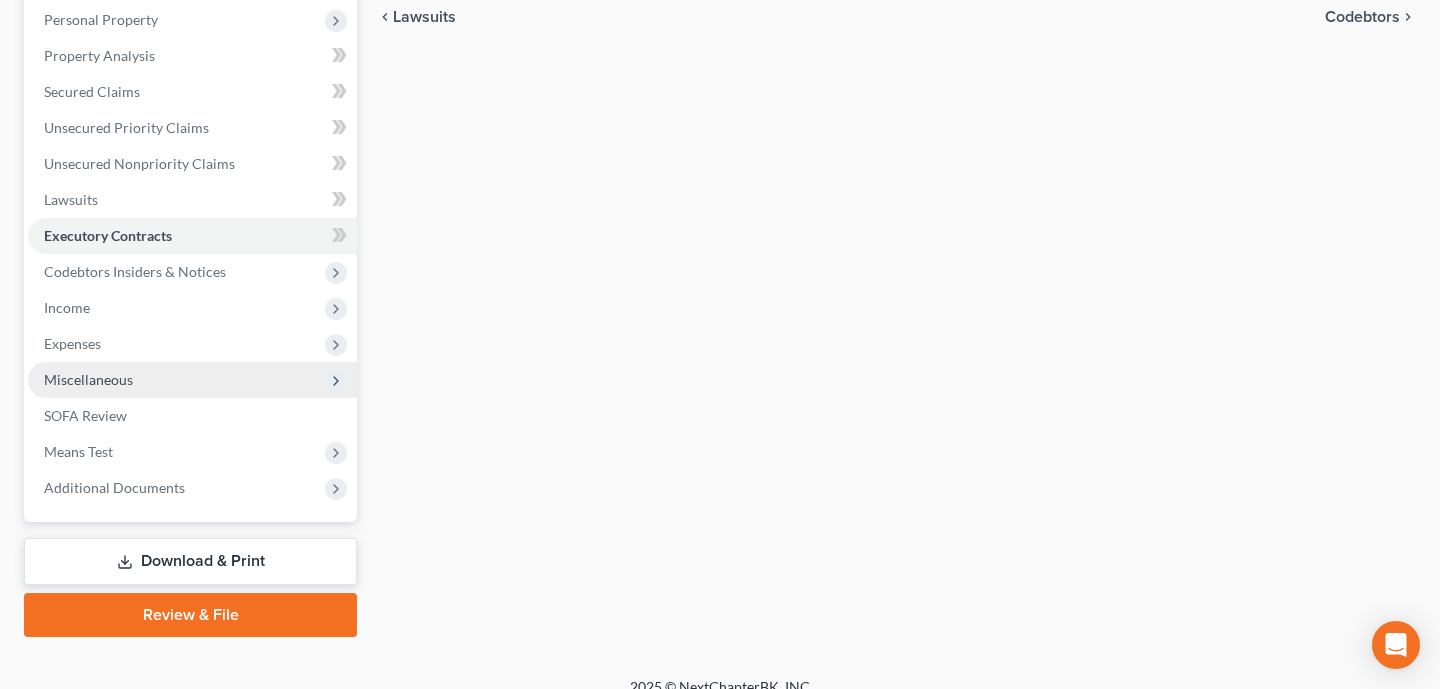 click on "Miscellaneous" at bounding box center (192, 380) 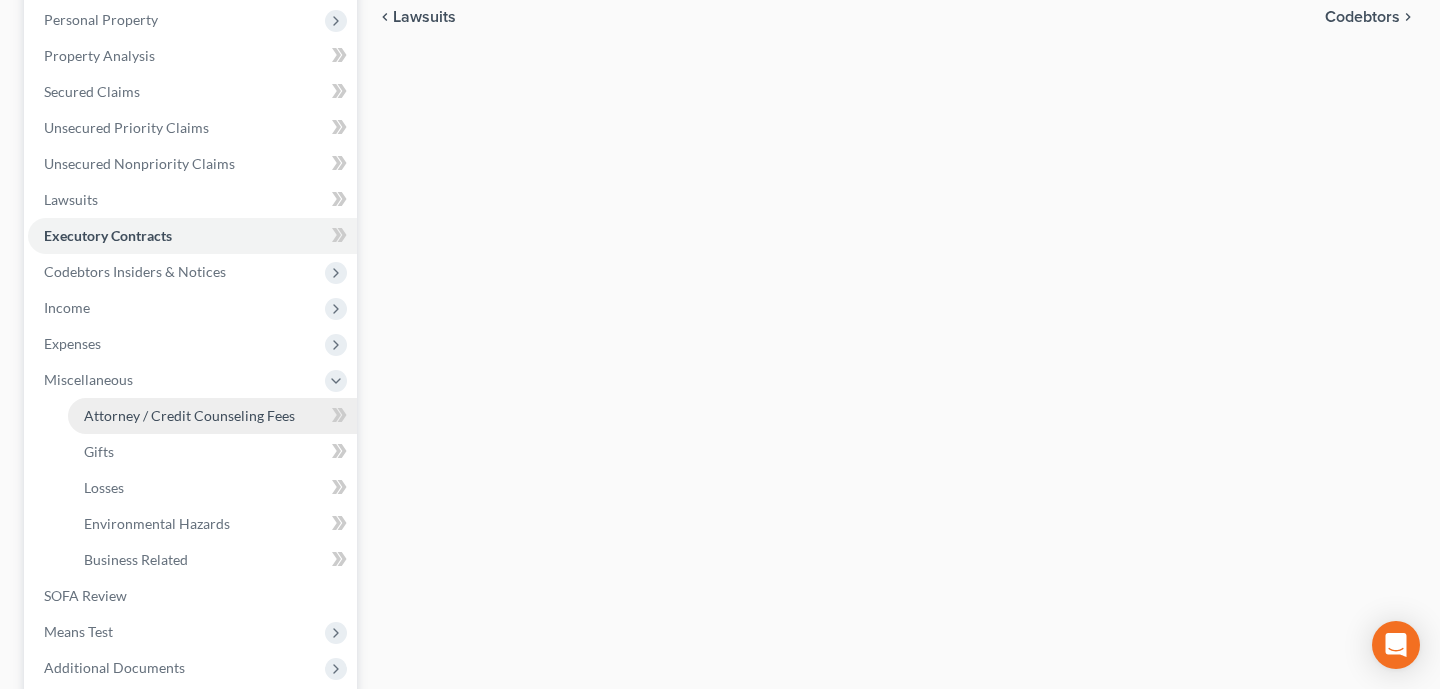 click on "Attorney / Credit Counseling Fees" at bounding box center [212, 416] 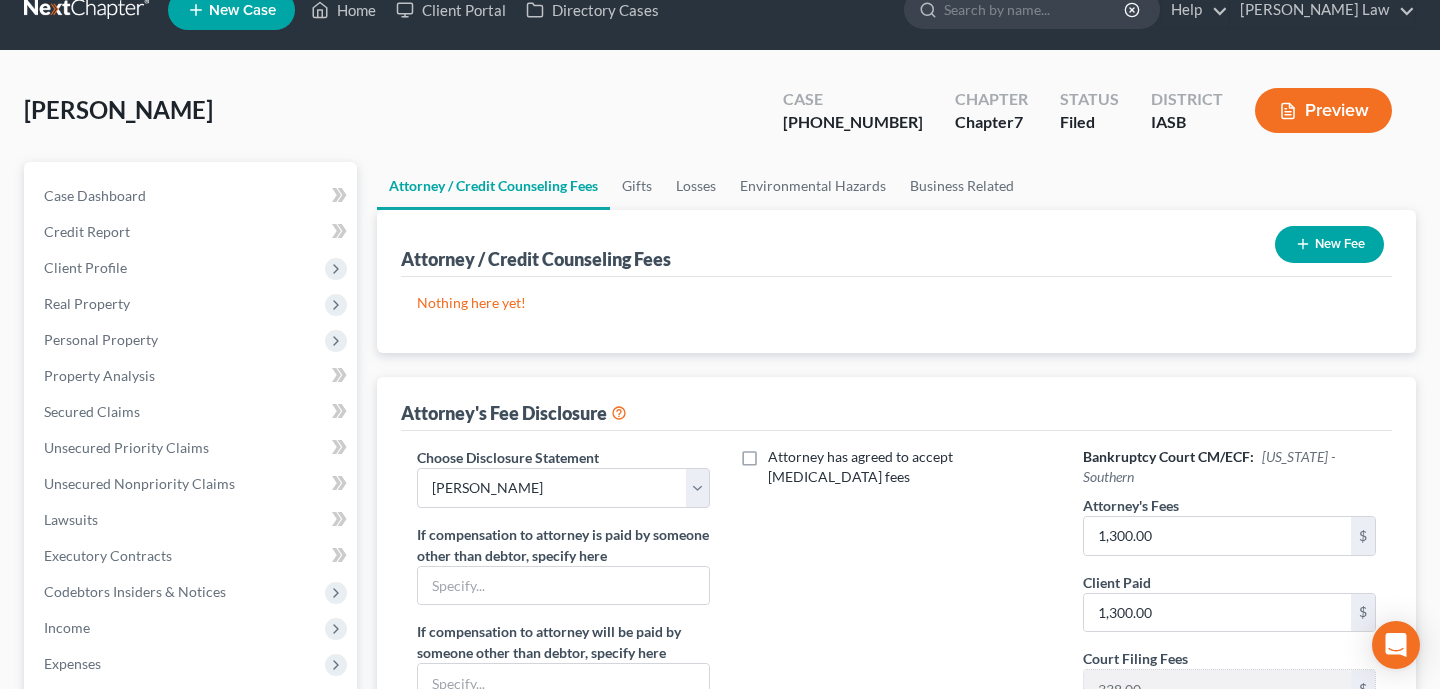 scroll, scrollTop: 0, scrollLeft: 0, axis: both 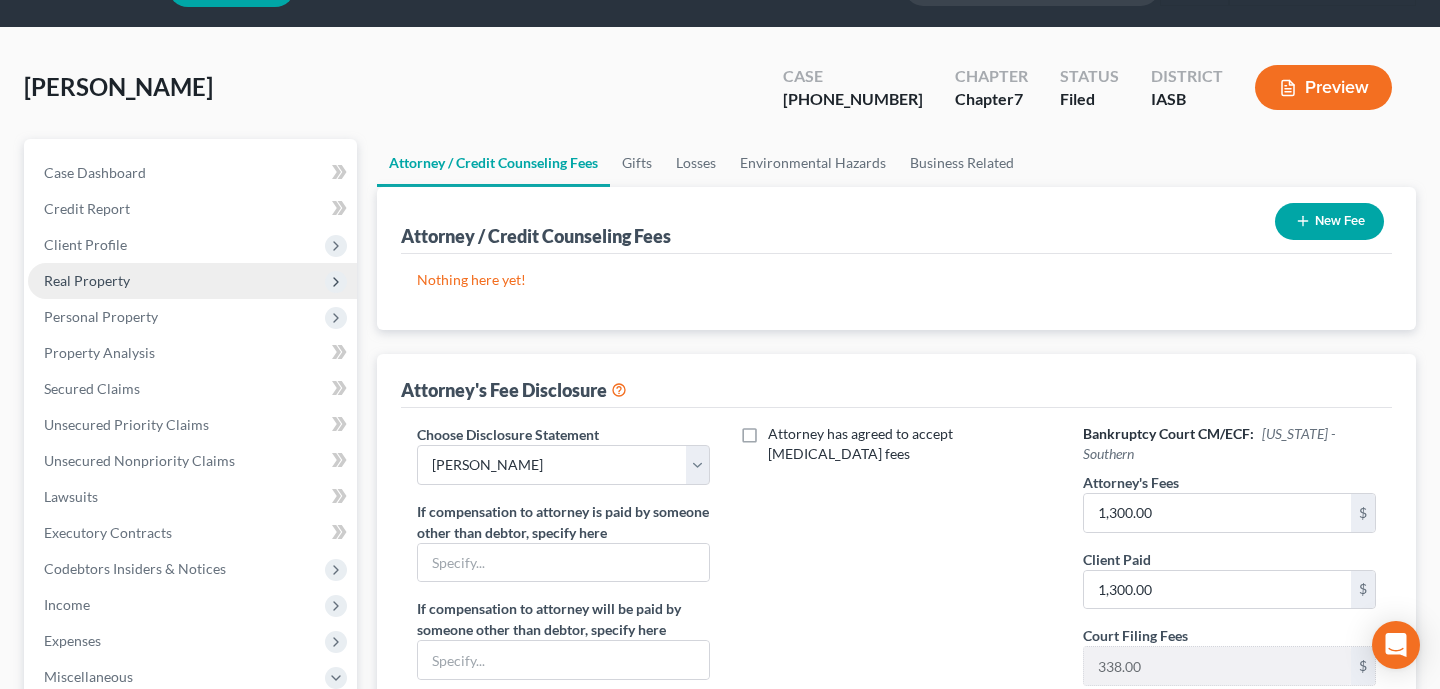 click on "Real Property" at bounding box center [192, 281] 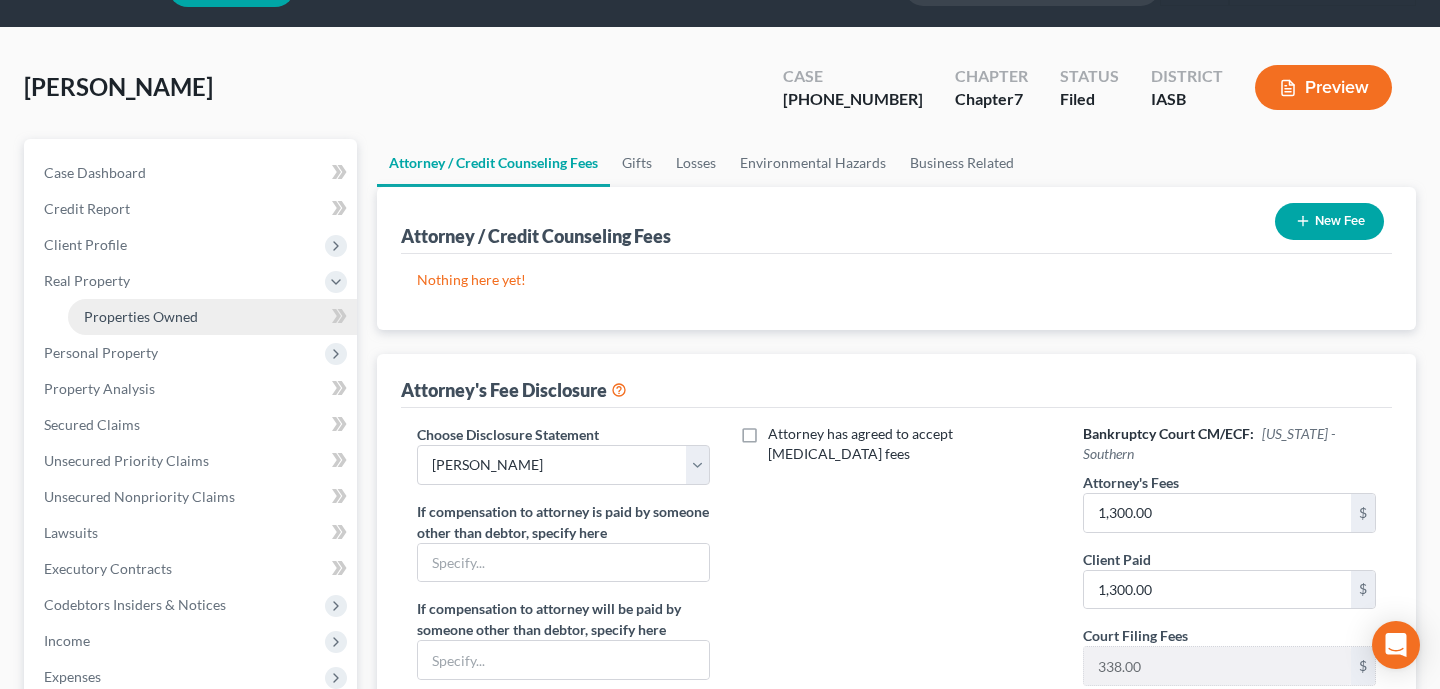 click on "Properties Owned" at bounding box center (212, 317) 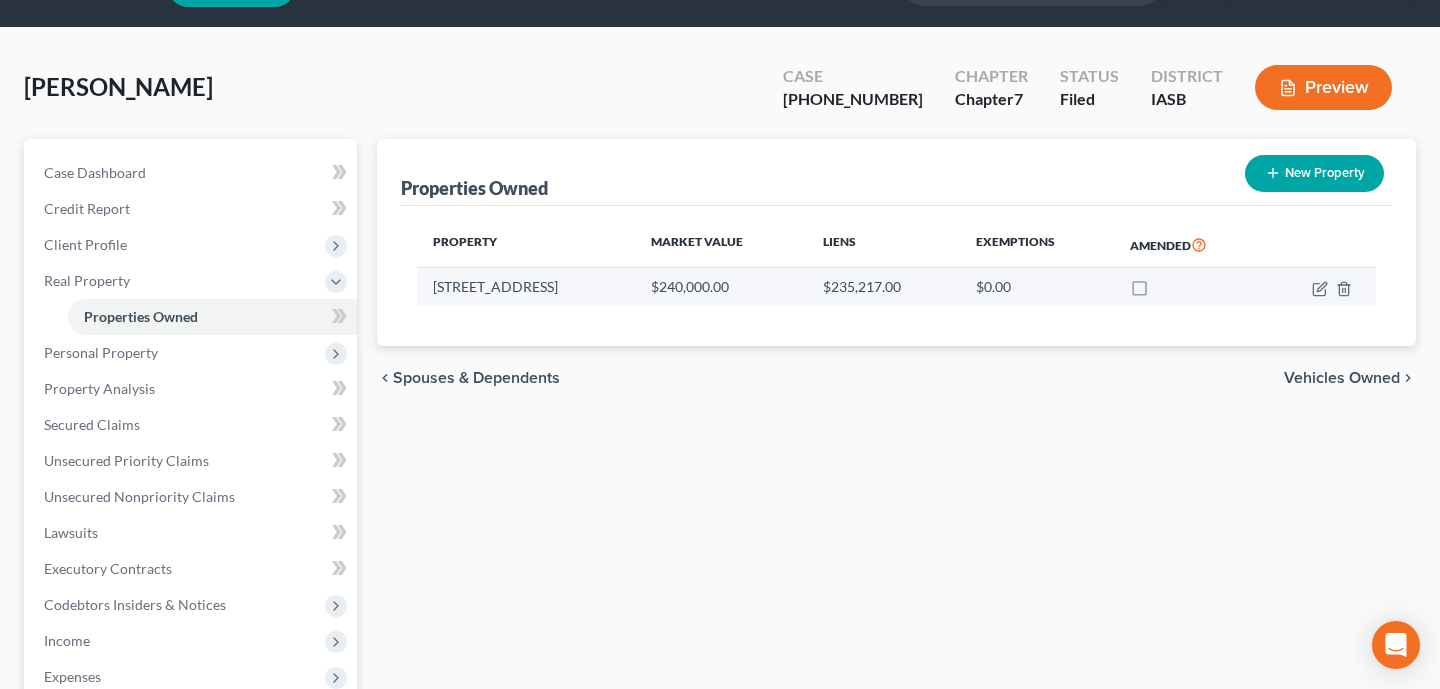 scroll, scrollTop: 0, scrollLeft: 0, axis: both 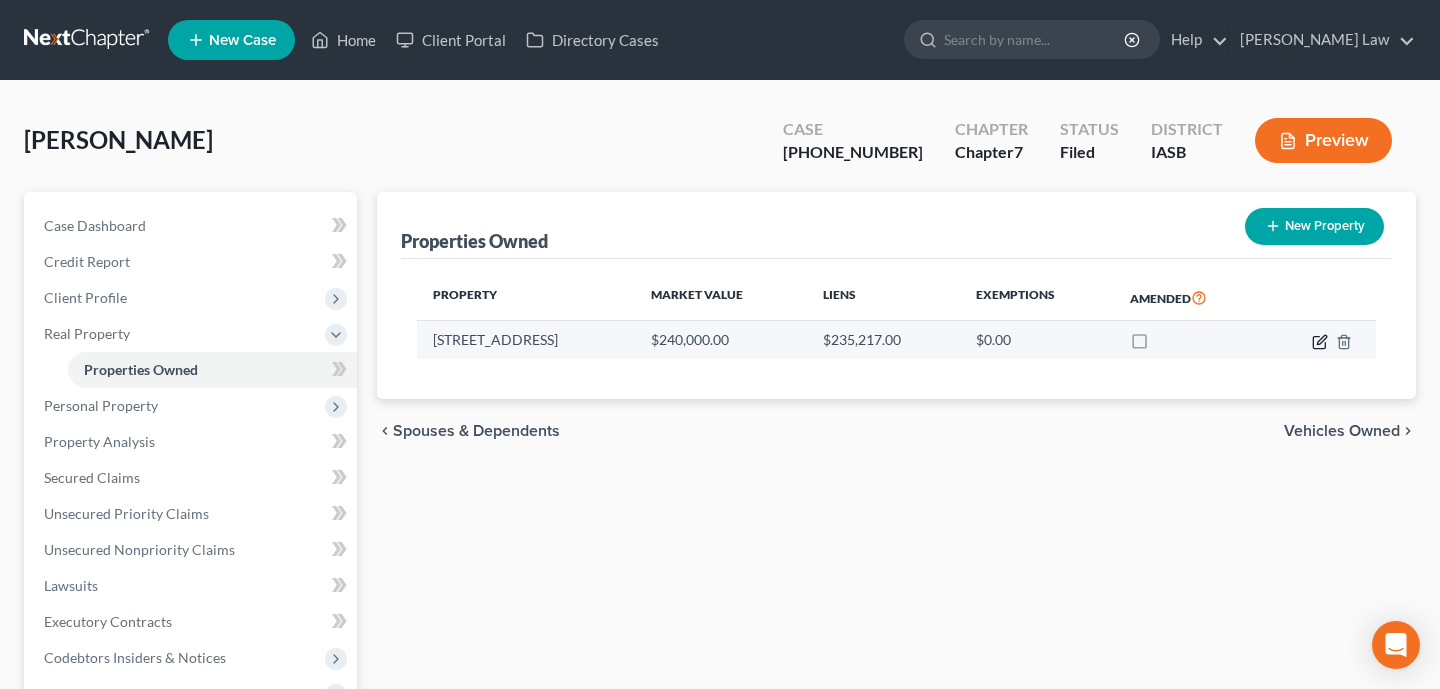 click 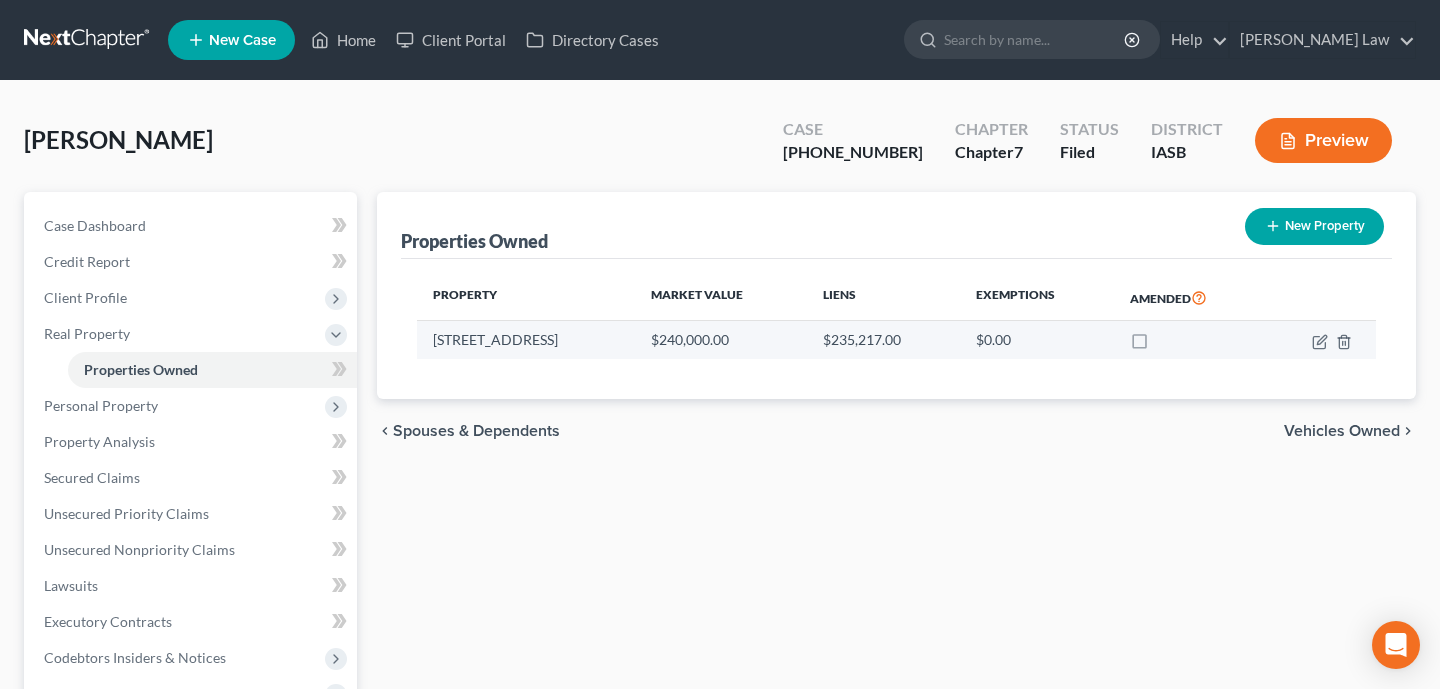select on "16" 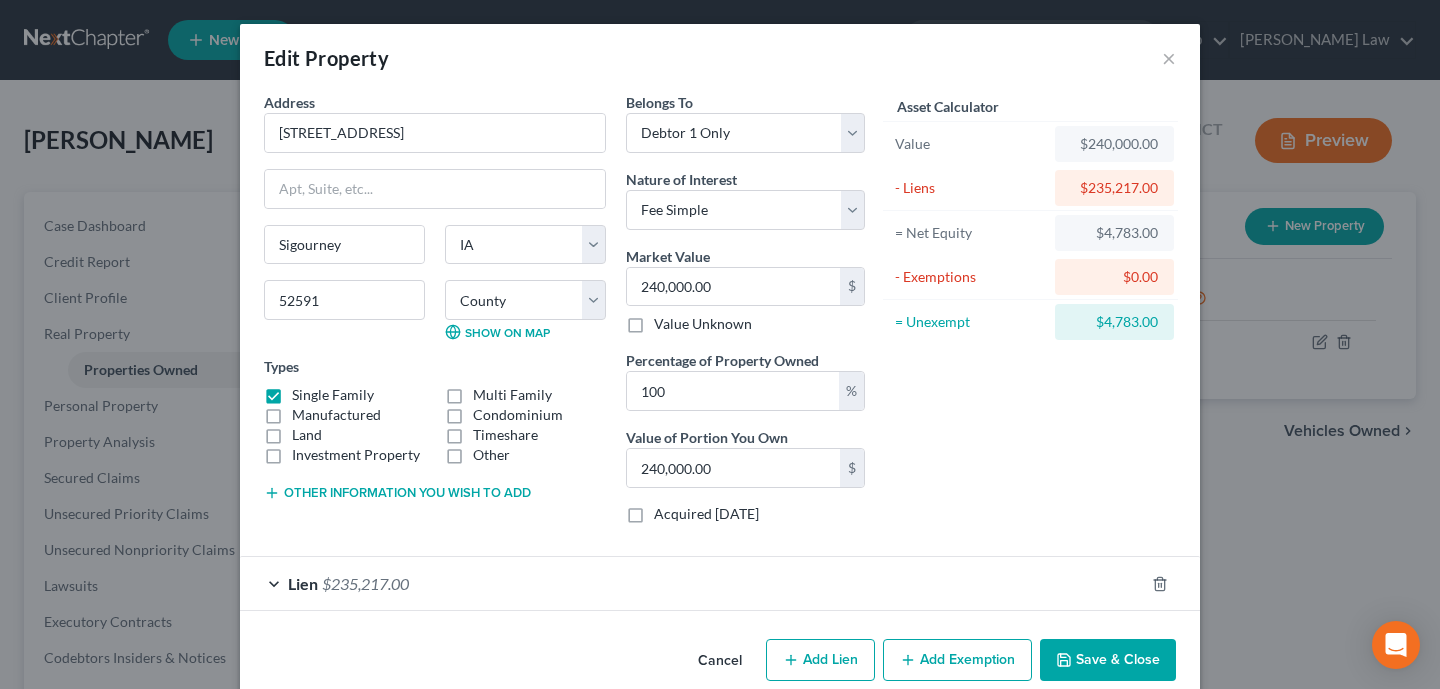 scroll, scrollTop: 7, scrollLeft: 0, axis: vertical 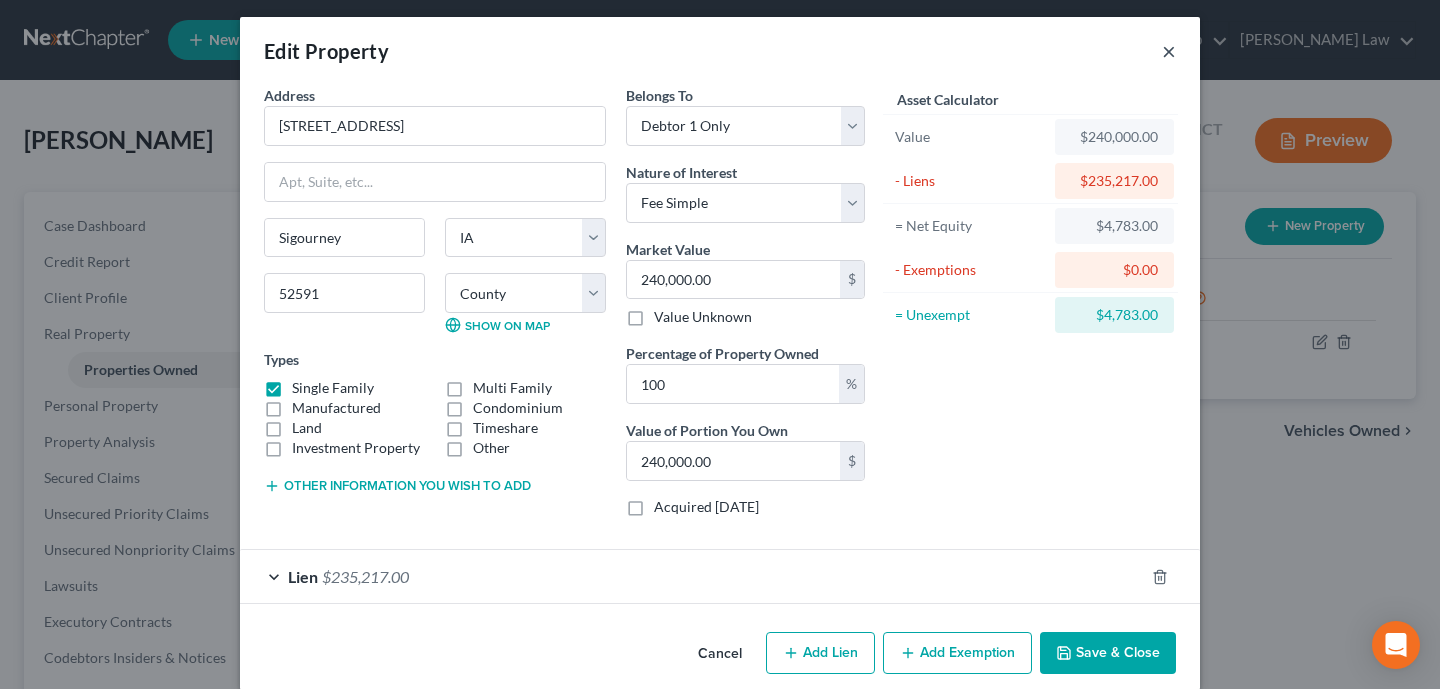 click on "×" at bounding box center (1169, 51) 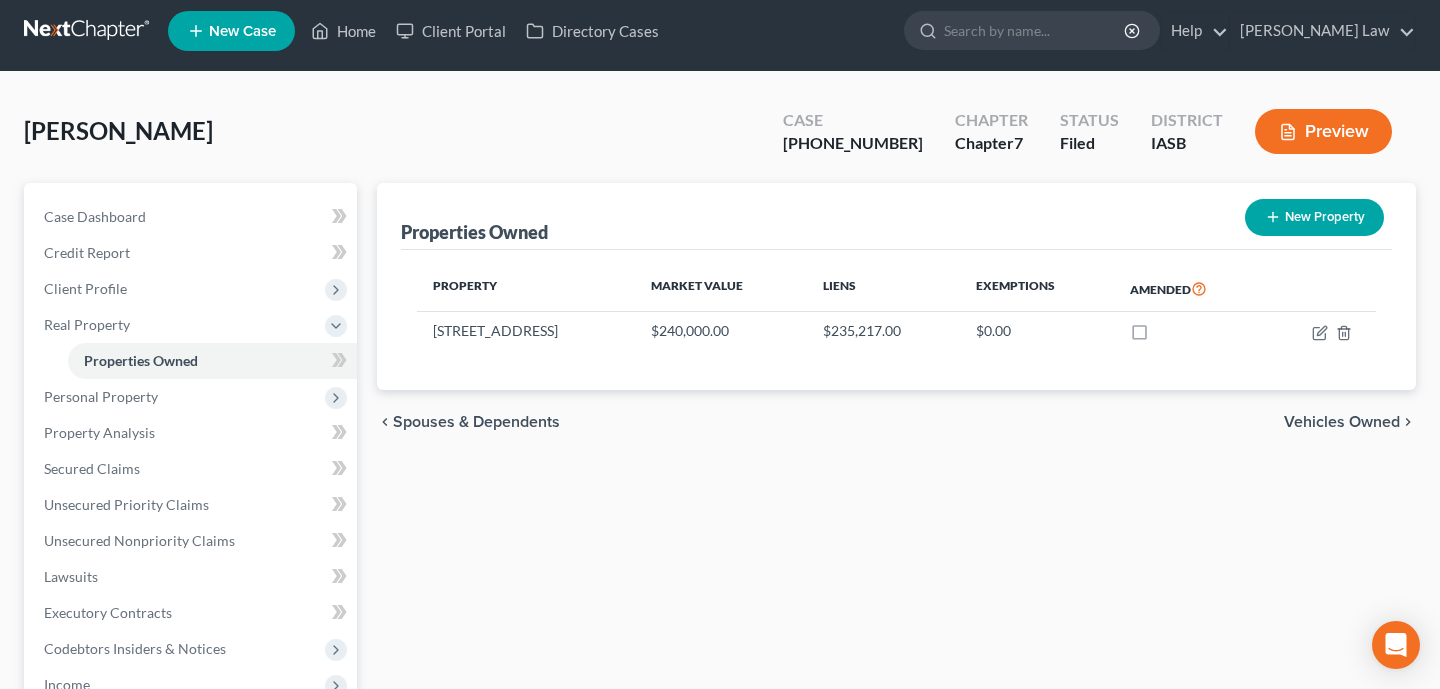 scroll, scrollTop: 0, scrollLeft: 0, axis: both 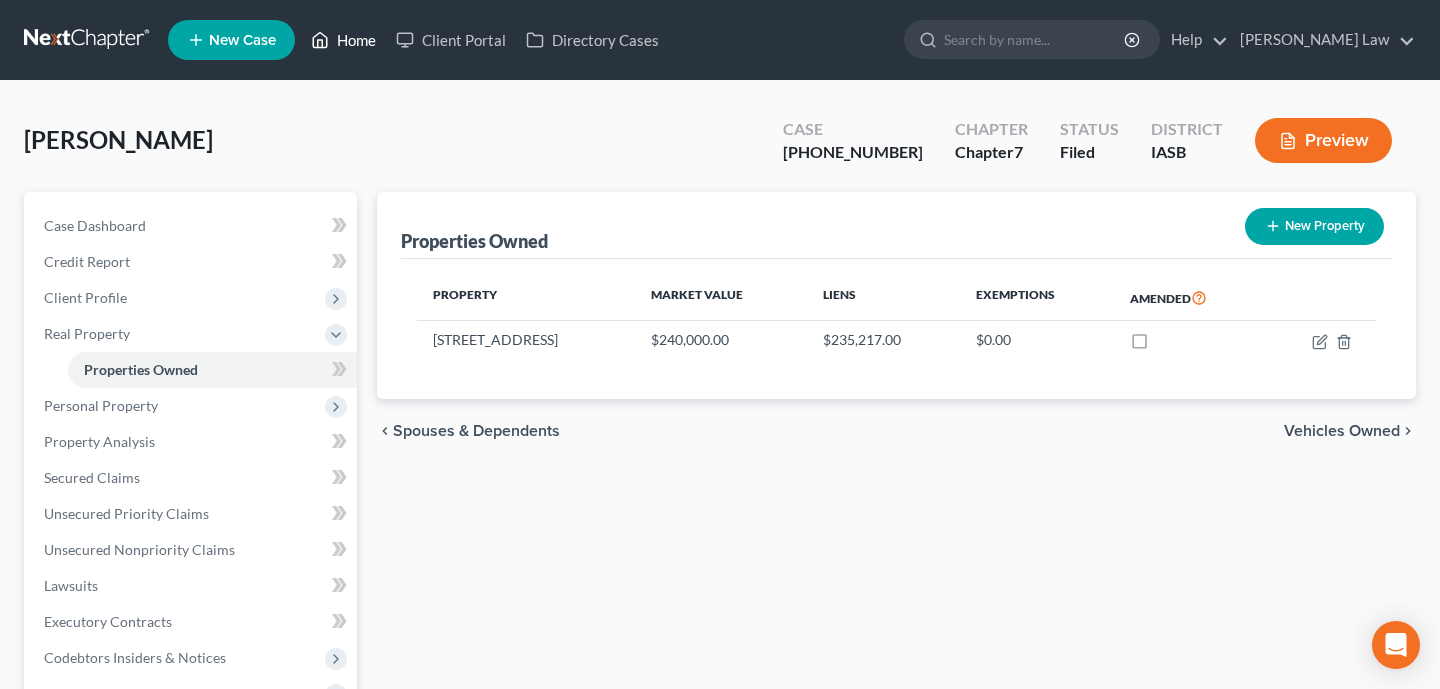 click on "Home" at bounding box center (343, 40) 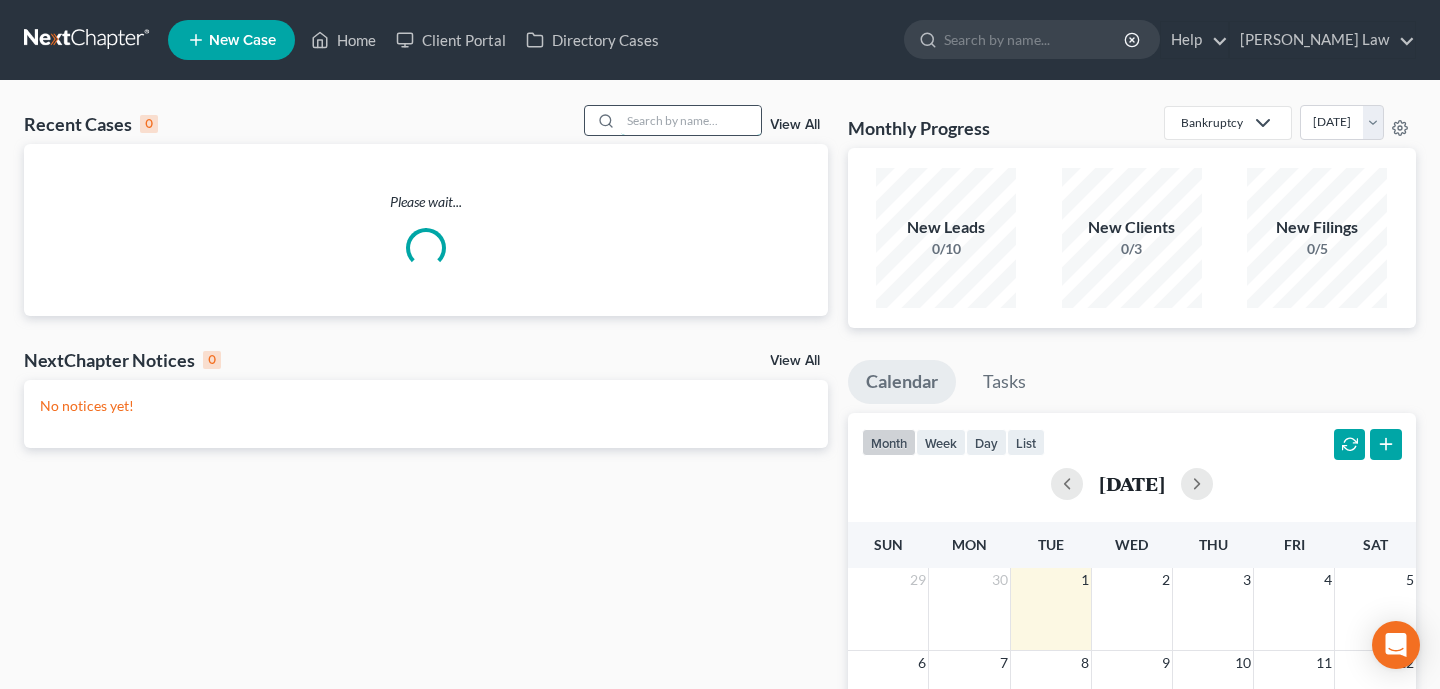 click at bounding box center [691, 120] 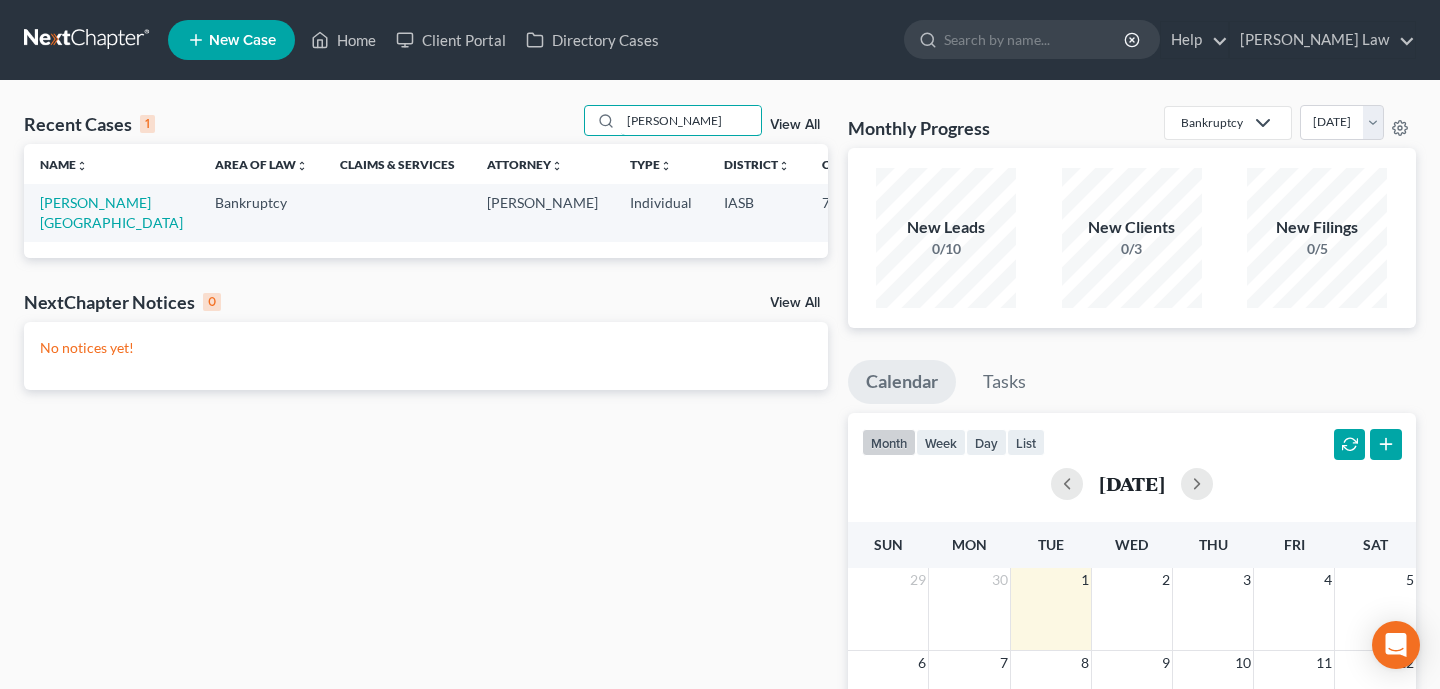 type on "[PERSON_NAME]" 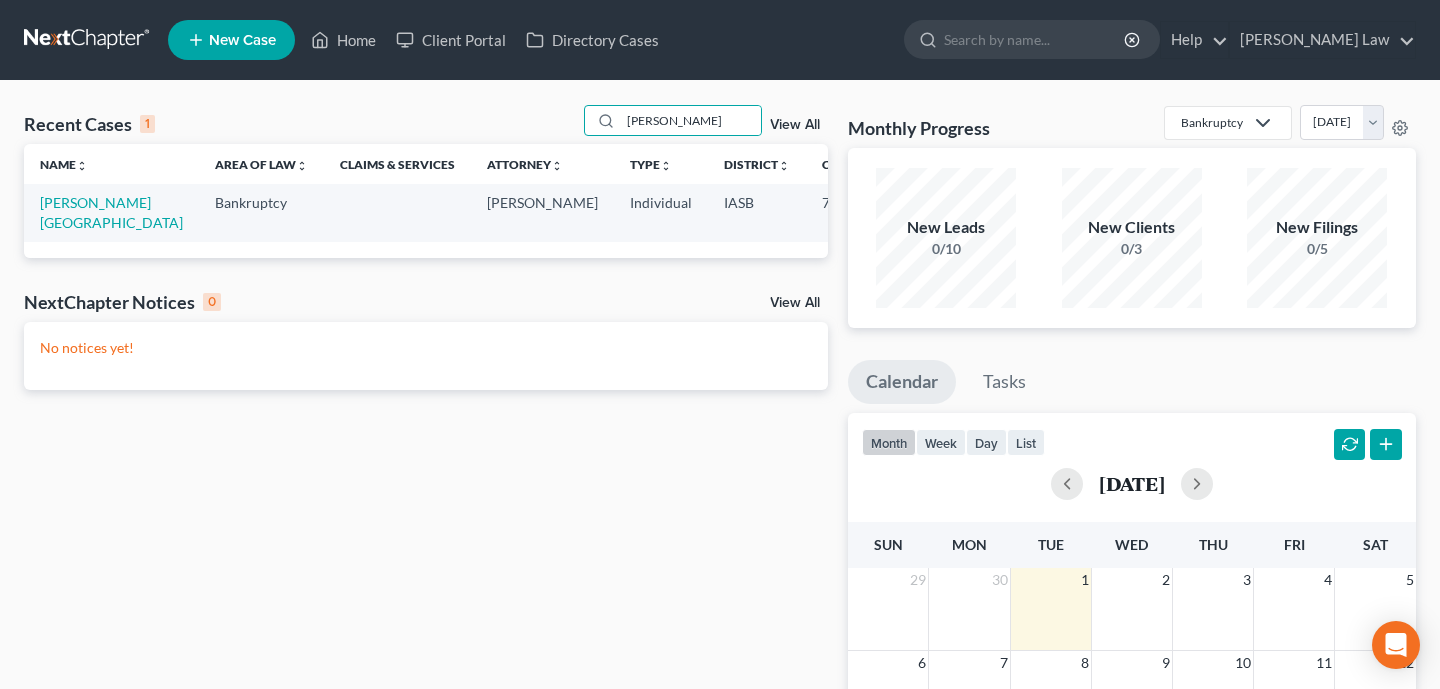 click on "[PERSON_NAME][GEOGRAPHIC_DATA]" at bounding box center [111, 212] 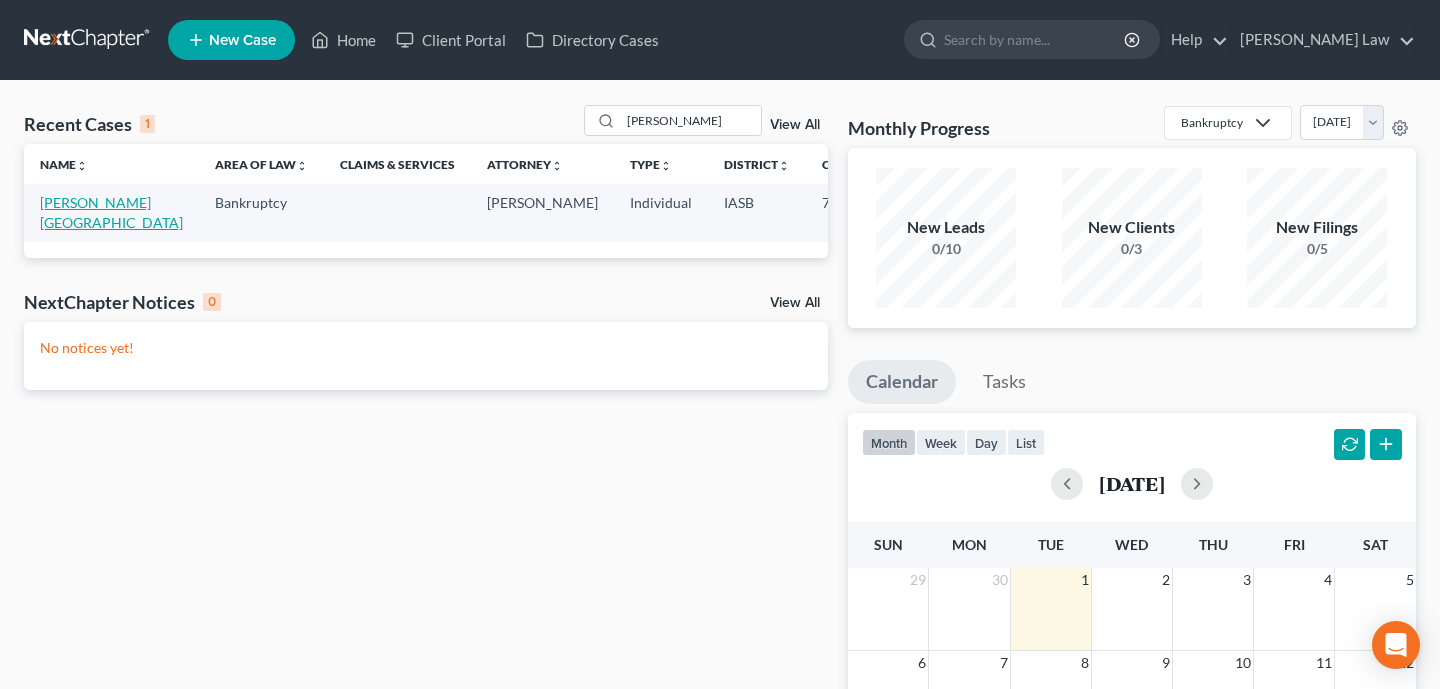 click on "[PERSON_NAME][GEOGRAPHIC_DATA]" at bounding box center [111, 212] 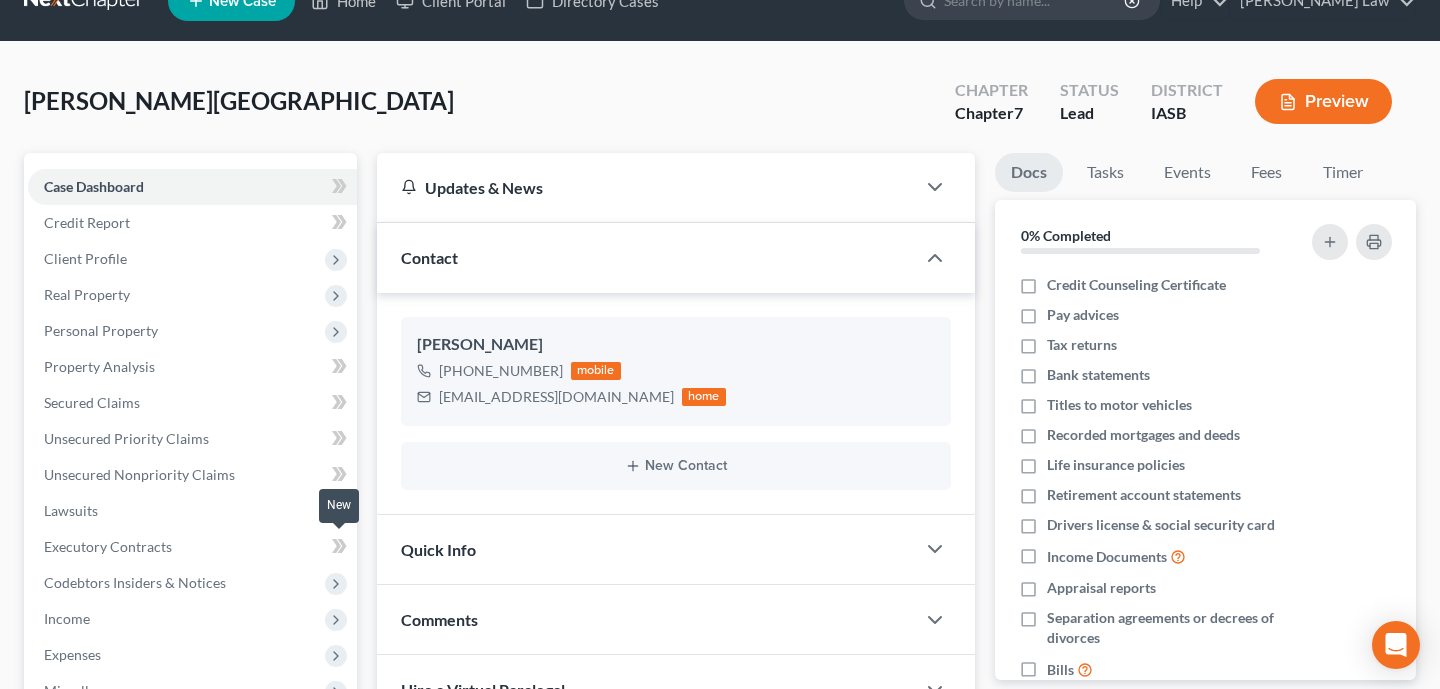 scroll, scrollTop: 86, scrollLeft: 0, axis: vertical 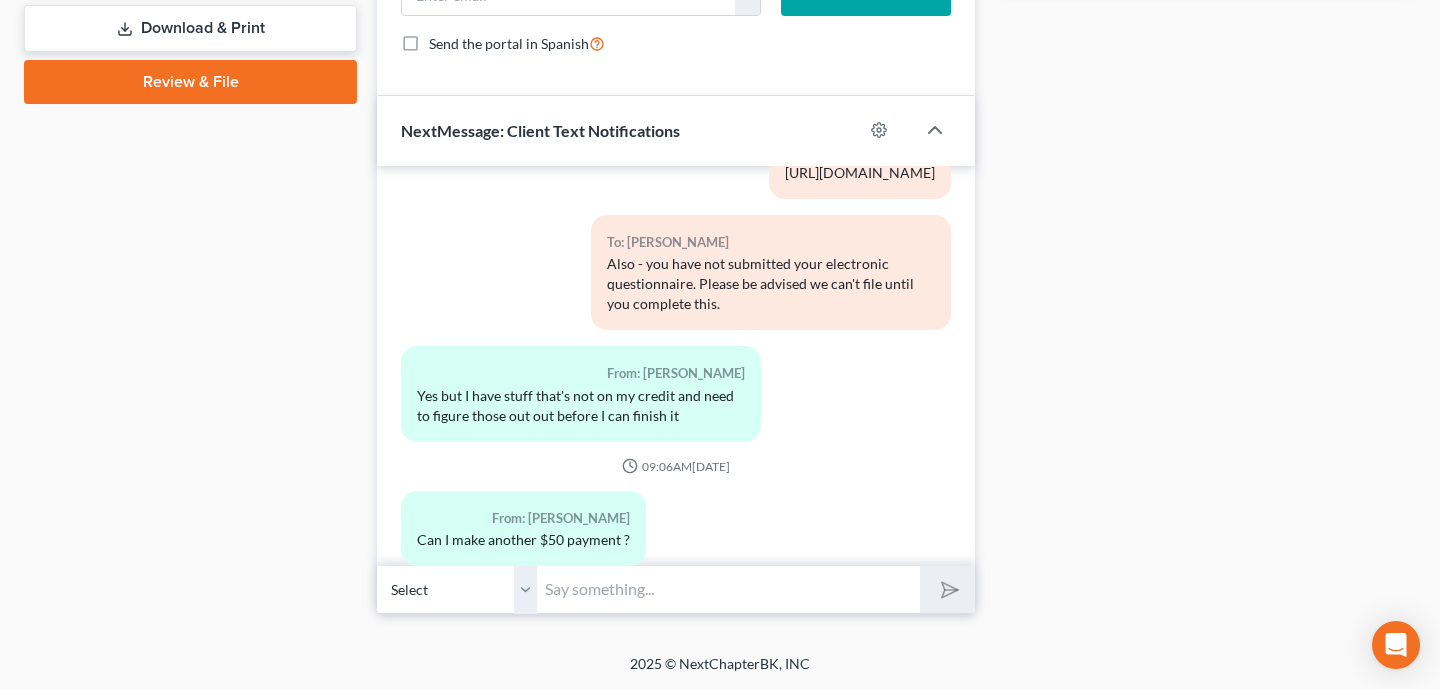 click at bounding box center (728, 589) 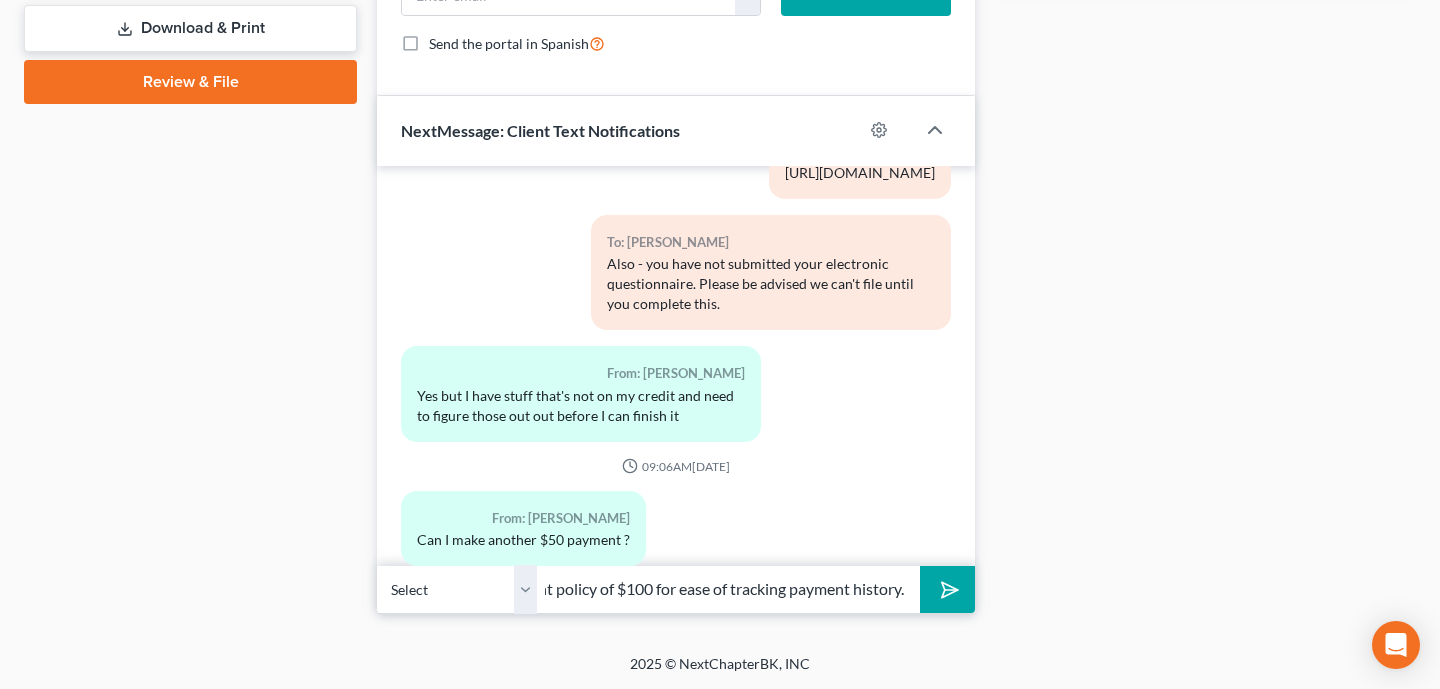 scroll, scrollTop: 0, scrollLeft: 400, axis: horizontal 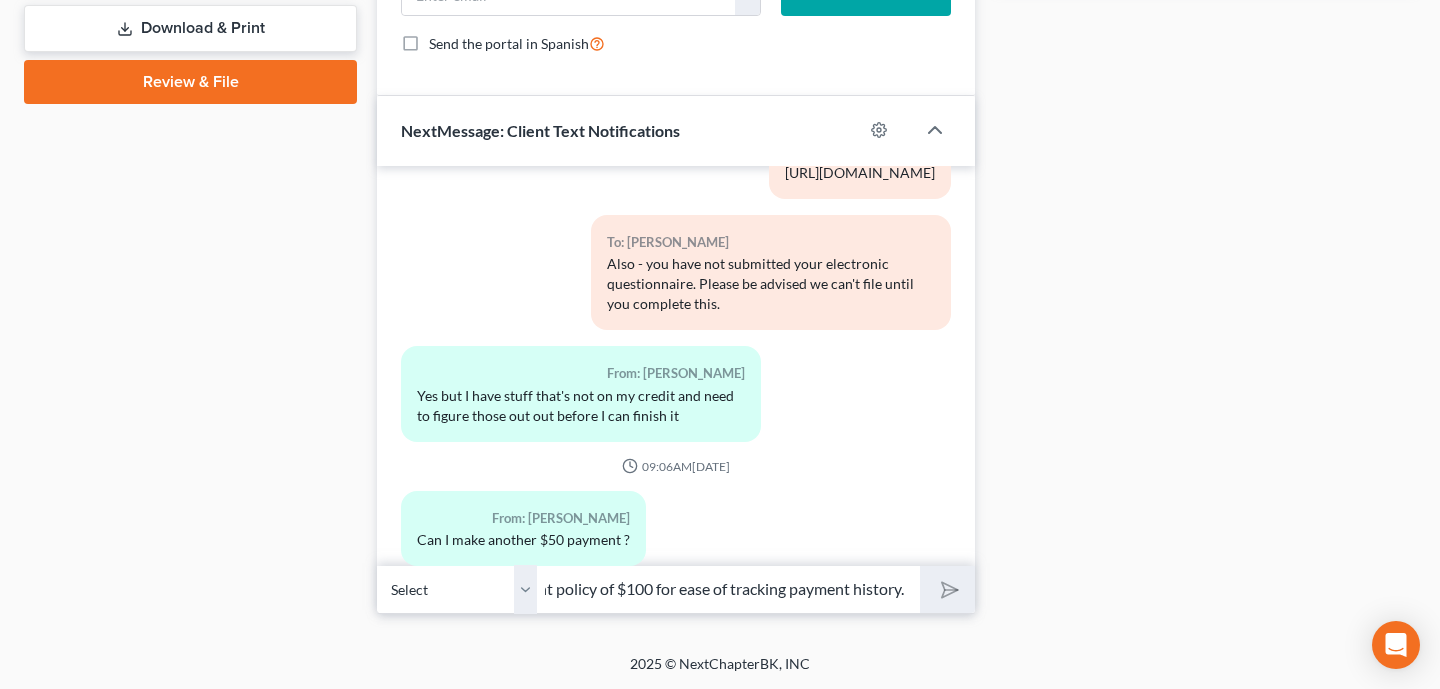 type 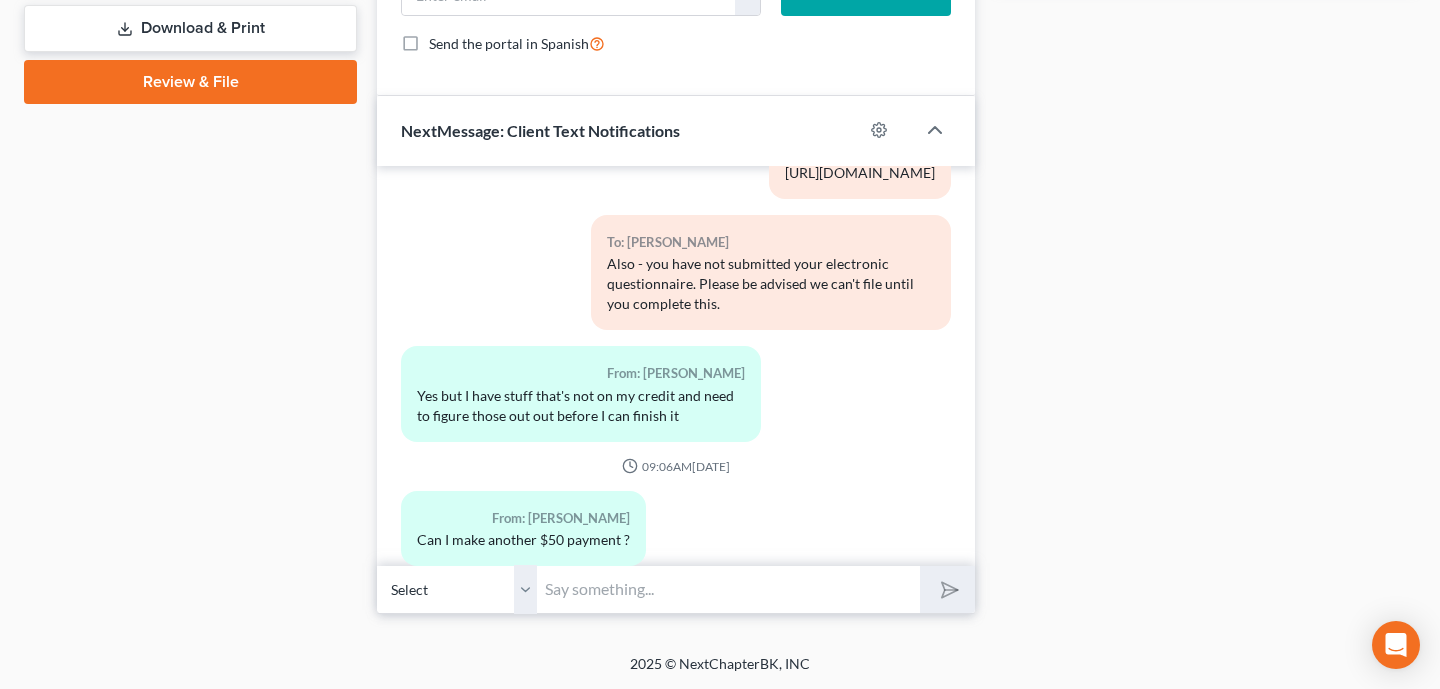 scroll, scrollTop: 0, scrollLeft: 0, axis: both 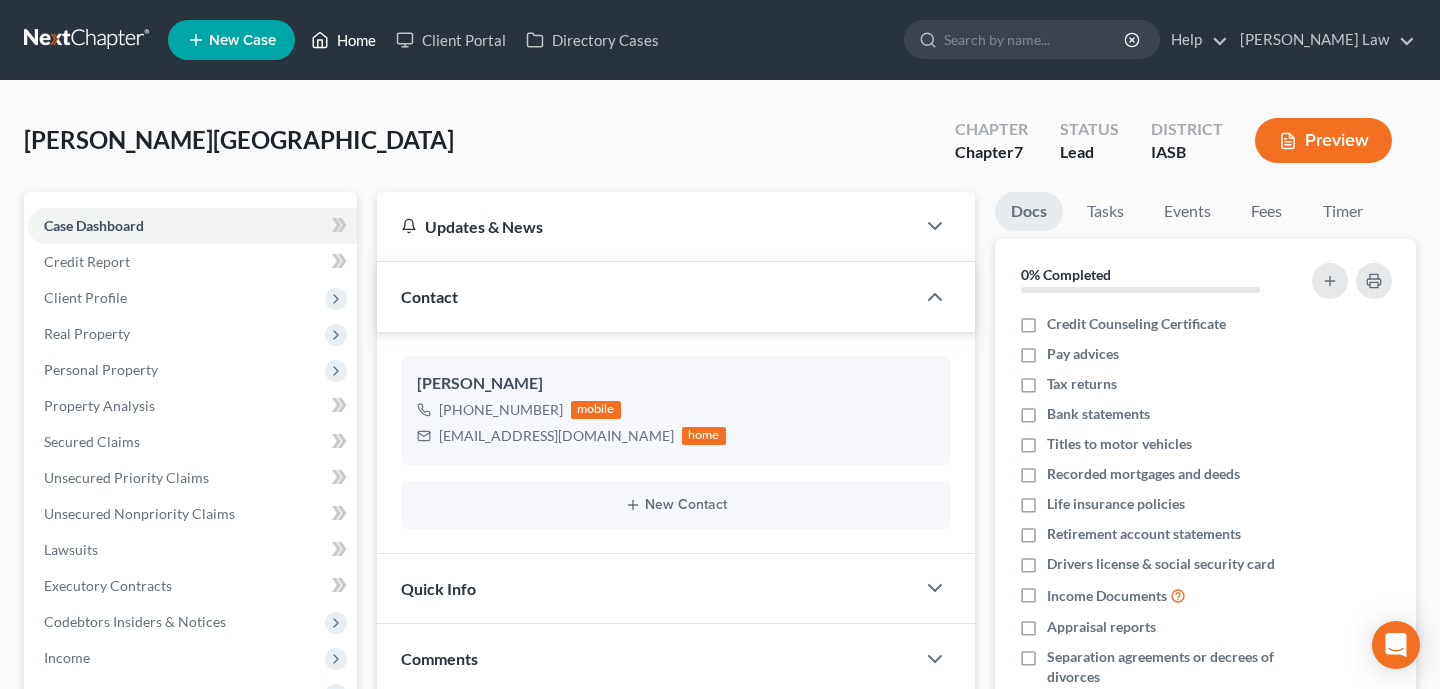 click on "Home" at bounding box center (343, 40) 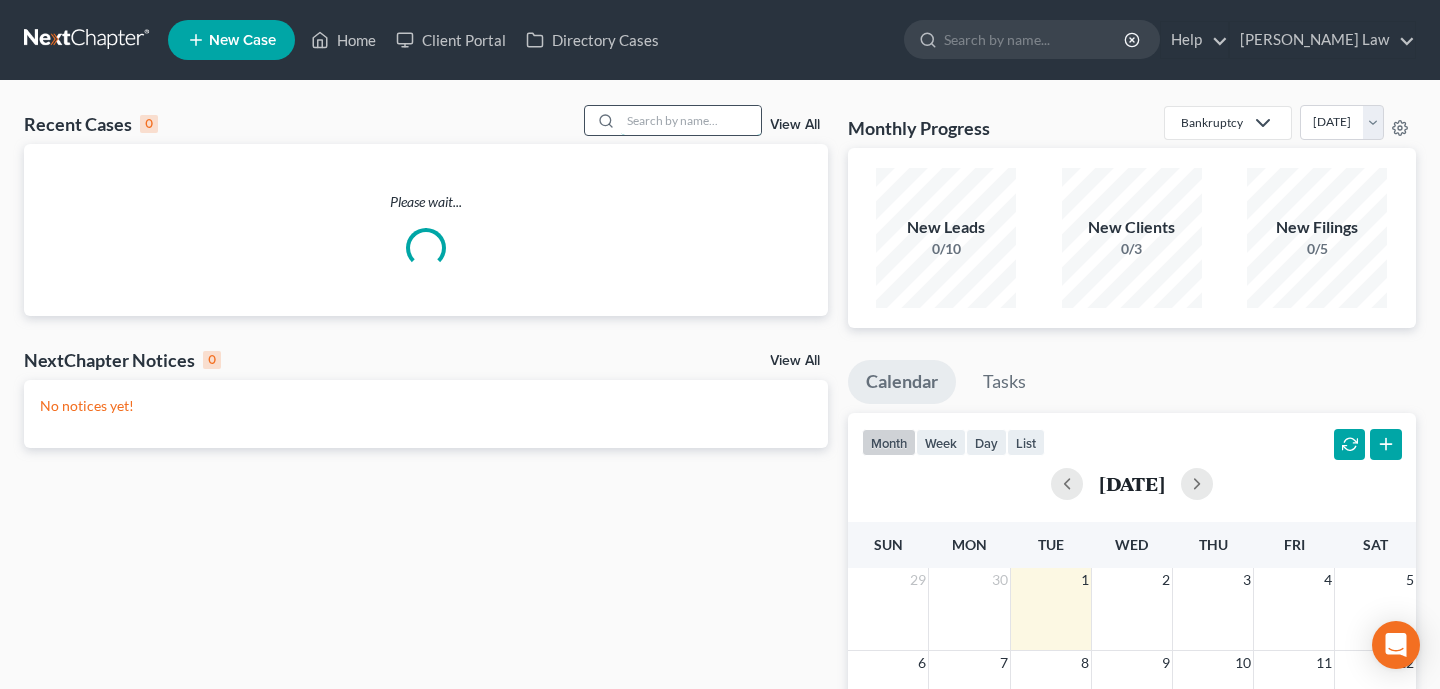 click at bounding box center [691, 120] 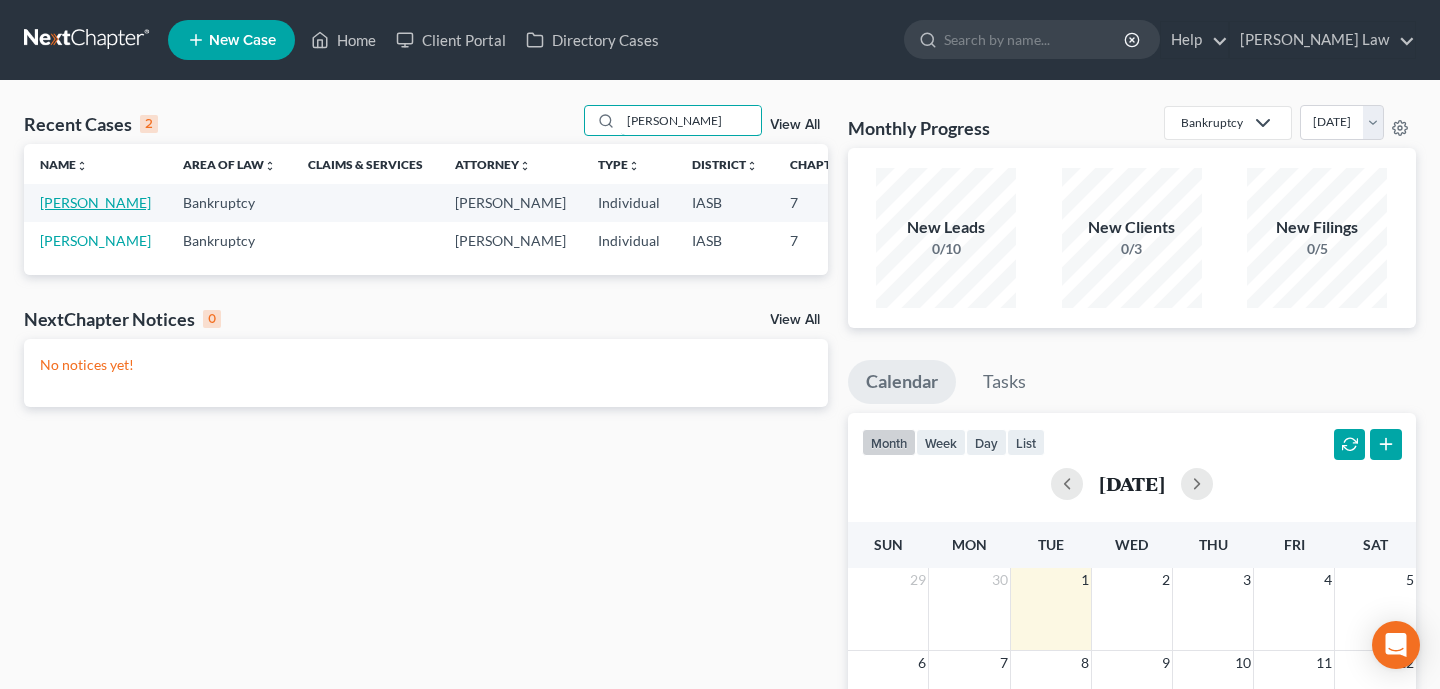 type on "[PERSON_NAME]" 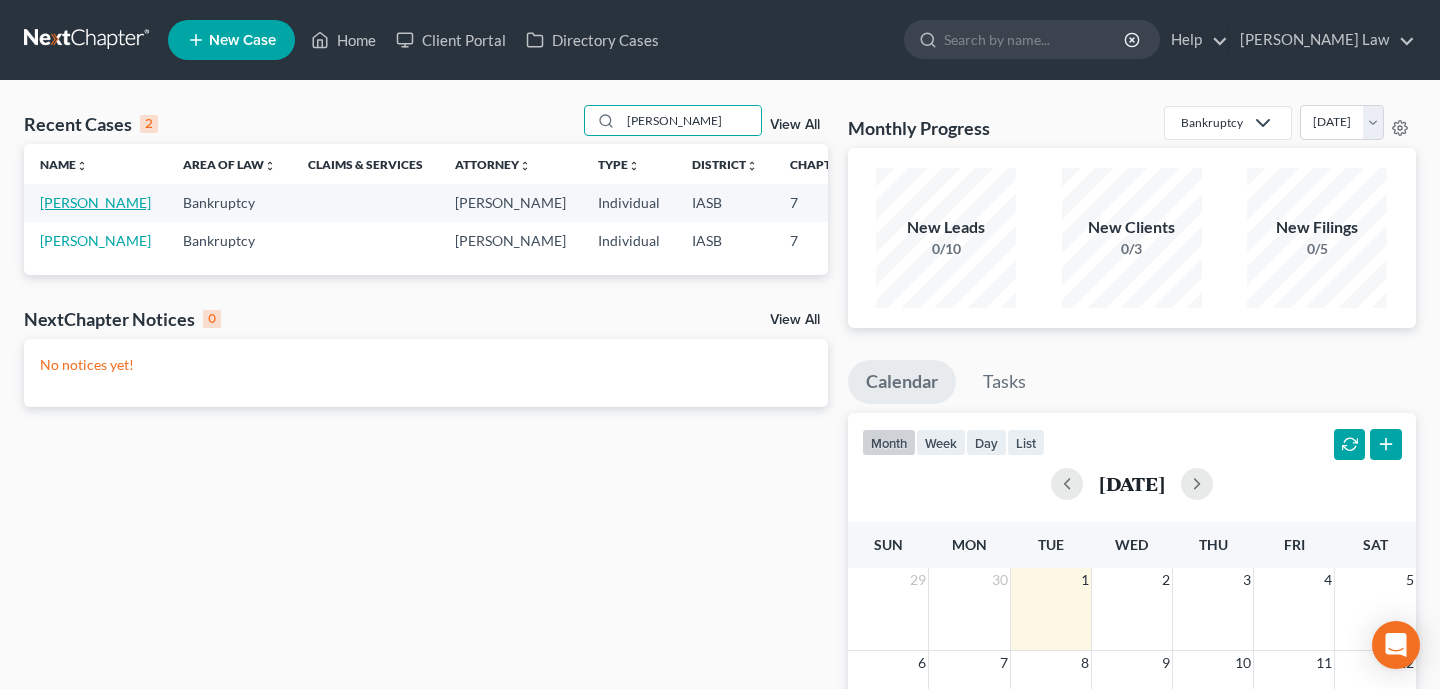 click on "[PERSON_NAME]" at bounding box center (95, 202) 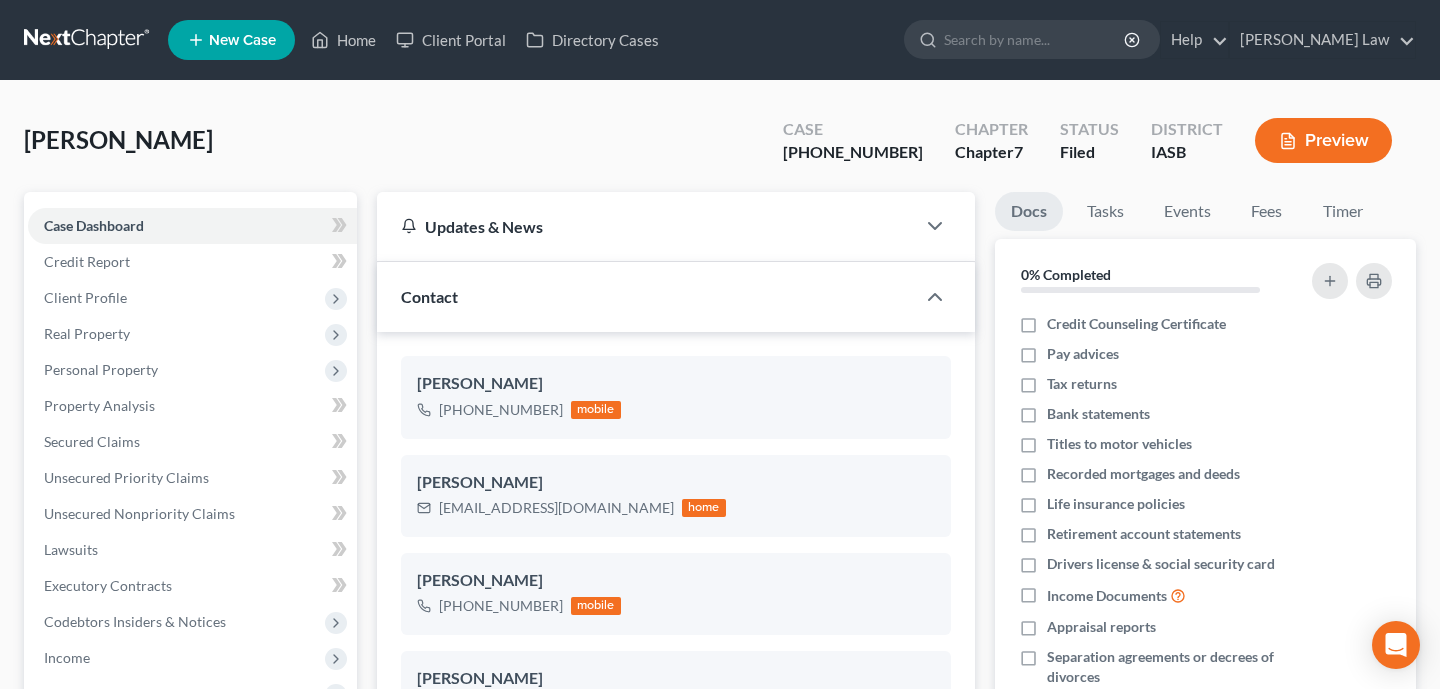 scroll, scrollTop: 528, scrollLeft: 0, axis: vertical 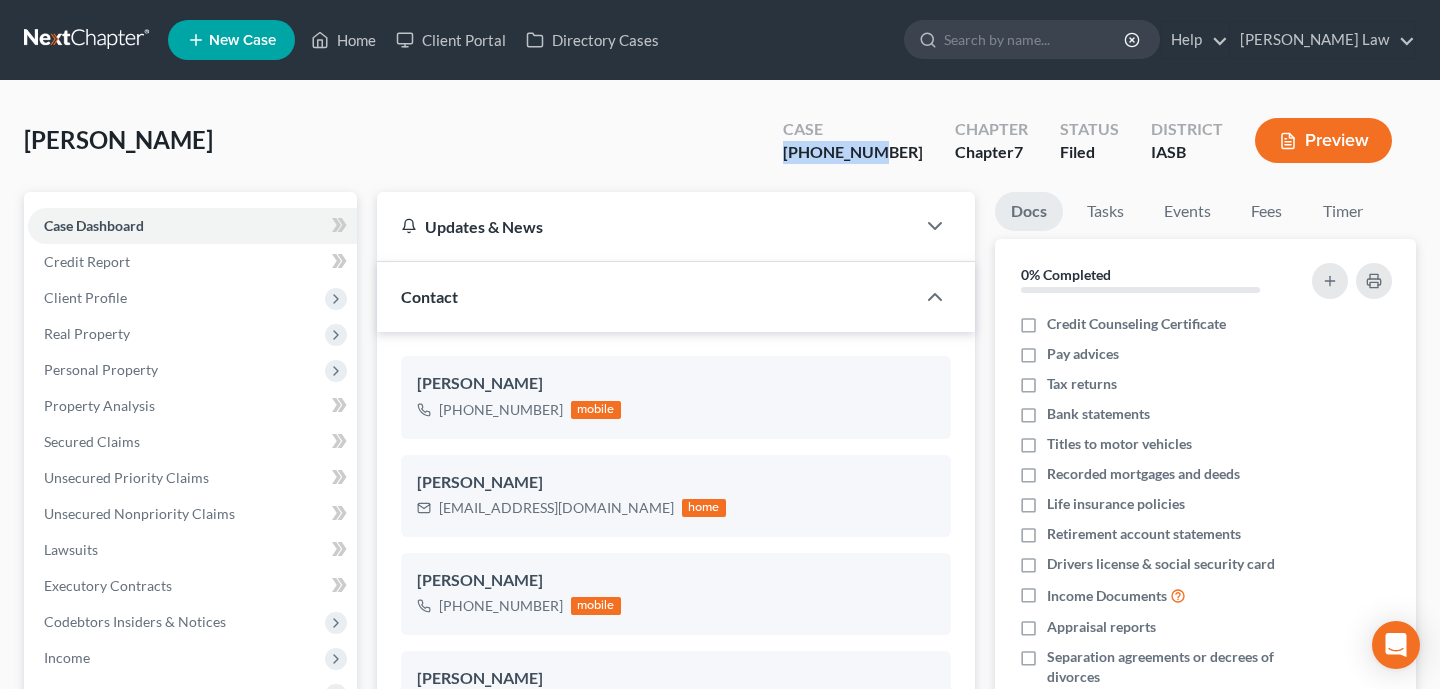 drag, startPoint x: 940, startPoint y: 158, endPoint x: 836, endPoint y: 157, distance: 104.00481 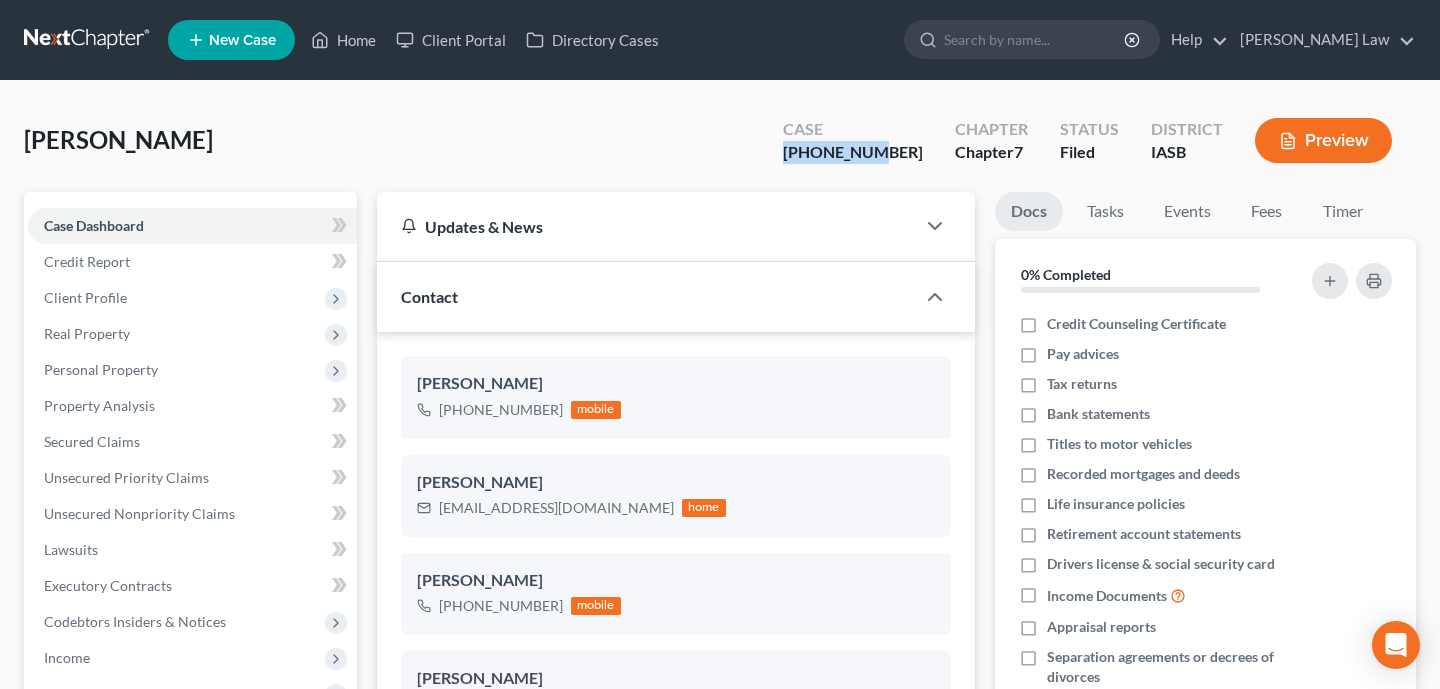 click on "Case [PHONE_NUMBER]" at bounding box center (853, 142) 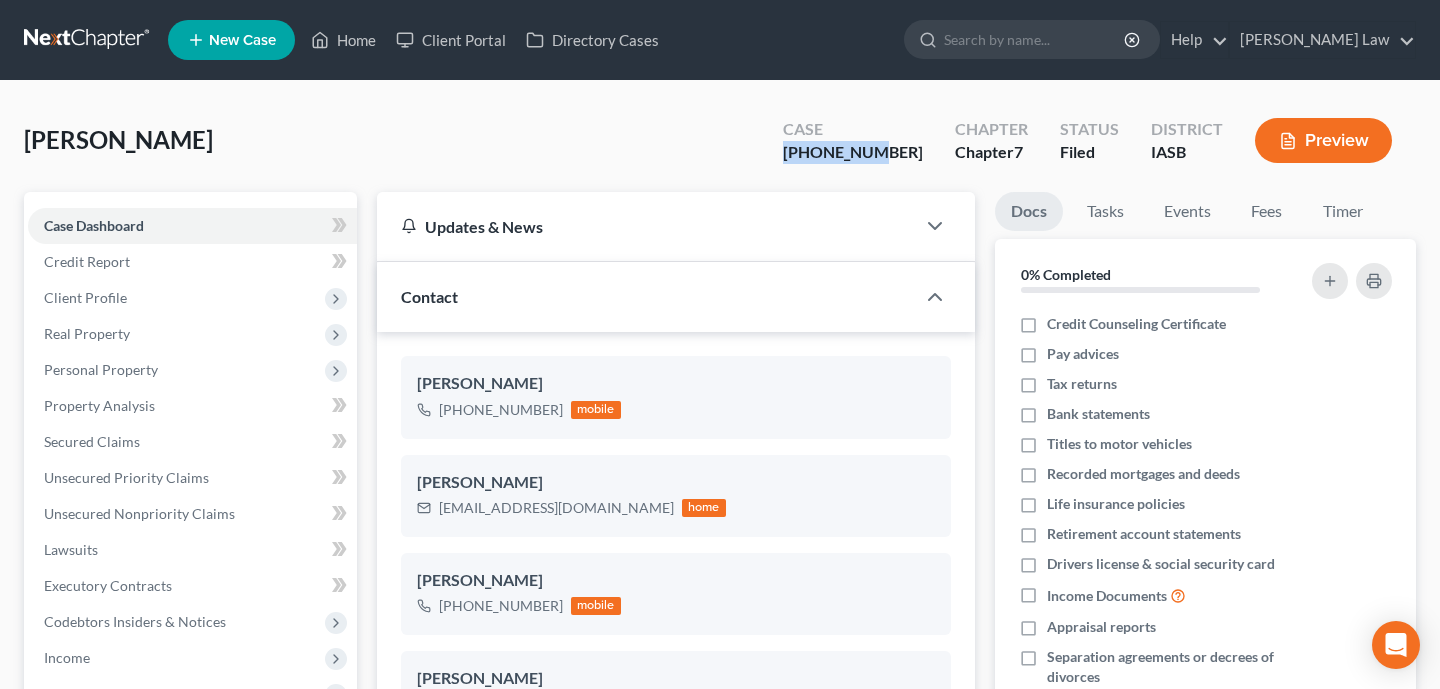 drag, startPoint x: 930, startPoint y: 145, endPoint x: 844, endPoint y: 155, distance: 86.579445 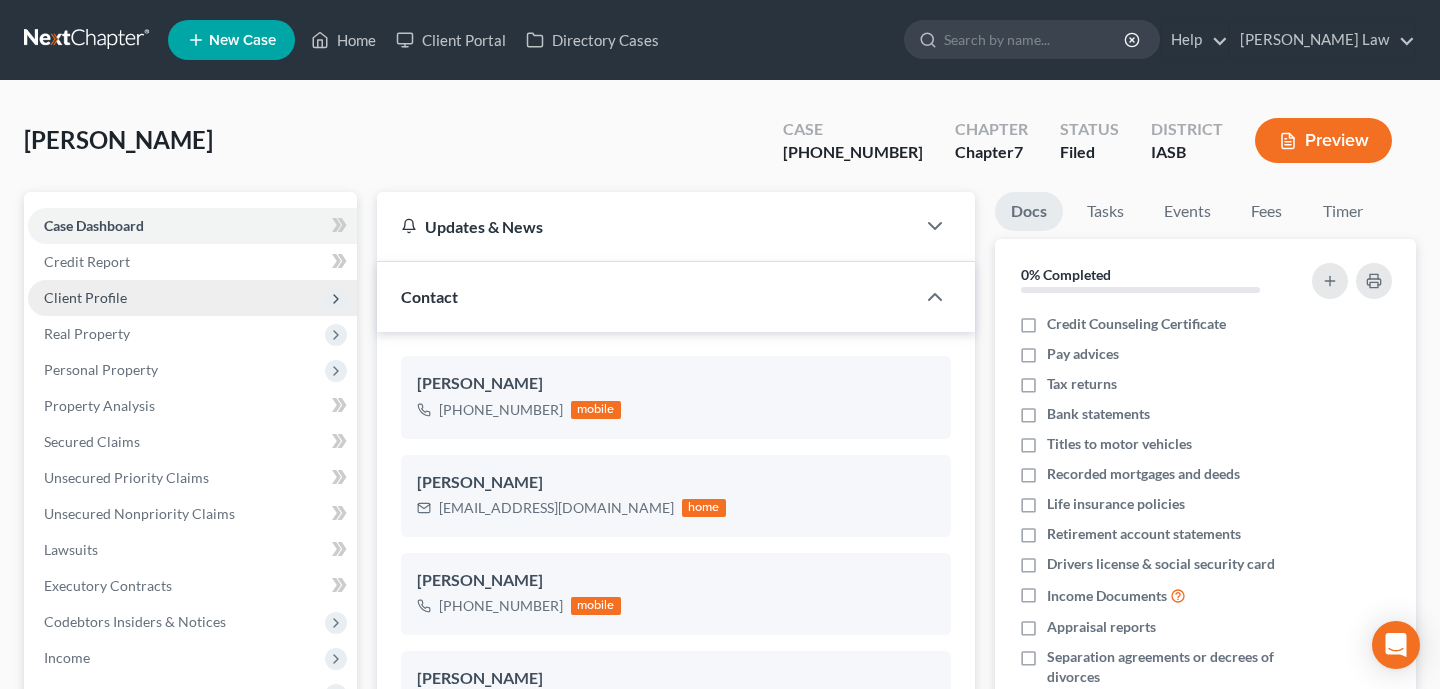 click on "Client Profile" at bounding box center (192, 298) 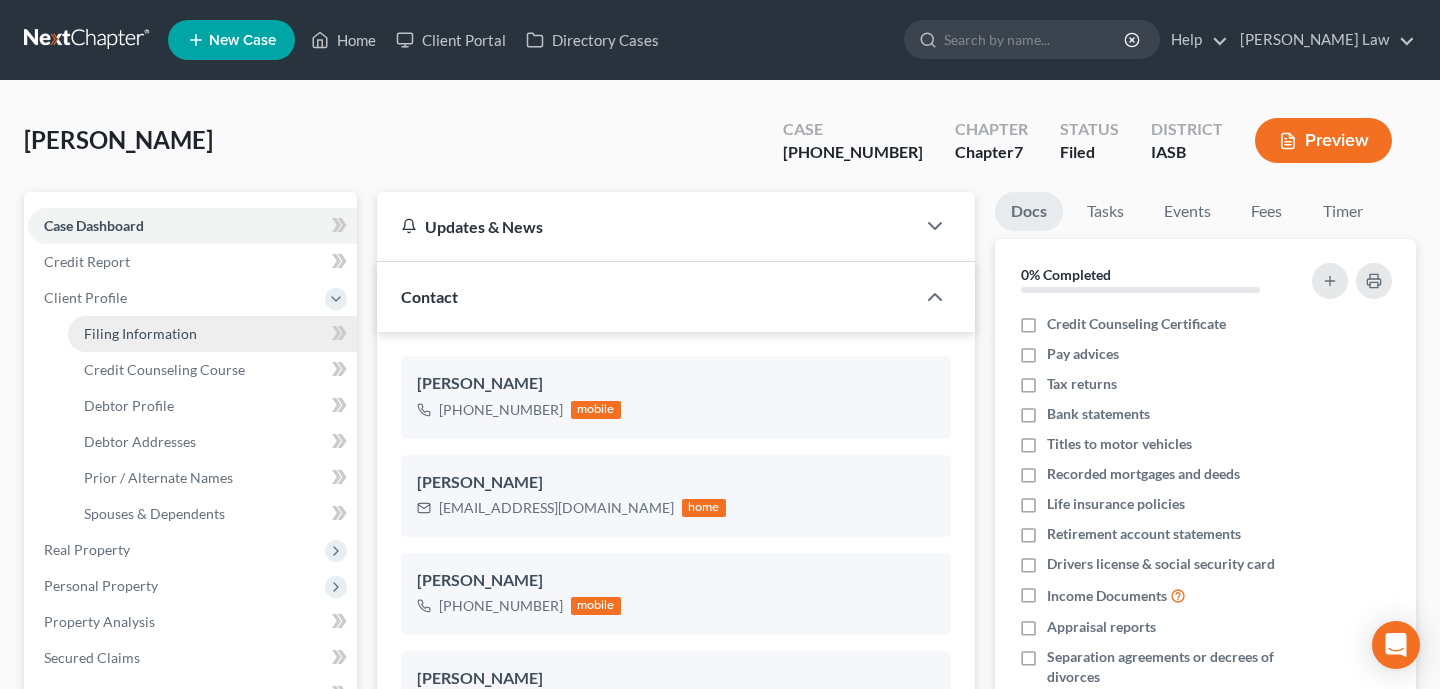 click on "Filing Information" at bounding box center (140, 333) 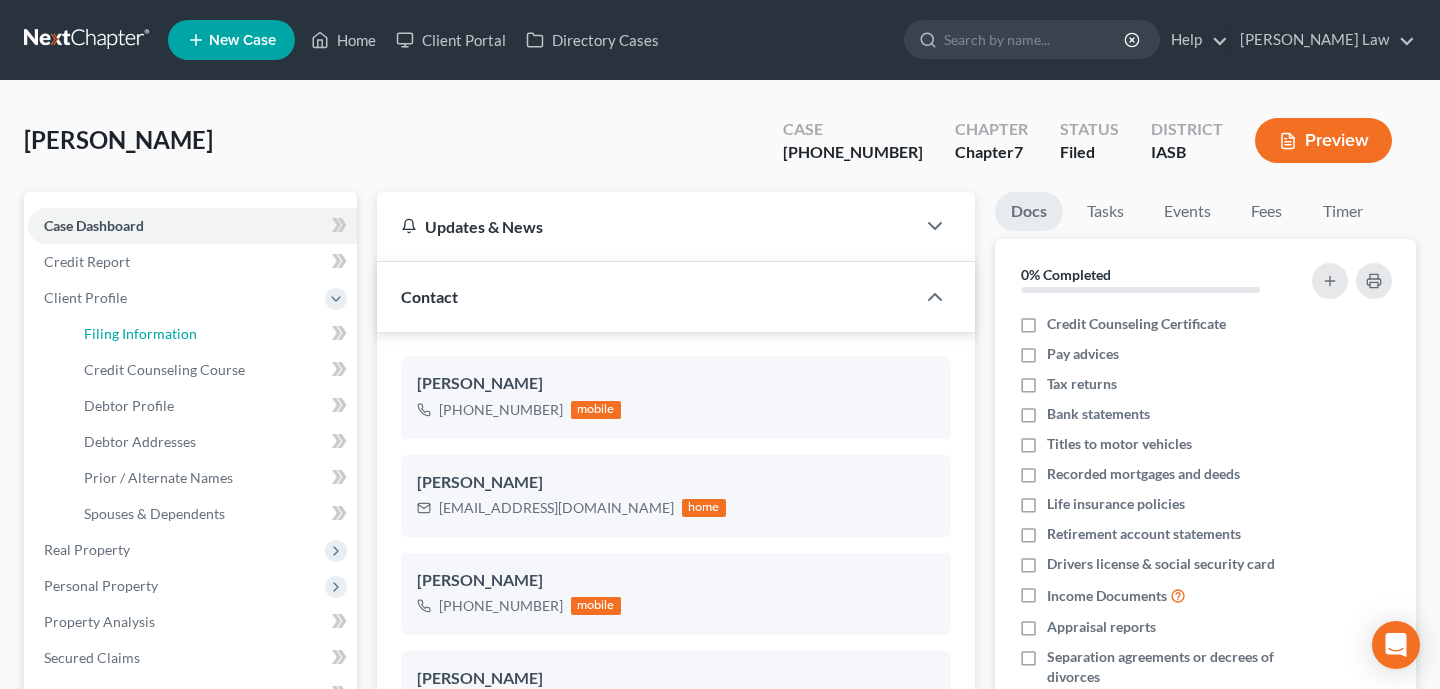 select on "1" 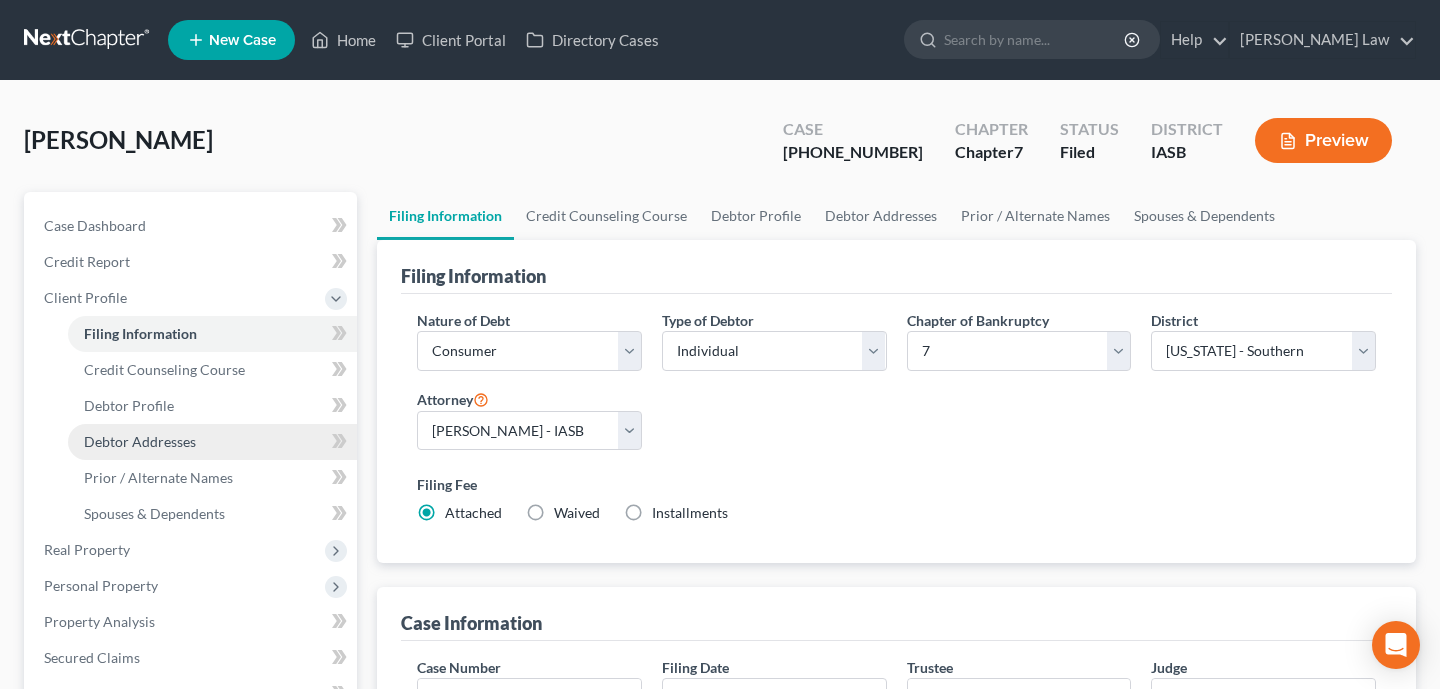 click on "Debtor Addresses" at bounding box center (212, 442) 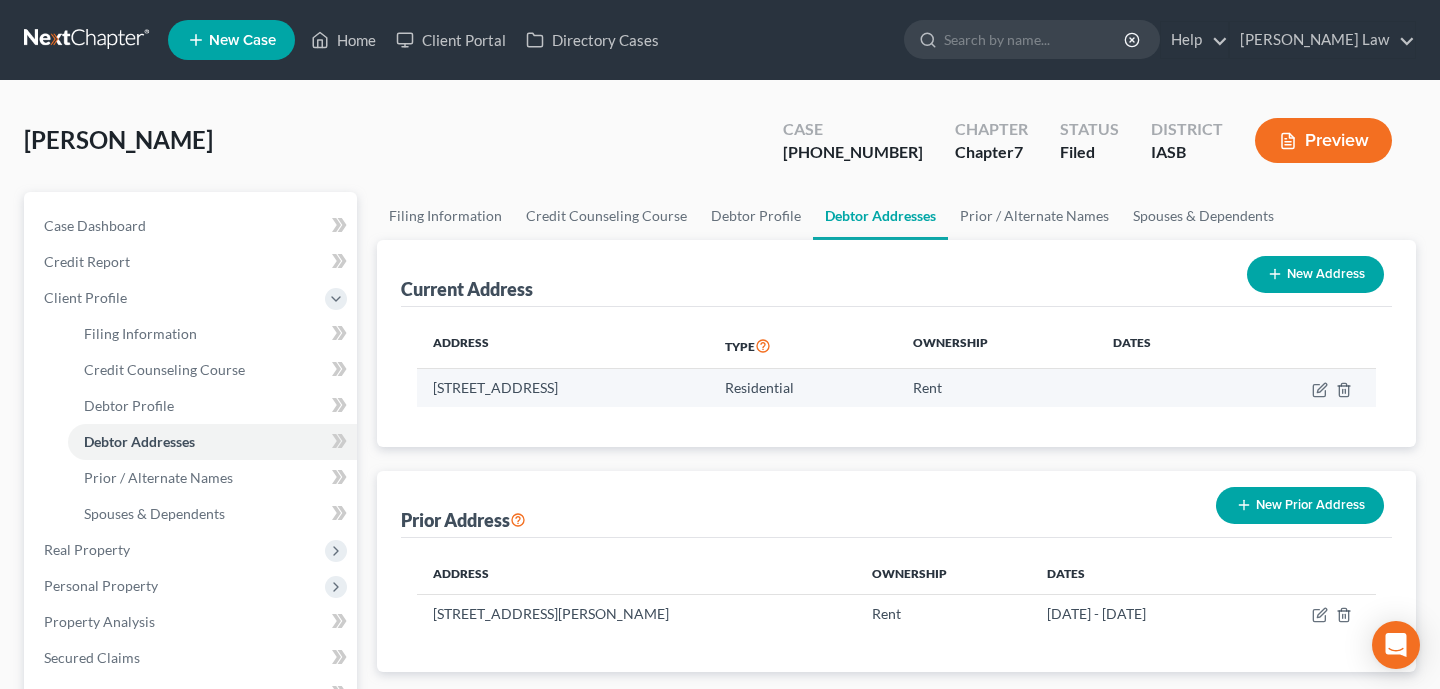 drag, startPoint x: 679, startPoint y: 390, endPoint x: 426, endPoint y: 387, distance: 253.01779 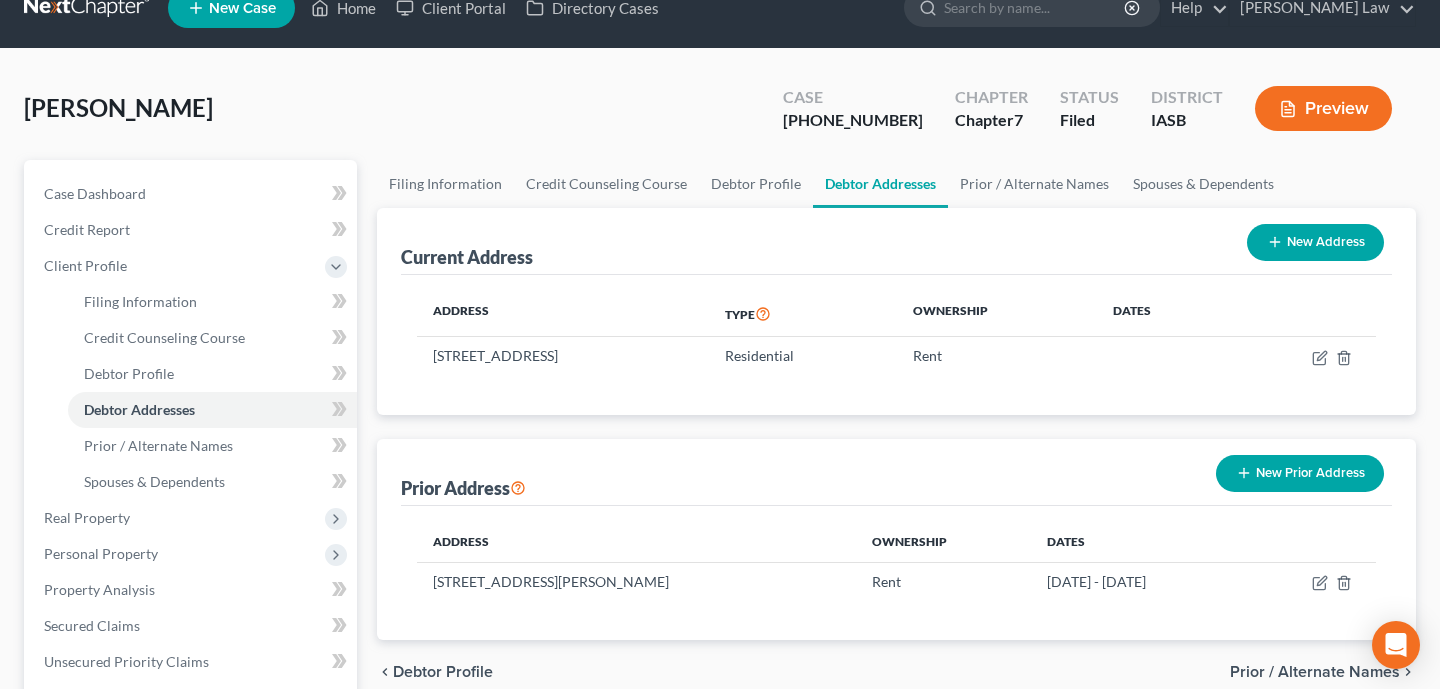 scroll, scrollTop: 36, scrollLeft: 0, axis: vertical 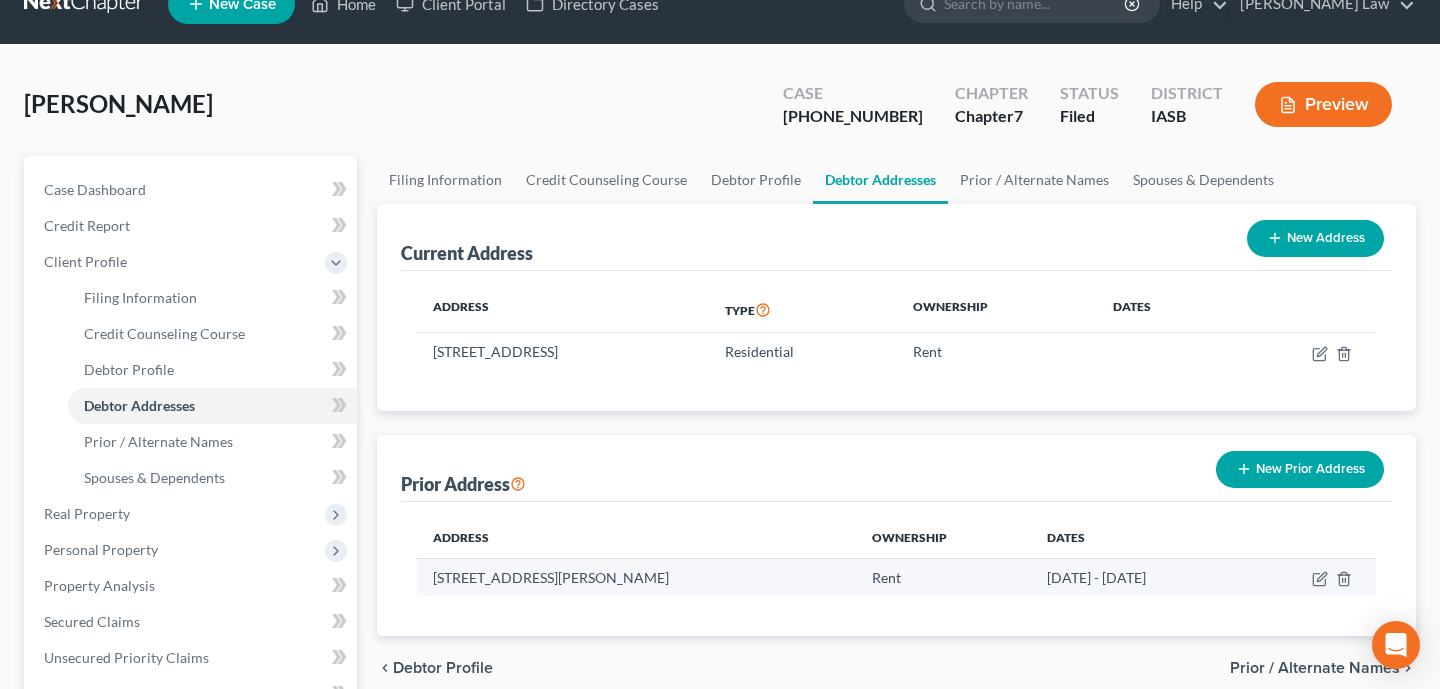 drag, startPoint x: 680, startPoint y: 576, endPoint x: 426, endPoint y: 577, distance: 254.00197 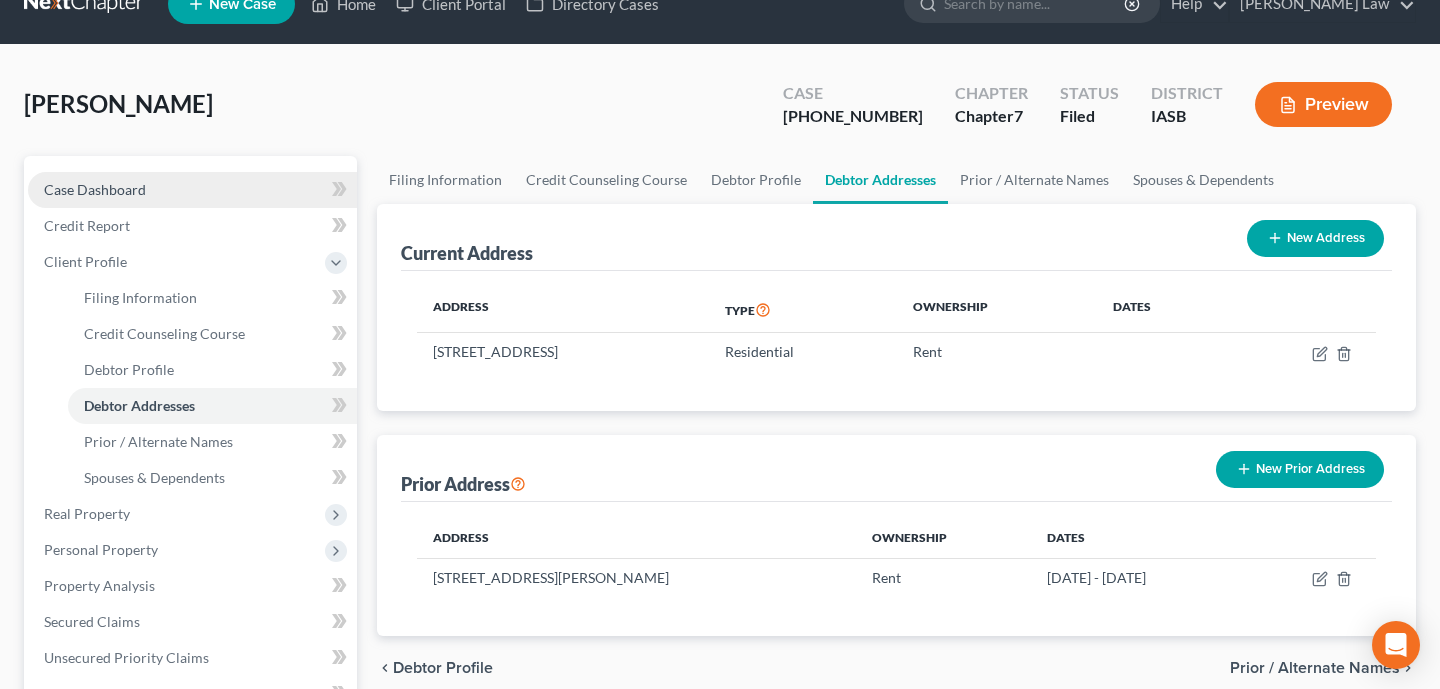 click on "Case Dashboard" at bounding box center (192, 190) 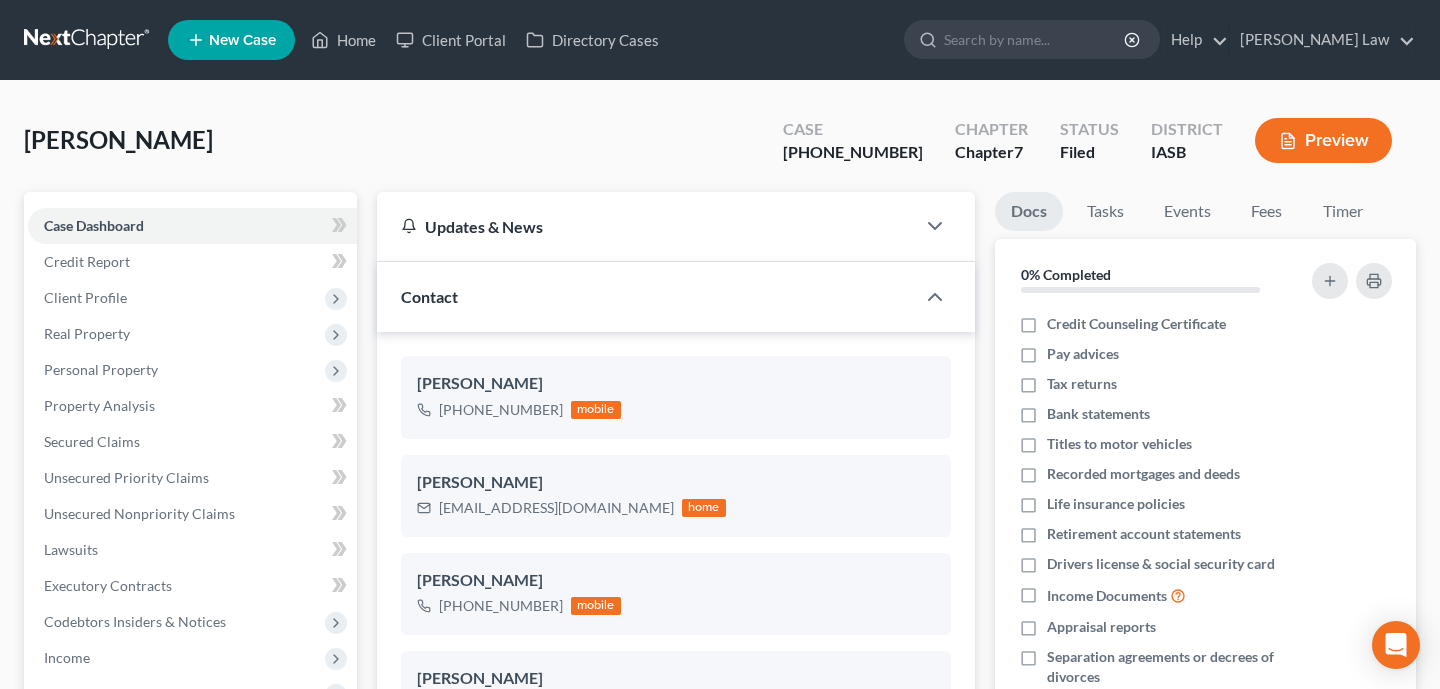 scroll, scrollTop: 1144, scrollLeft: 0, axis: vertical 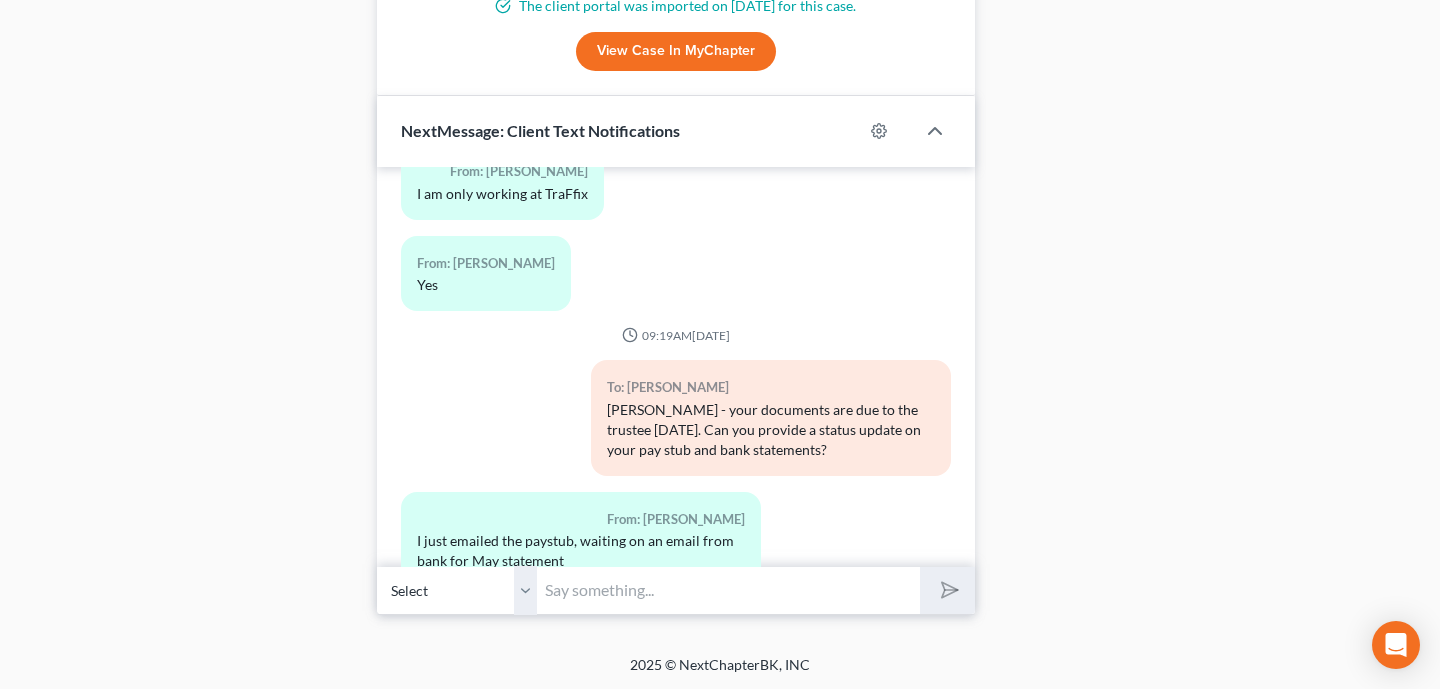 click at bounding box center [728, 590] 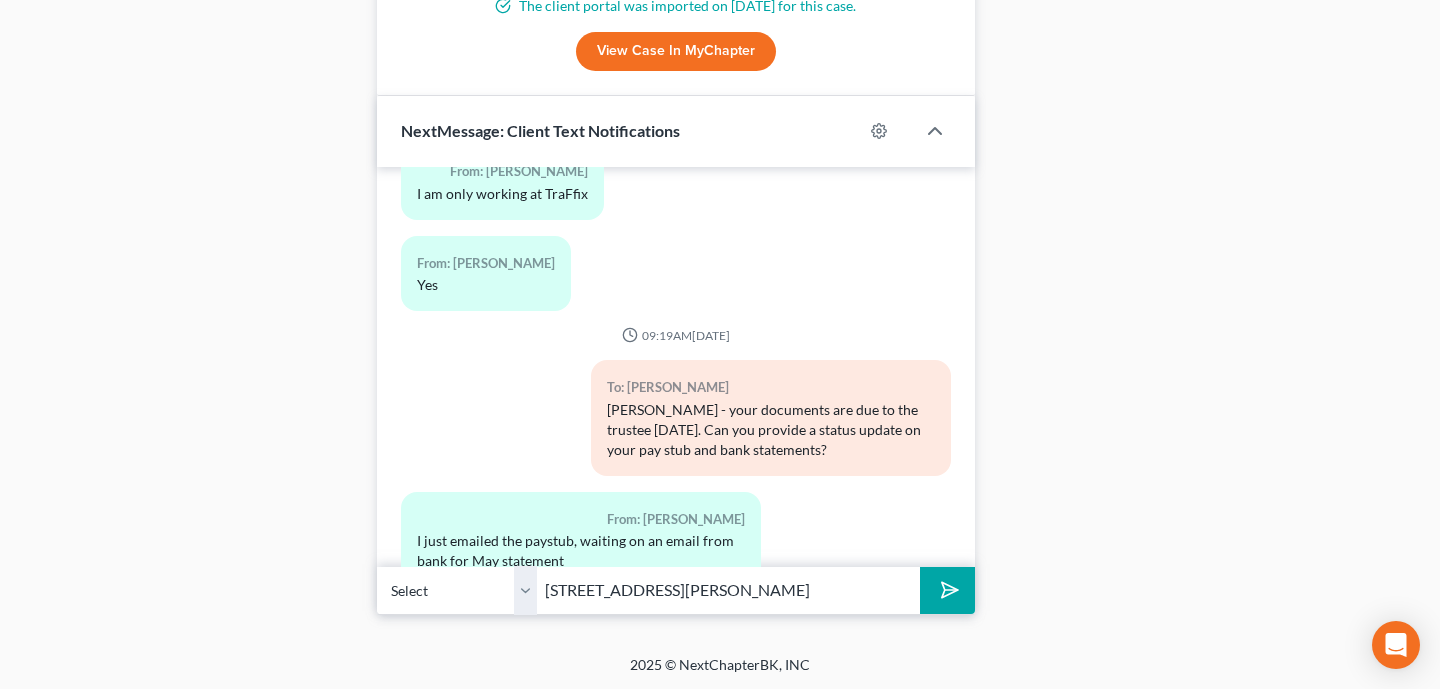 type on "[STREET_ADDRESS][PERSON_NAME]" 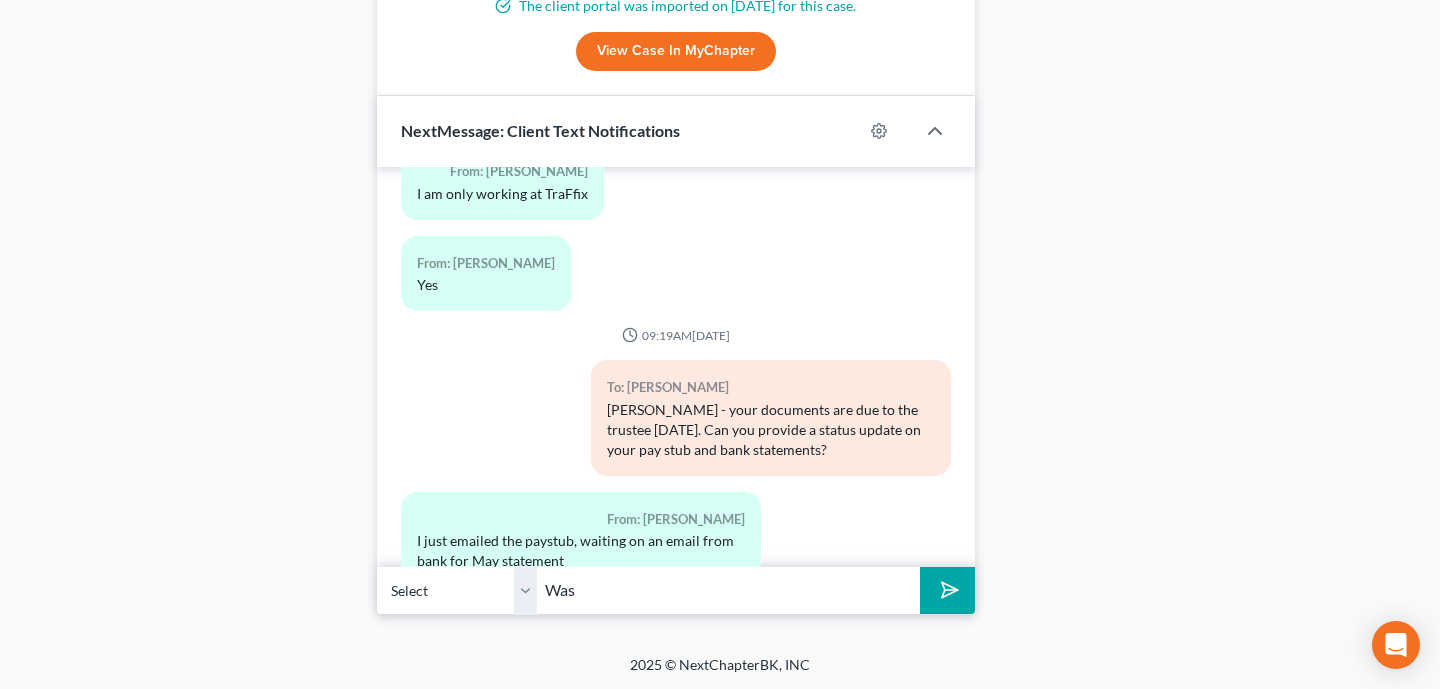 scroll, scrollTop: 3075, scrollLeft: 0, axis: vertical 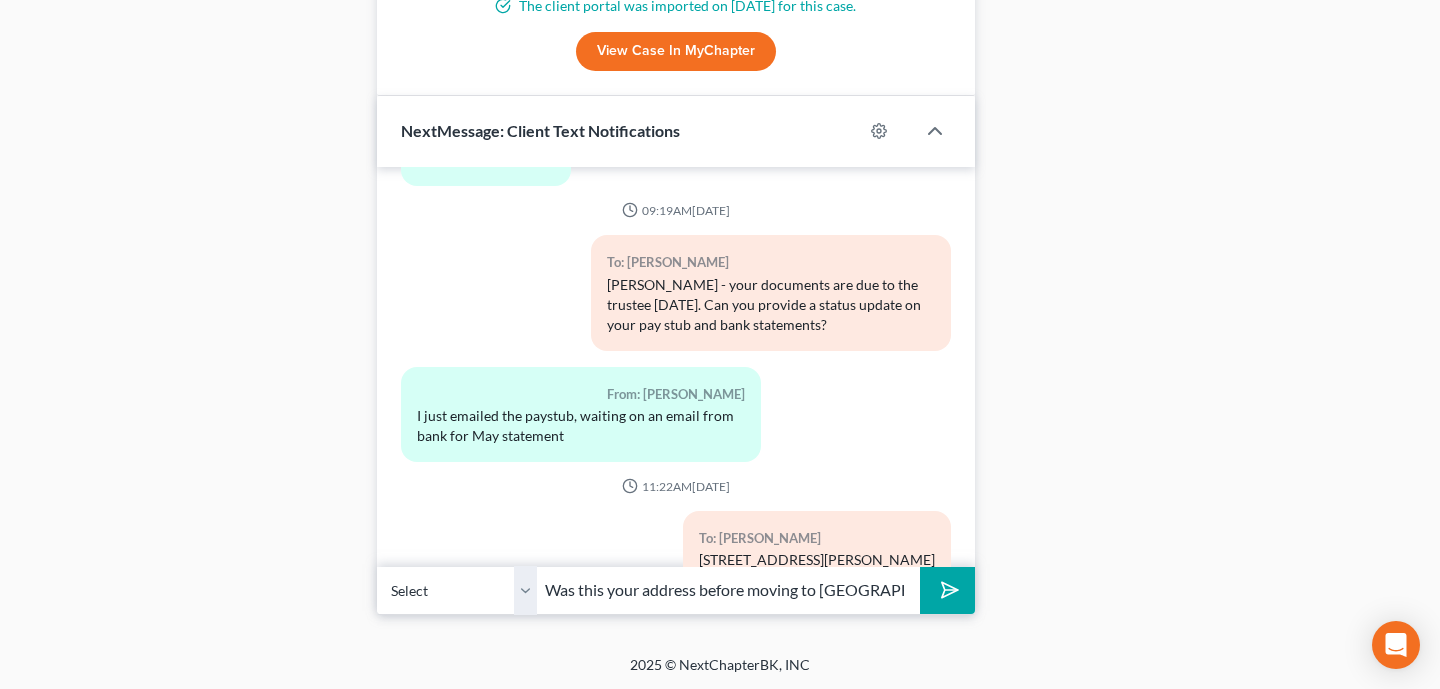 type on "Was this your address before moving to [GEOGRAPHIC_DATA]?" 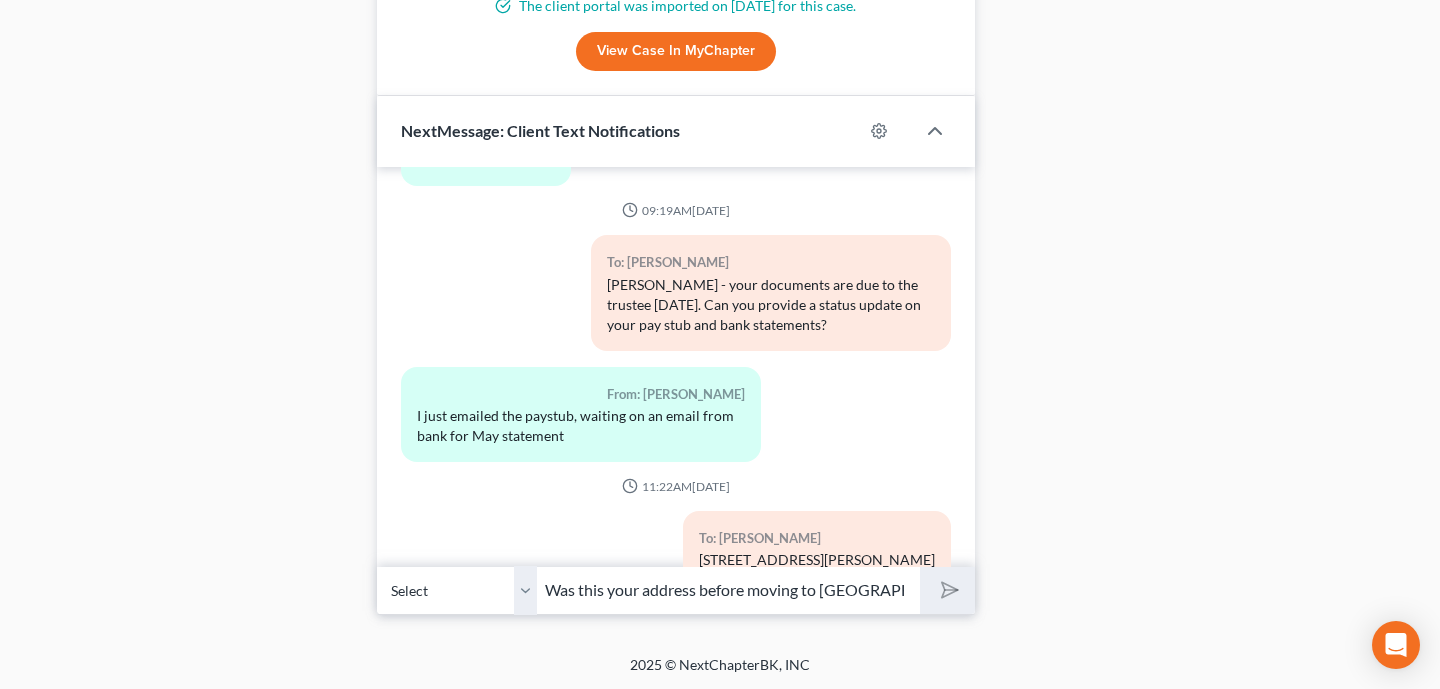 type 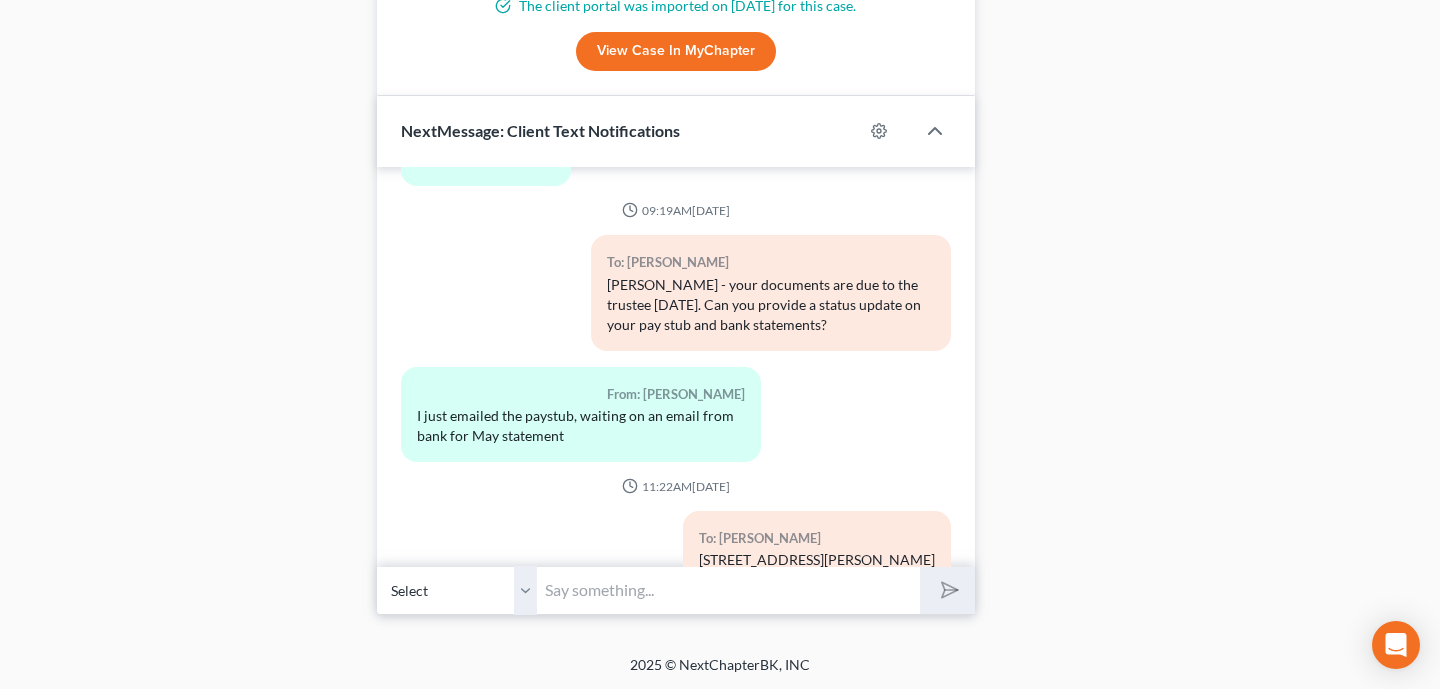 scroll, scrollTop: 3166, scrollLeft: 0, axis: vertical 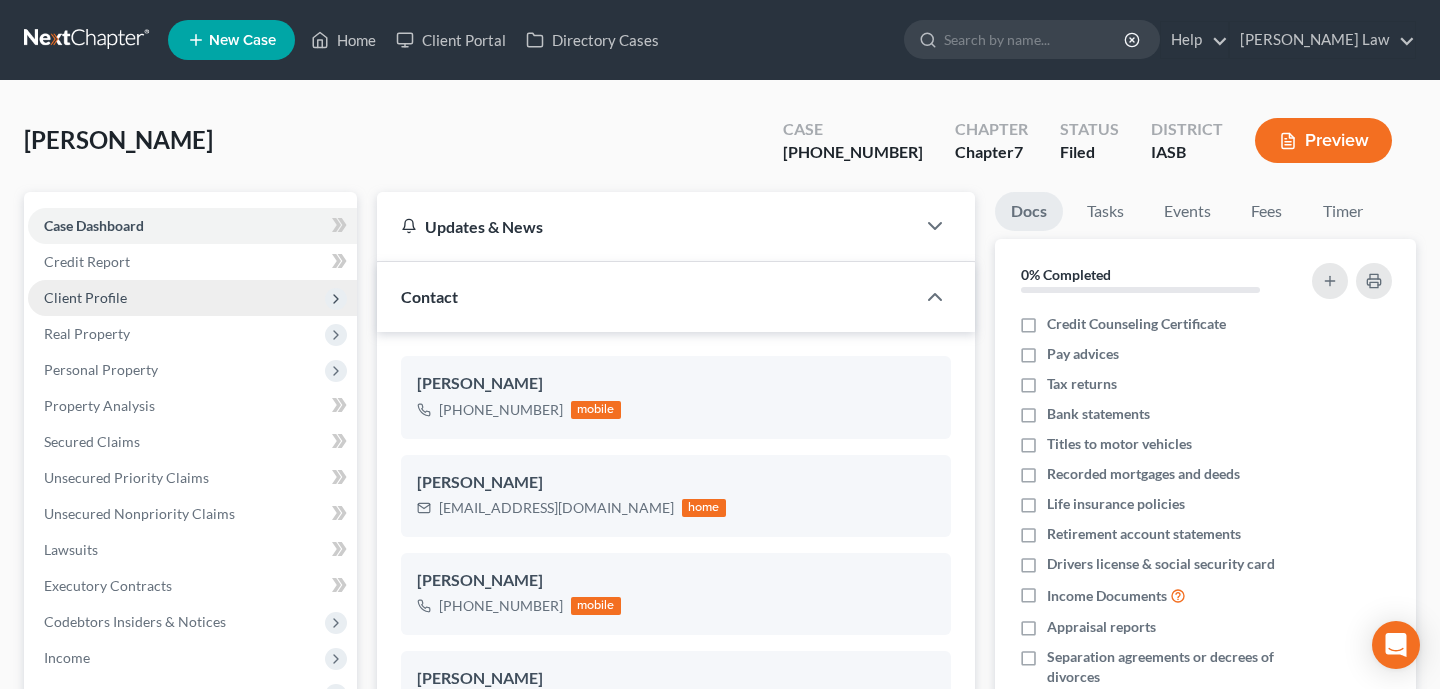 click on "Client Profile" at bounding box center [192, 298] 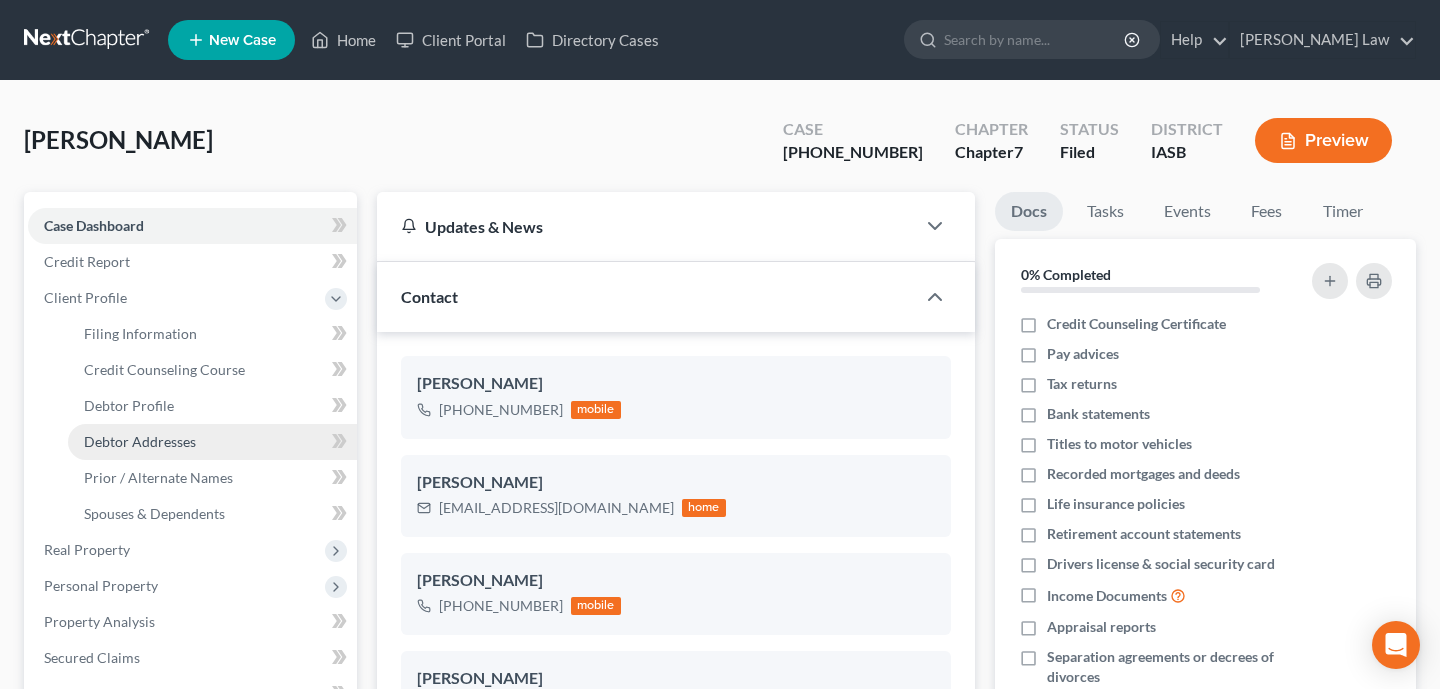 click on "Debtor Addresses" at bounding box center [212, 442] 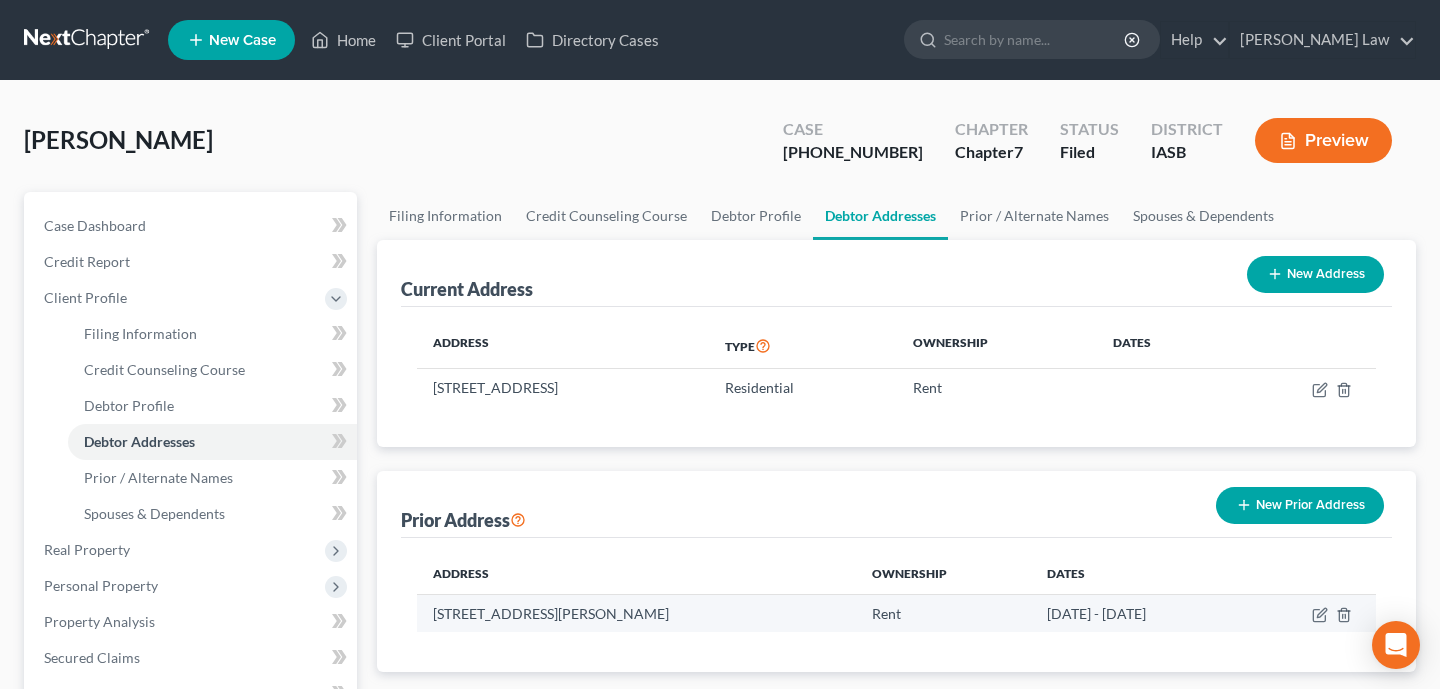 drag, startPoint x: 700, startPoint y: 619, endPoint x: 495, endPoint y: 621, distance: 205.00975 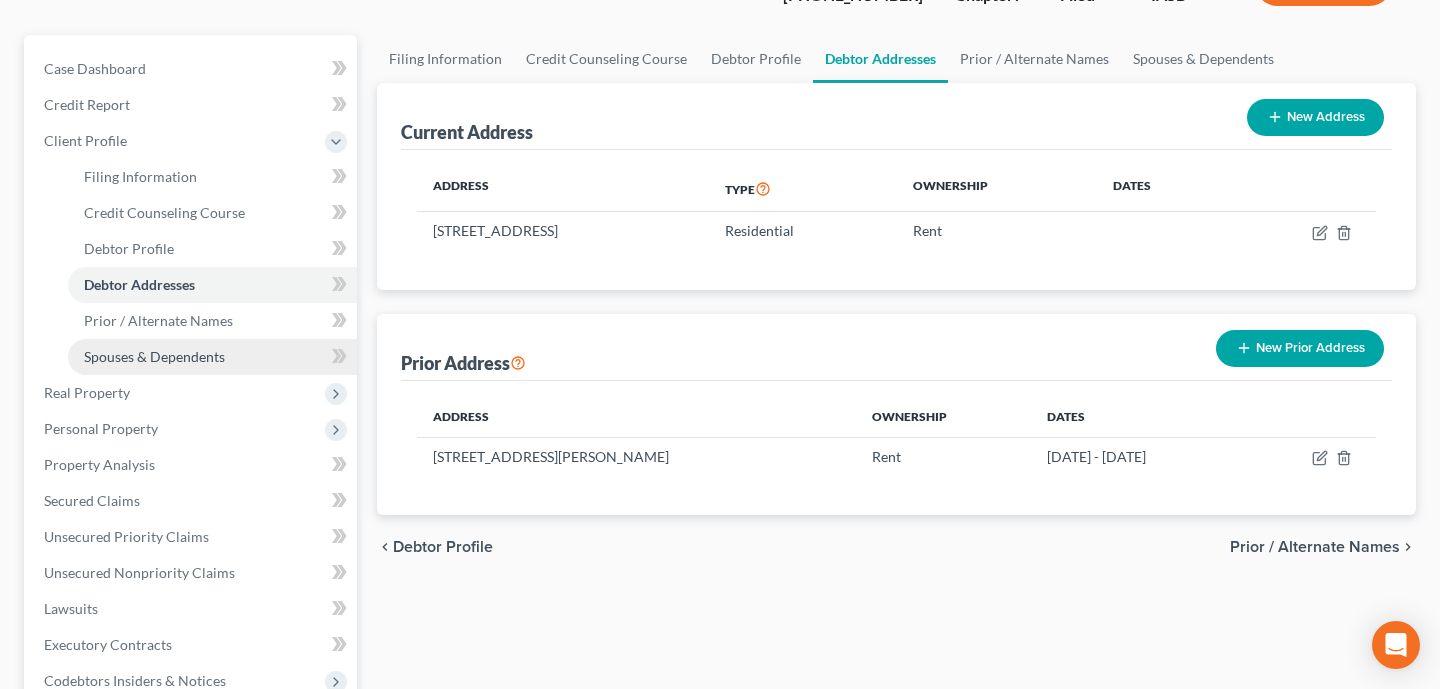 scroll, scrollTop: 0, scrollLeft: 0, axis: both 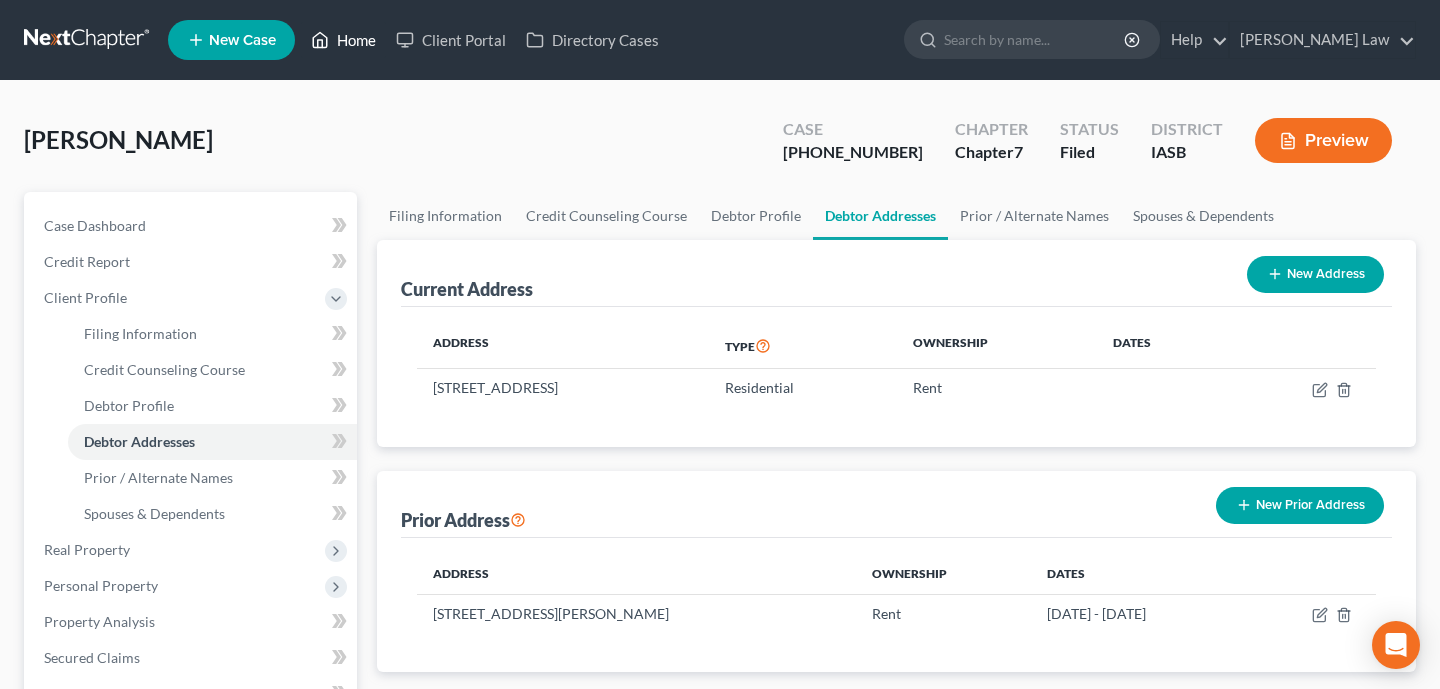 click on "Home" at bounding box center [343, 40] 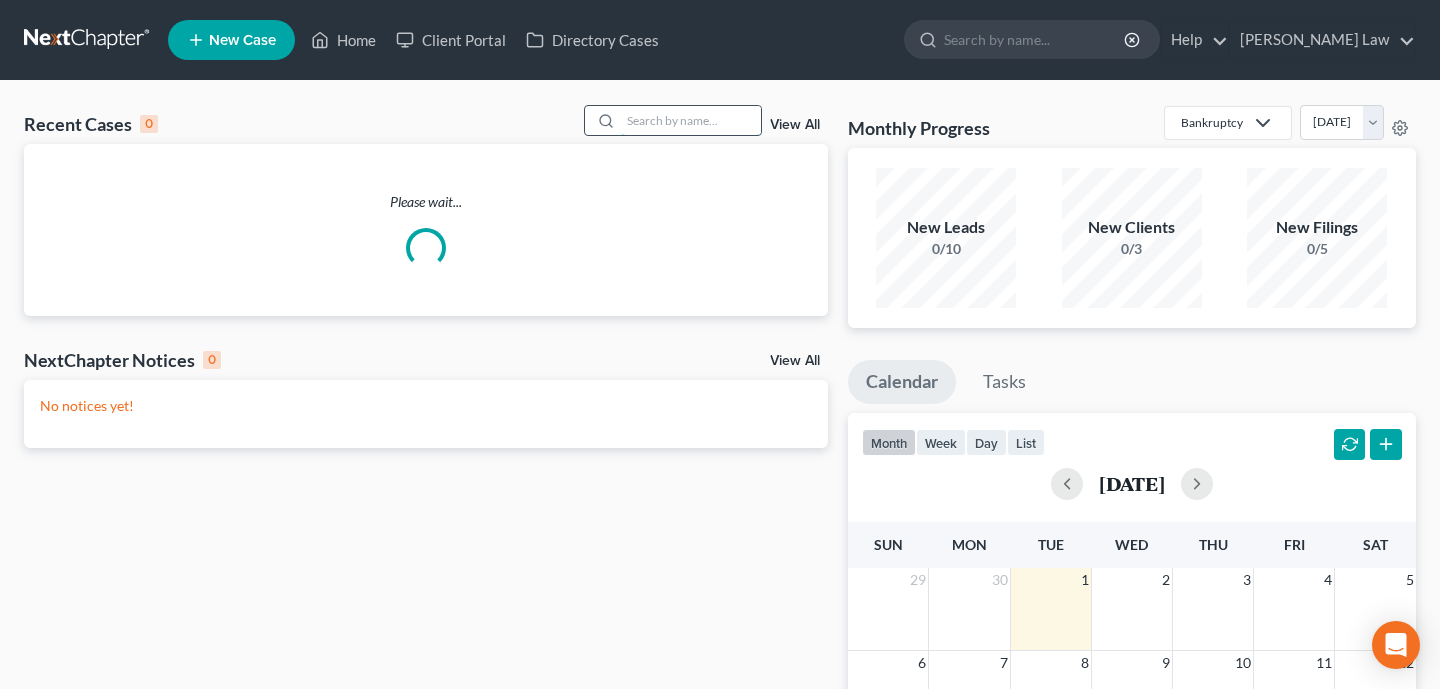 click at bounding box center [691, 120] 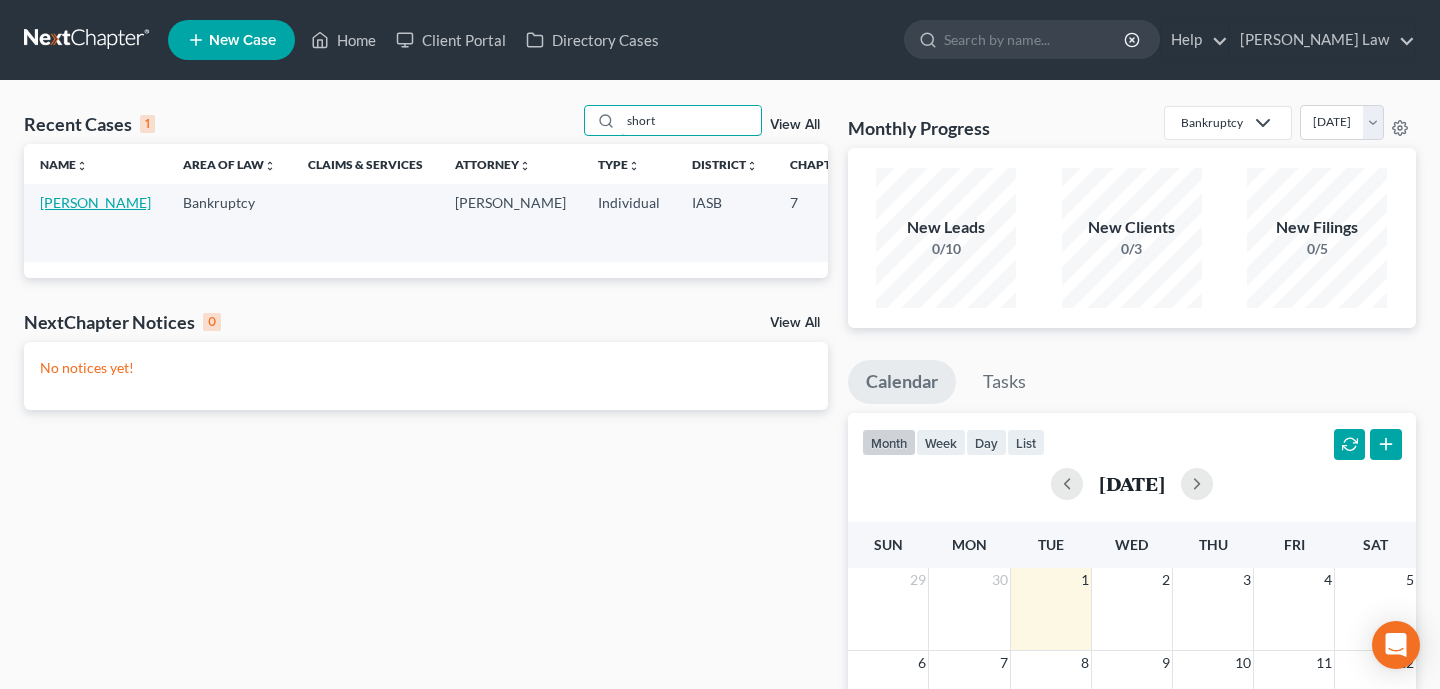 type on "short" 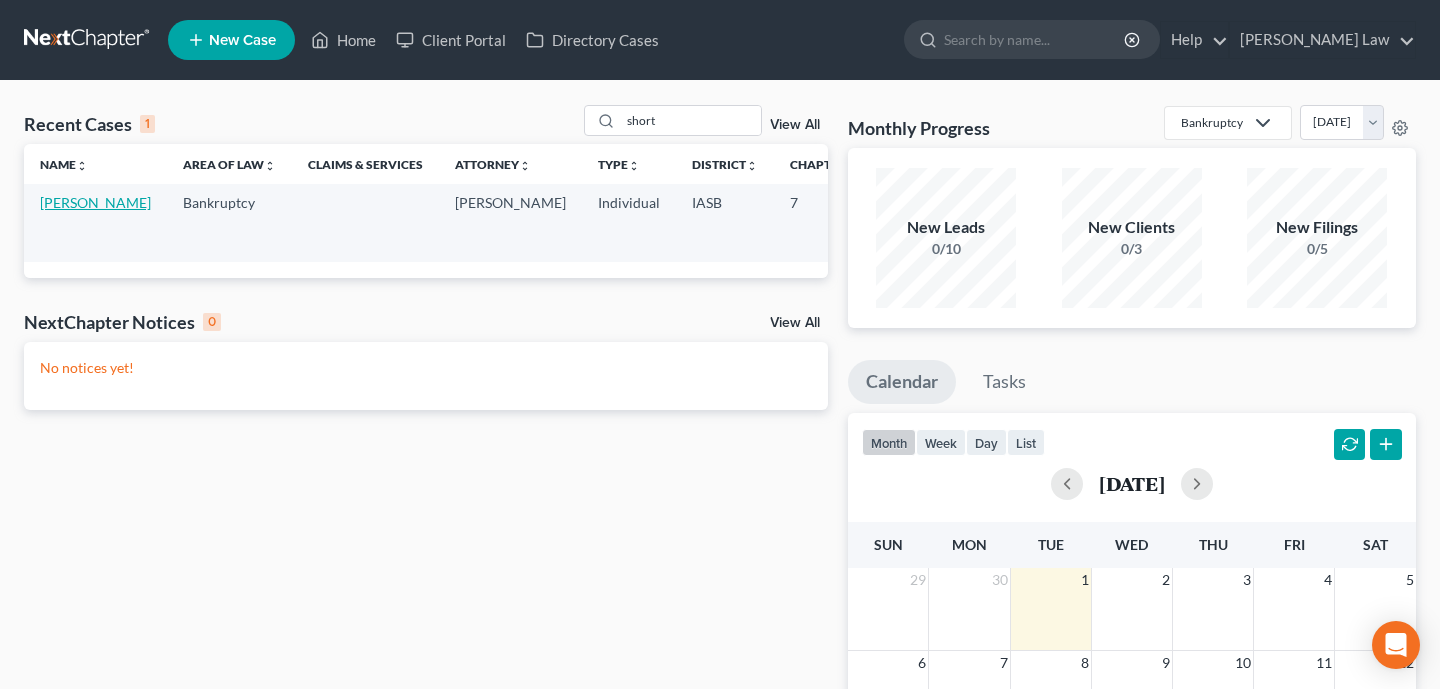 click on "[PERSON_NAME]" at bounding box center (95, 202) 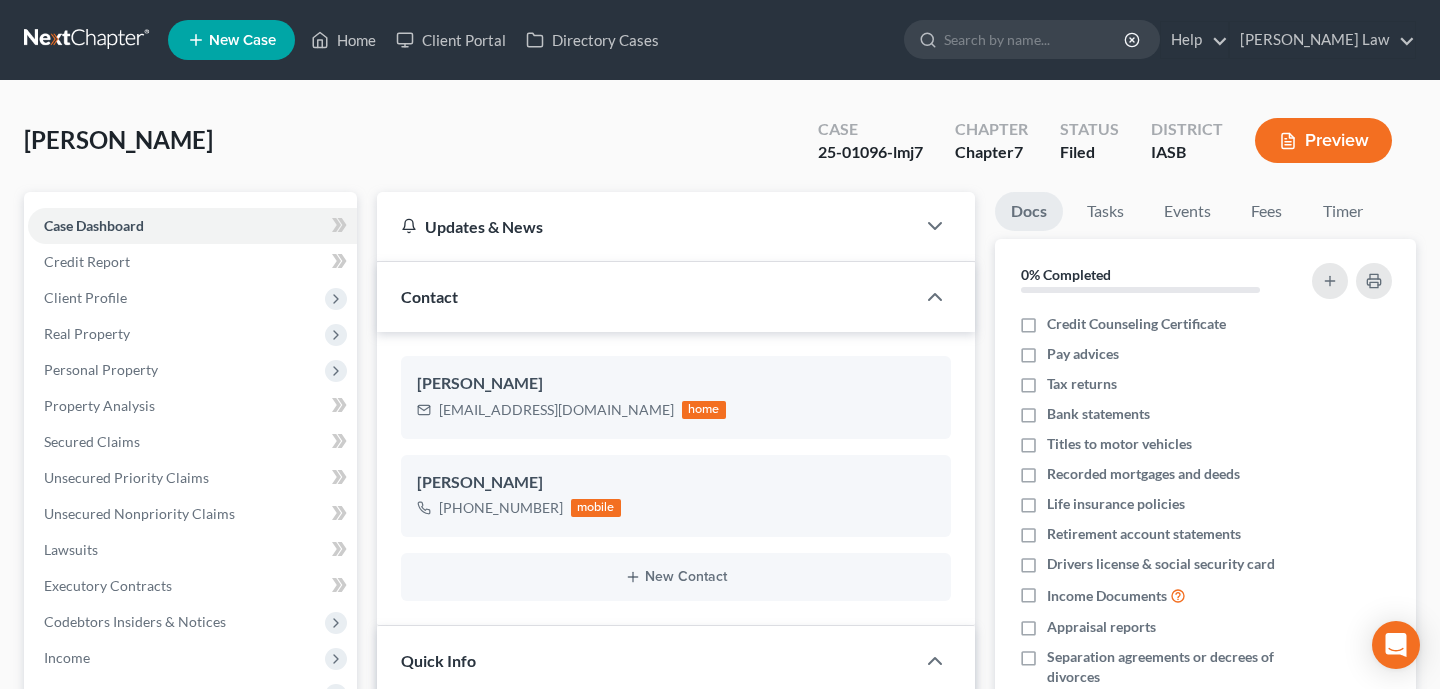 scroll, scrollTop: 5820, scrollLeft: 0, axis: vertical 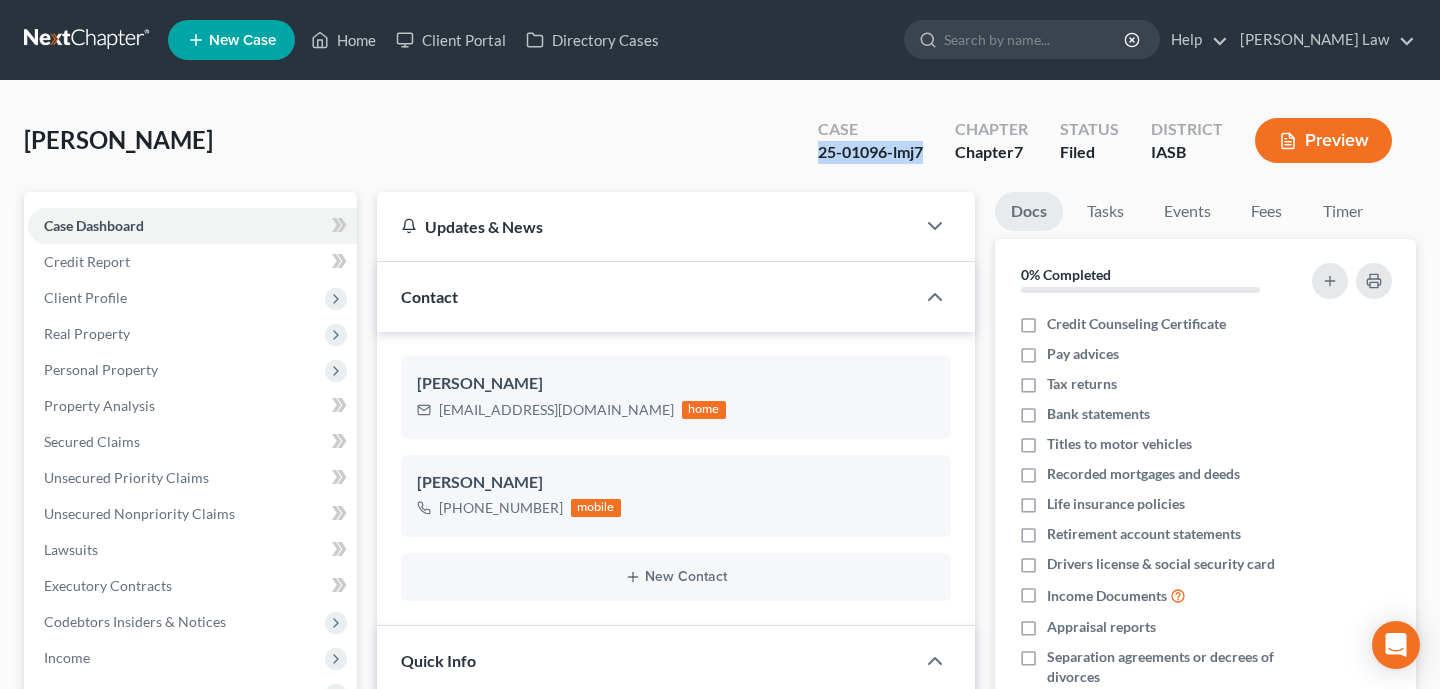 drag, startPoint x: 930, startPoint y: 149, endPoint x: 811, endPoint y: 150, distance: 119.0042 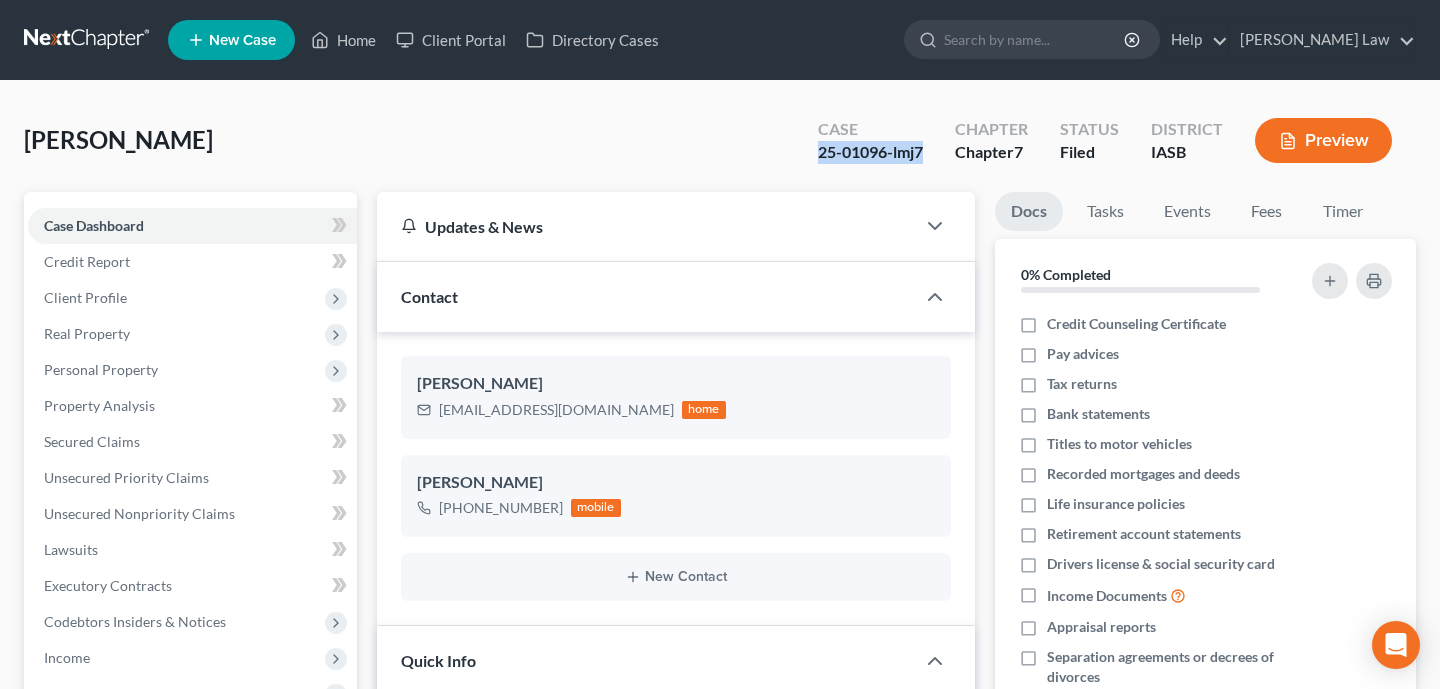 click on "Preview" at bounding box center (1323, 140) 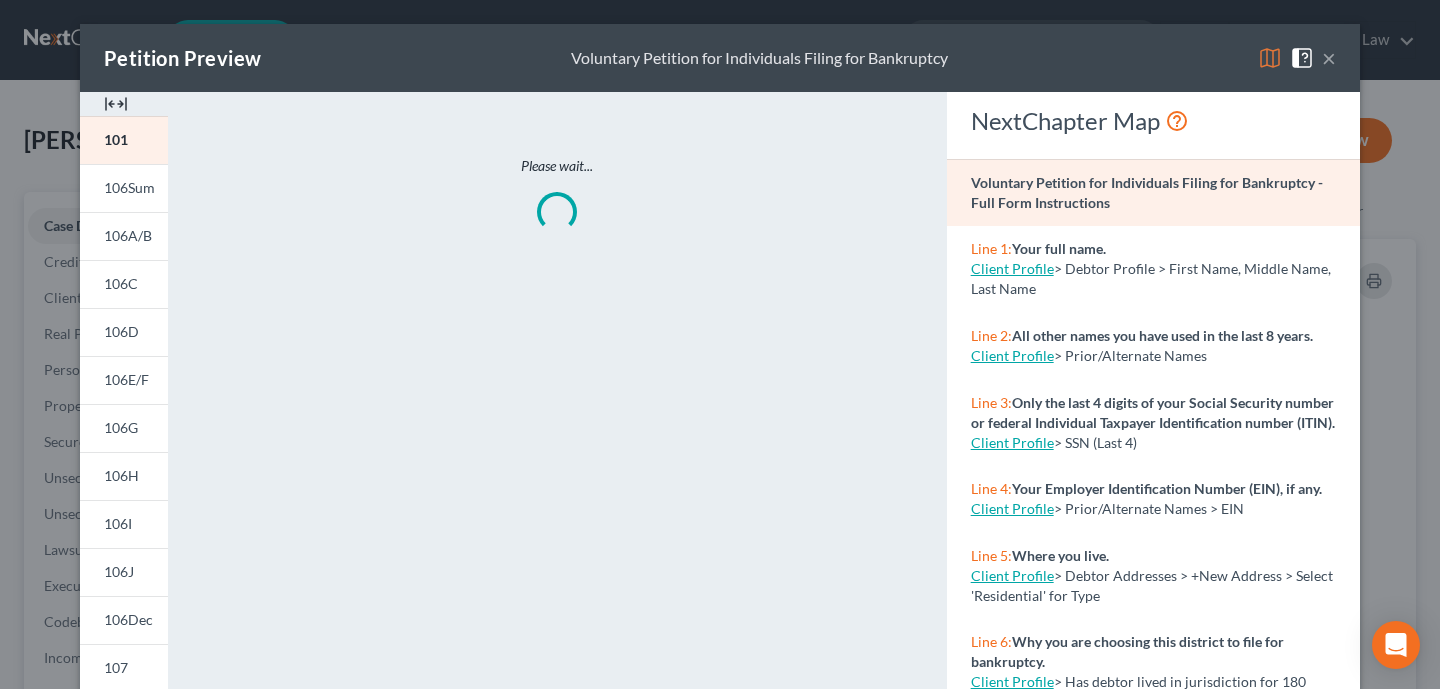 click at bounding box center [1270, 58] 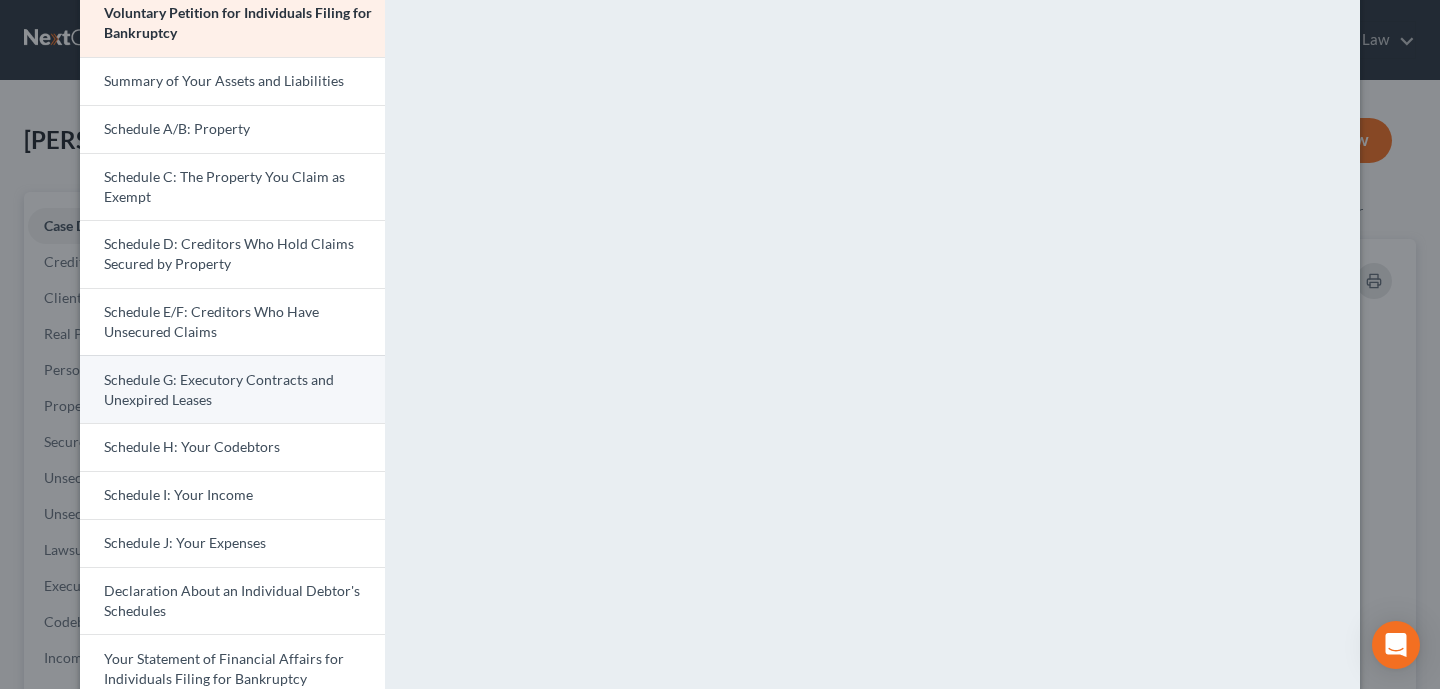 scroll, scrollTop: 180, scrollLeft: 0, axis: vertical 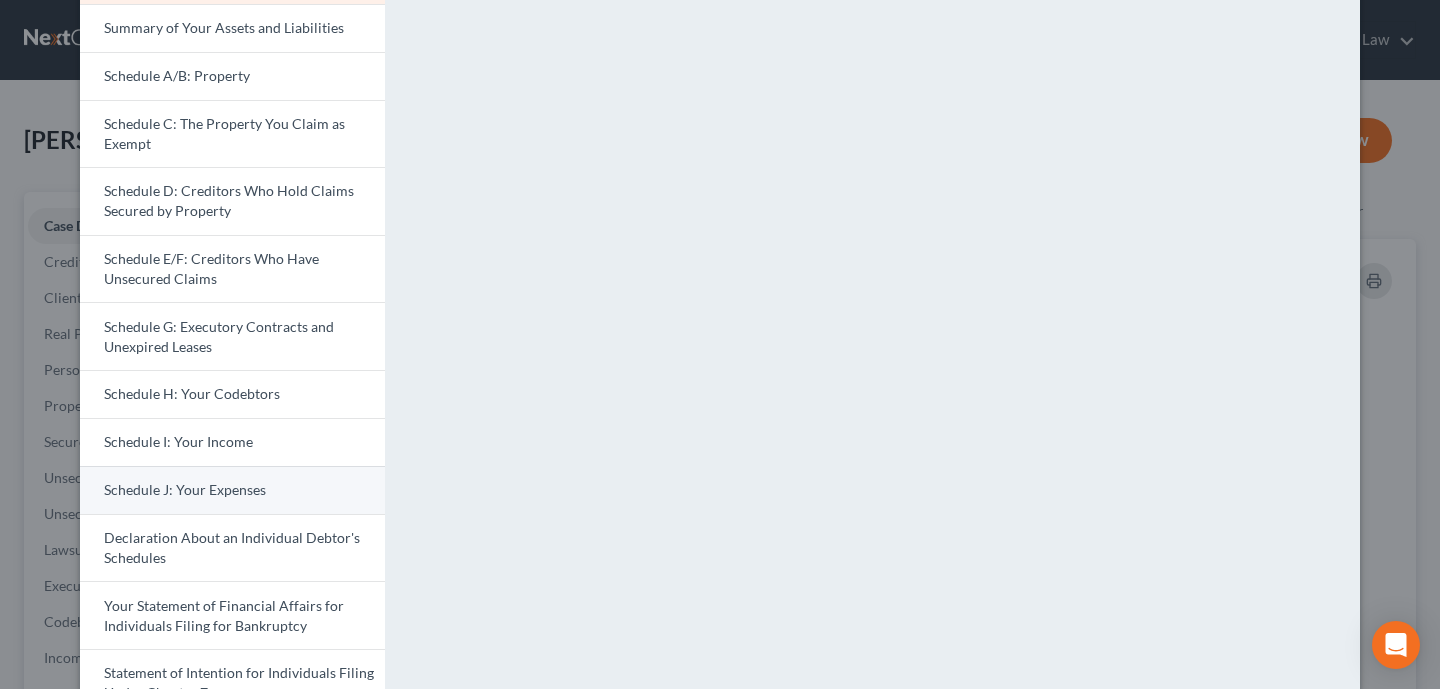click on "Schedule J: Your Expenses" at bounding box center (232, 490) 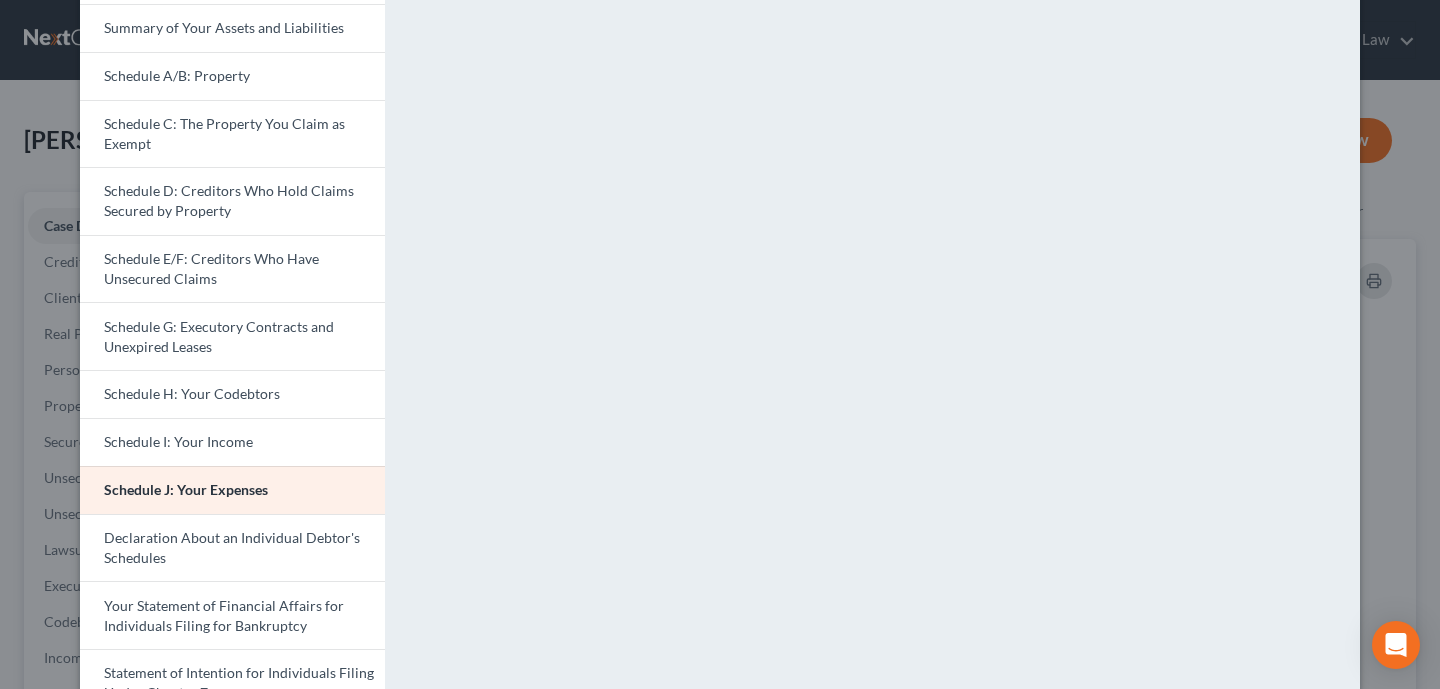 scroll, scrollTop: 164, scrollLeft: 0, axis: vertical 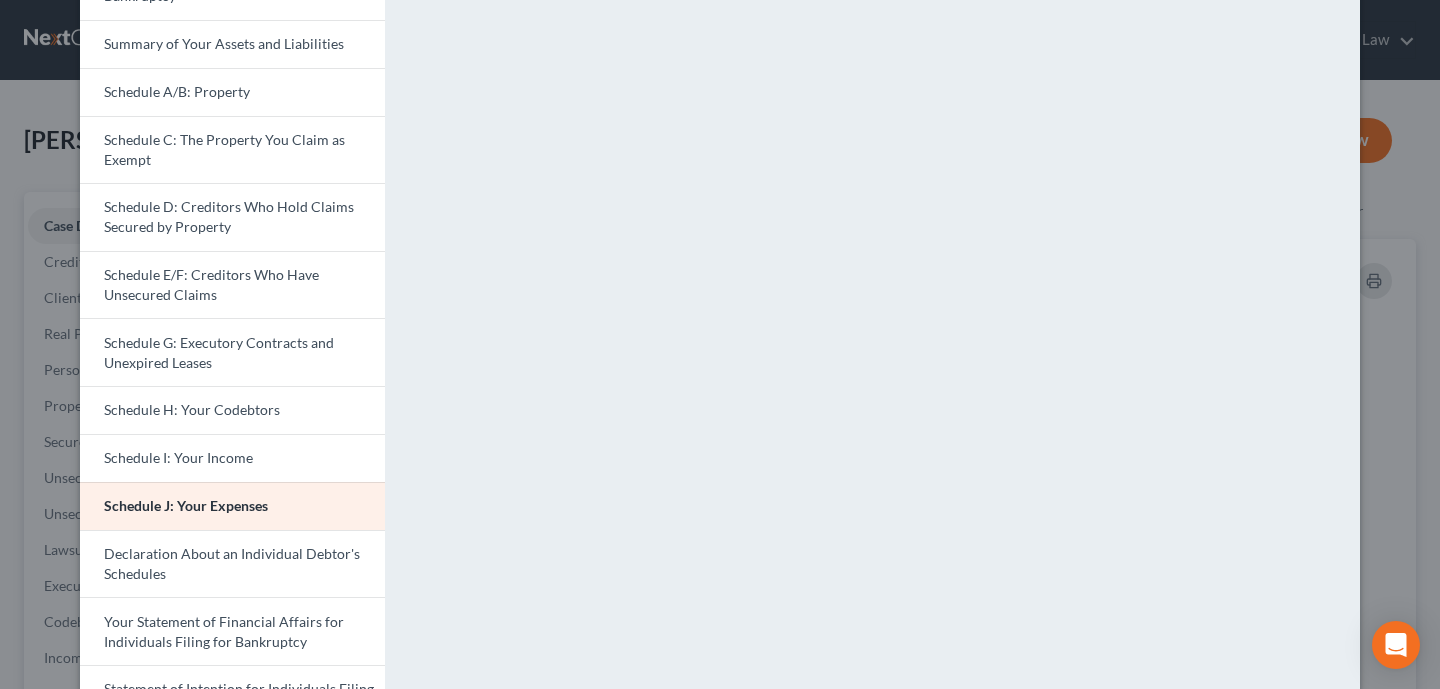 click on "Petition Preview Schedule J: Your Expenses × Voluntary Petition for Individuals Filing for Bankruptcy Summary of Your Assets and Liabilities Schedule A/B: Property Schedule C: The Property You Claim as Exempt Schedule D: Creditors Who Hold Claims Secured by Property Schedule E/F: Creditors Who Have Unsecured Claims Schedule G: Executory Contracts and Unexpired Leases Schedule H: Your Codebtors Schedule I: Your Income Schedule J: Your Expenses Declaration About an Individual Debtor's Schedules Your Statement of Financial Affairs for Individuals Filing for Bankruptcy Statement of Intention for Individuals Filing Under Chapter 7 Chapter 7 Statement of Your Current Monthly Income and Means-Test Calculation Creditor Matrix Verification of Creditor Matrix Notice Required by 11 U.S.C. § 342(b) for Individuals Filing for Bankruptcy Attorney's Disclosure of Compensation Download Draft
NextChapter Map   Schedule J: Your Expenses - Full Form Instructions  Line 1:
Client Profile Client Profile" at bounding box center (720, 344) 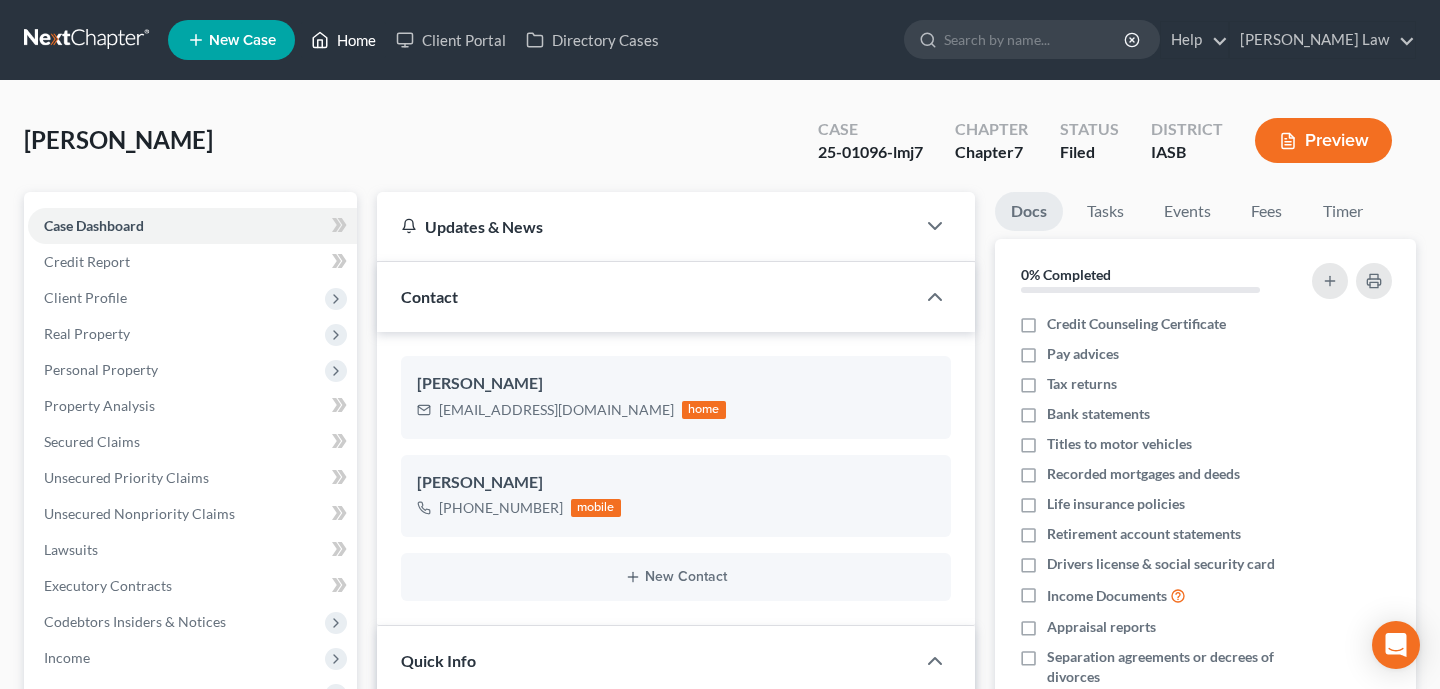 click on "Home" at bounding box center (343, 40) 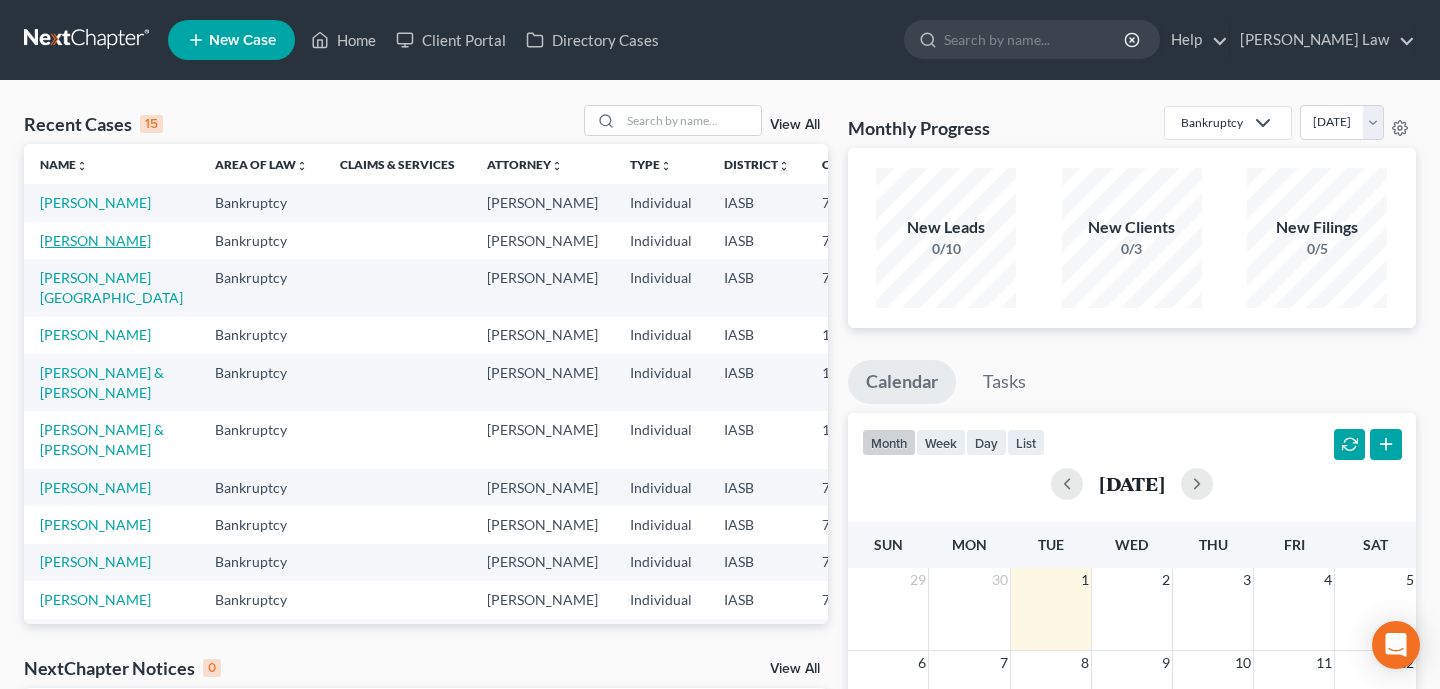 click on "[PERSON_NAME]" at bounding box center [95, 240] 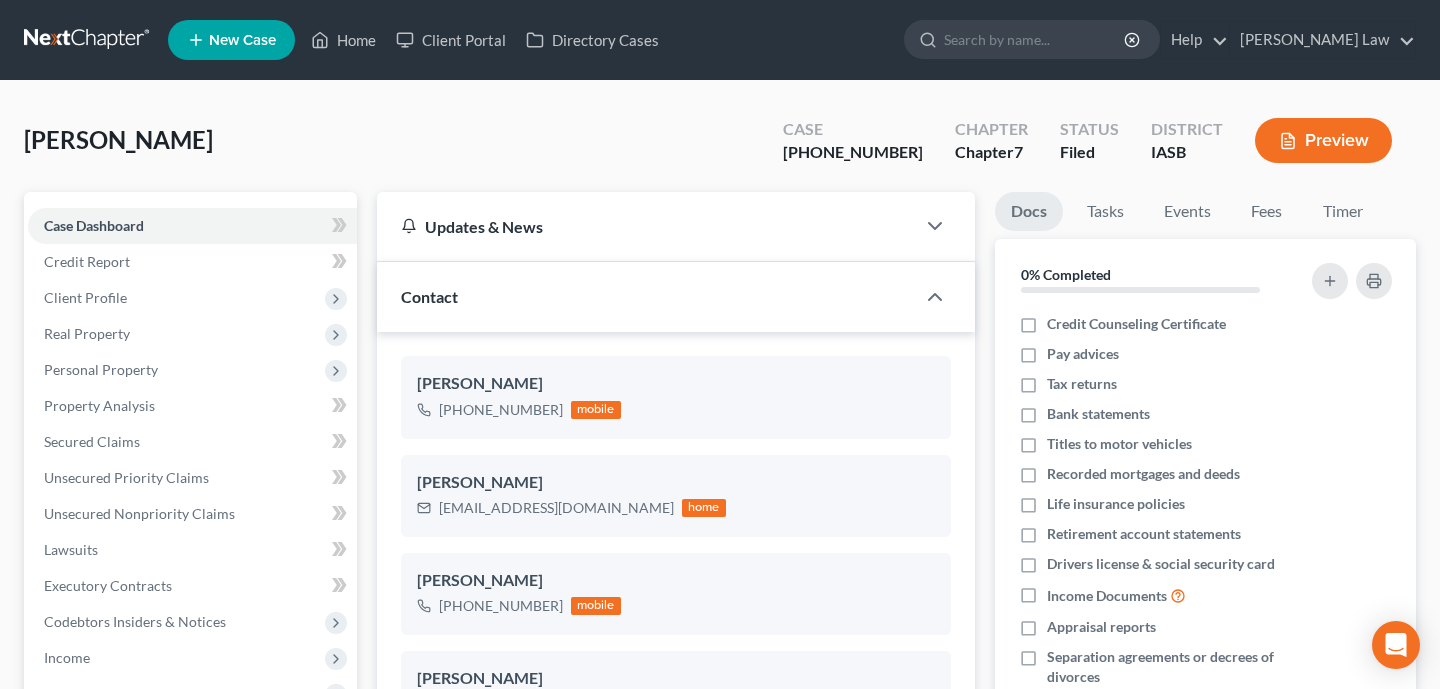 scroll, scrollTop: 528, scrollLeft: 0, axis: vertical 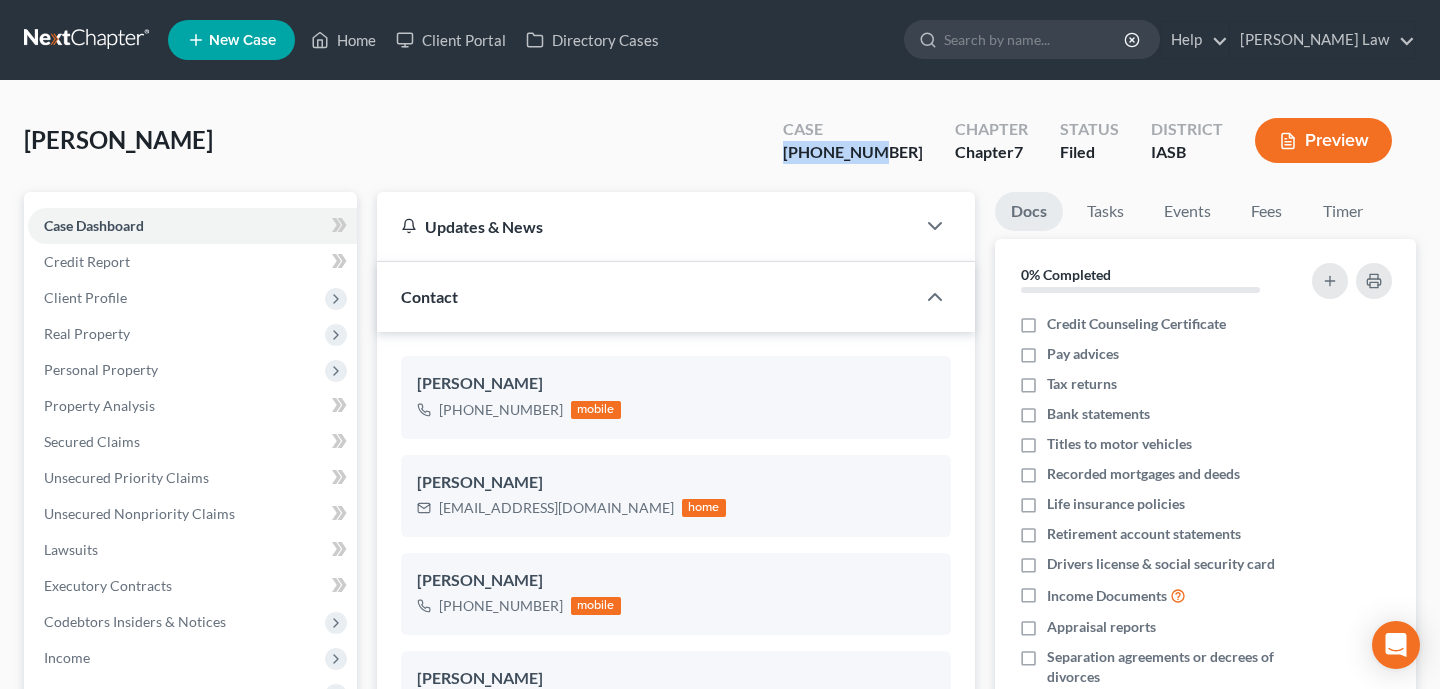 drag, startPoint x: 928, startPoint y: 155, endPoint x: 836, endPoint y: 155, distance: 92 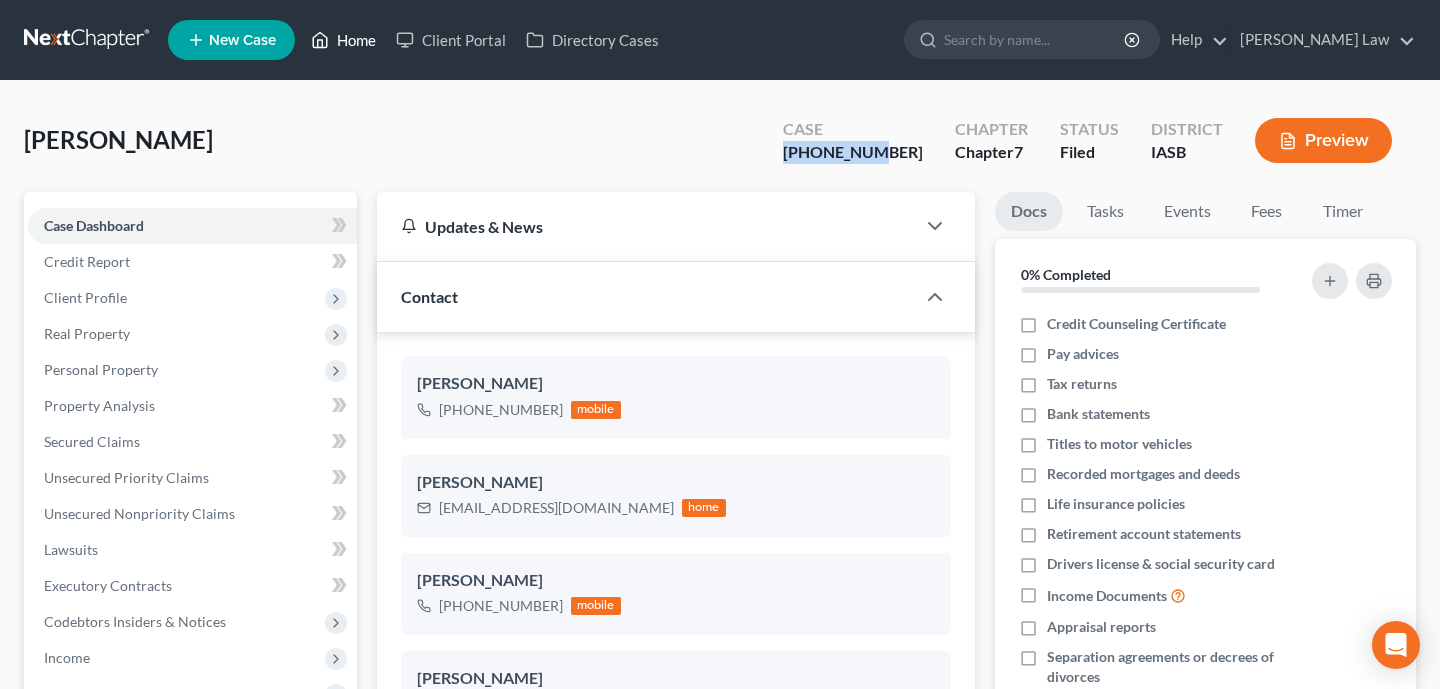 click on "Home" at bounding box center (343, 40) 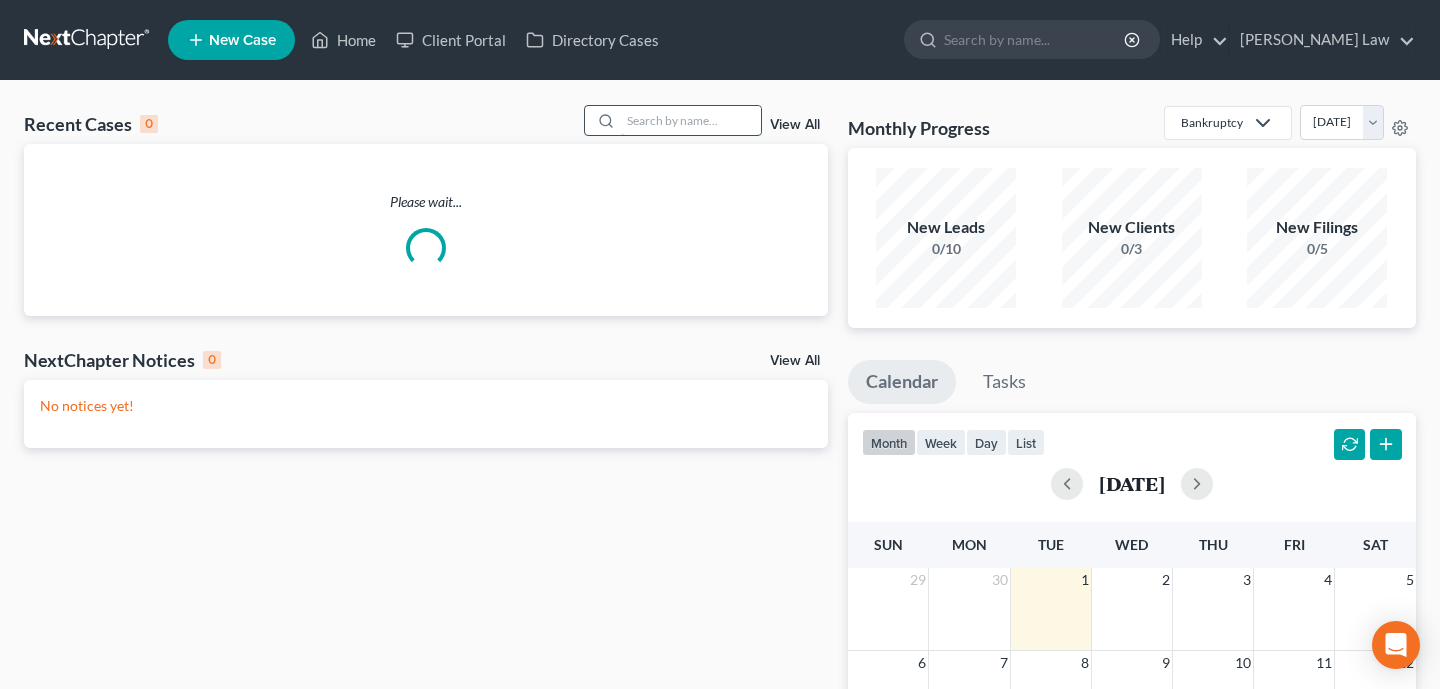 click at bounding box center [691, 120] 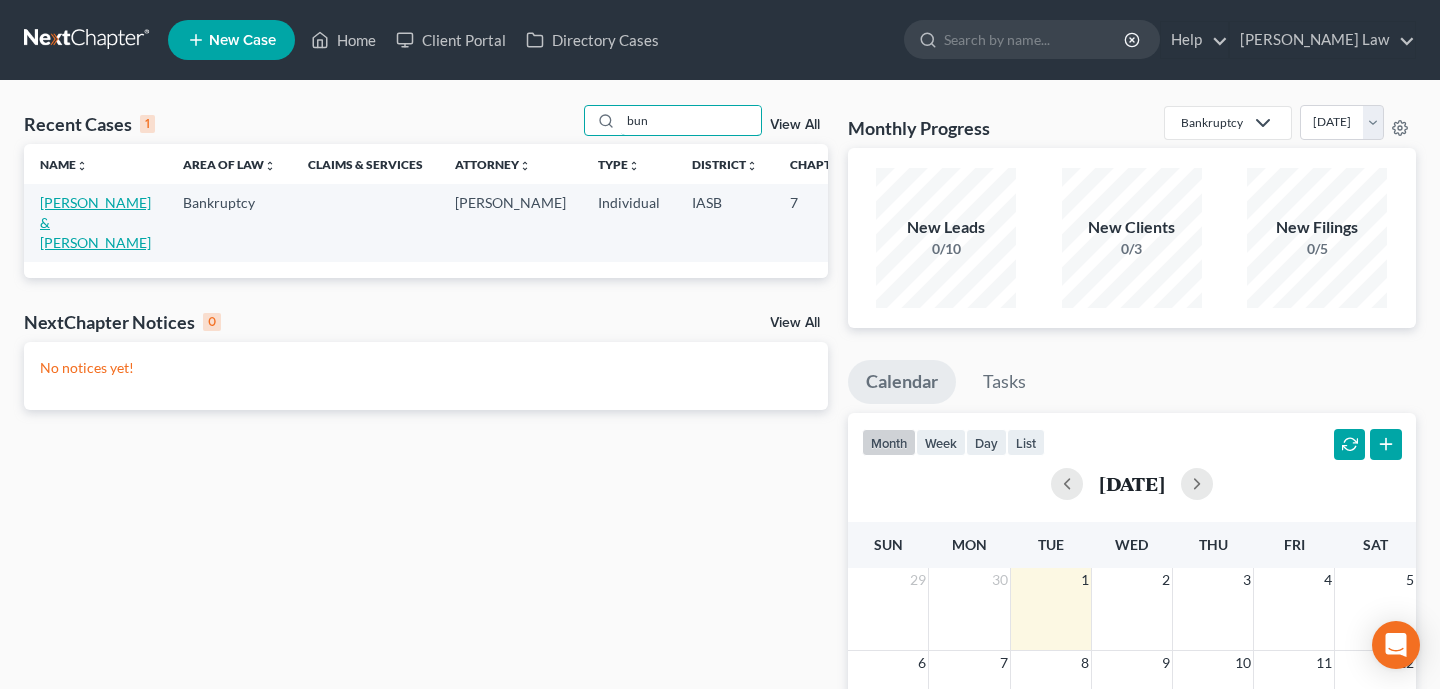 type on "bun" 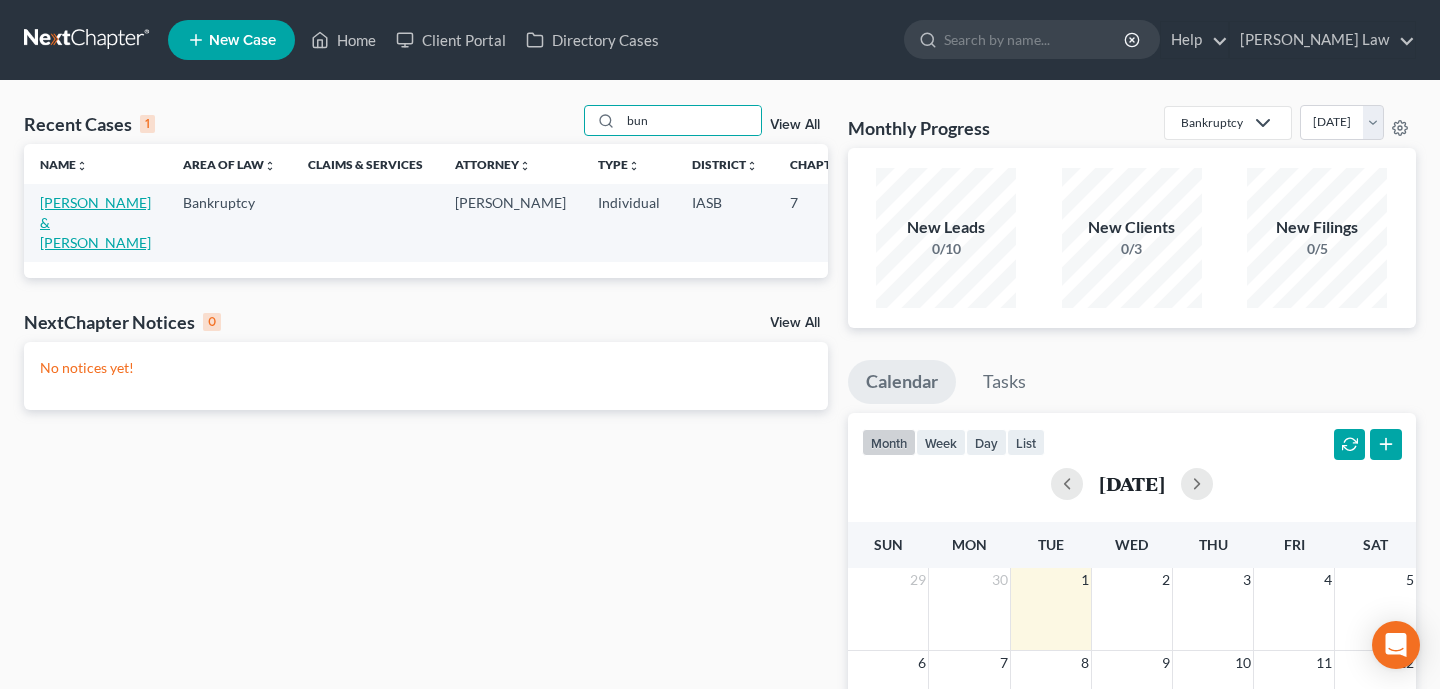 click on "[PERSON_NAME] & [PERSON_NAME]" at bounding box center (95, 222) 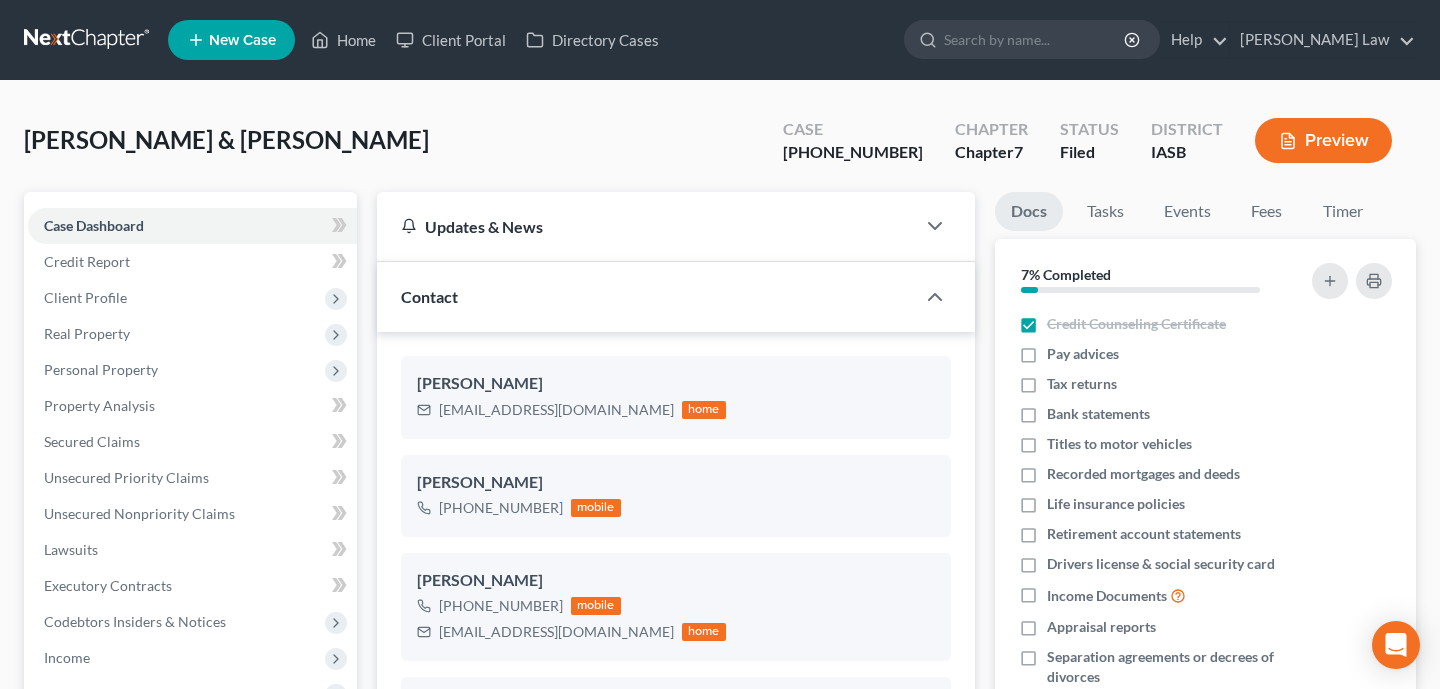 scroll, scrollTop: 713, scrollLeft: 0, axis: vertical 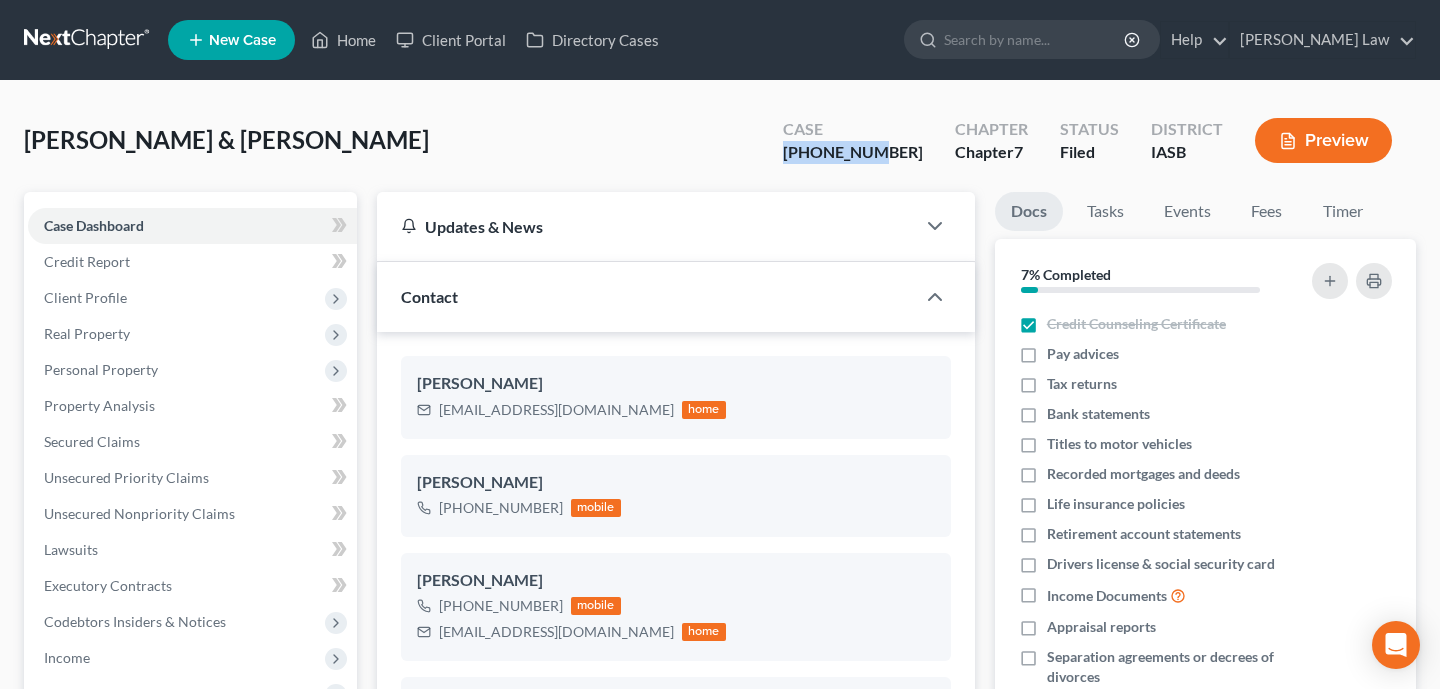 drag, startPoint x: 931, startPoint y: 152, endPoint x: 840, endPoint y: 157, distance: 91.13726 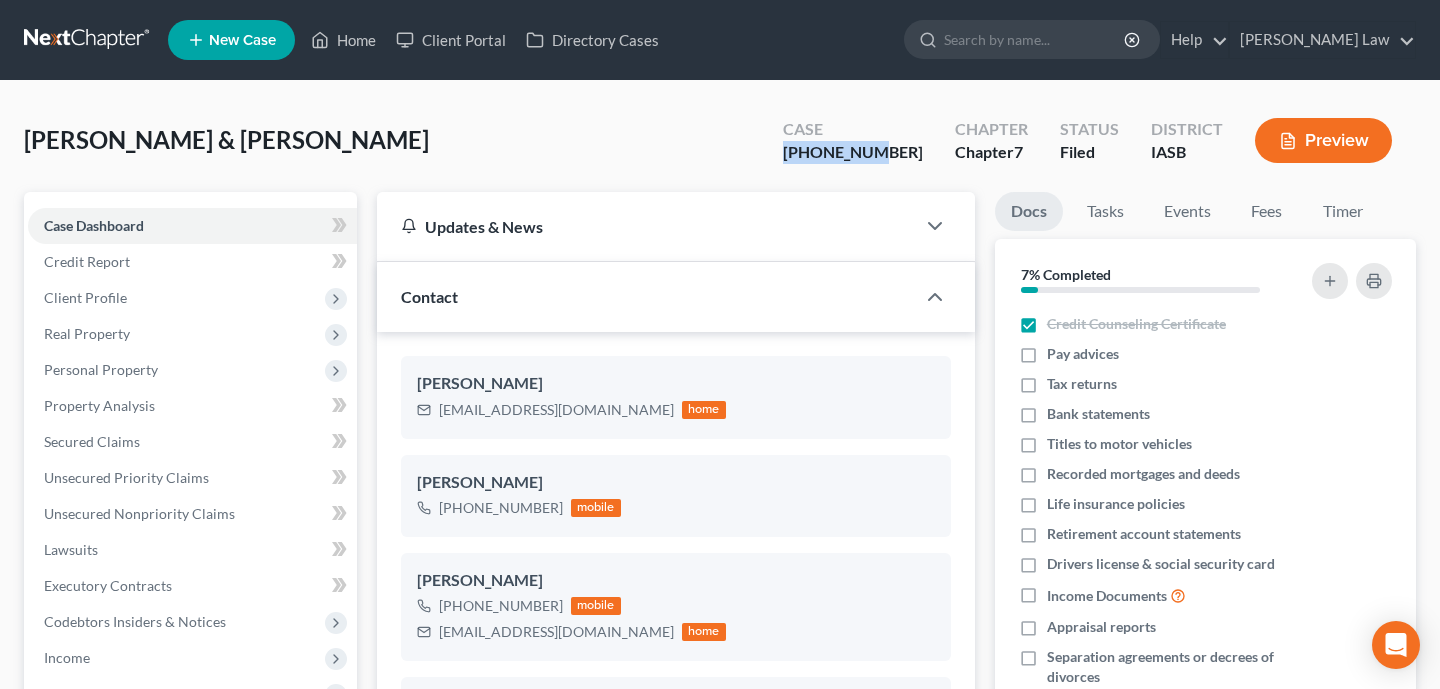 copy on "[PHONE_NUMBER]" 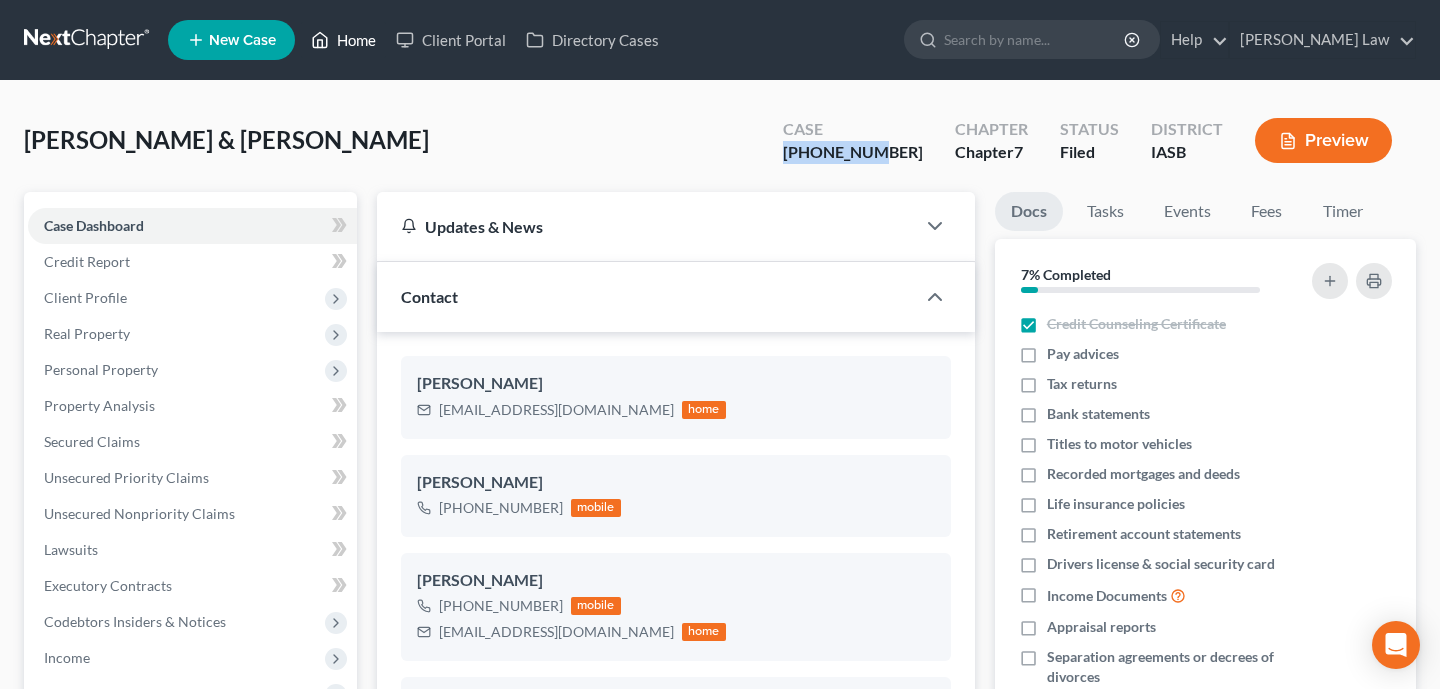 click on "Home" at bounding box center [343, 40] 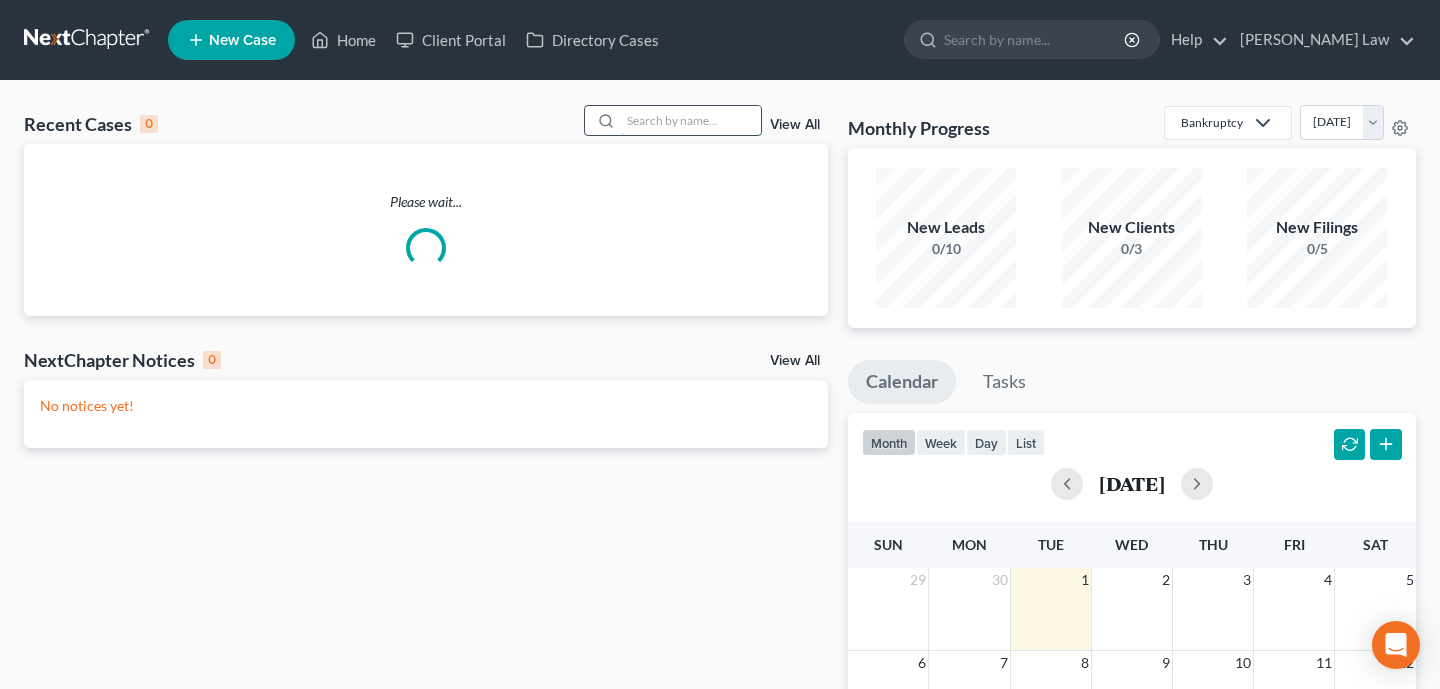 click at bounding box center (691, 120) 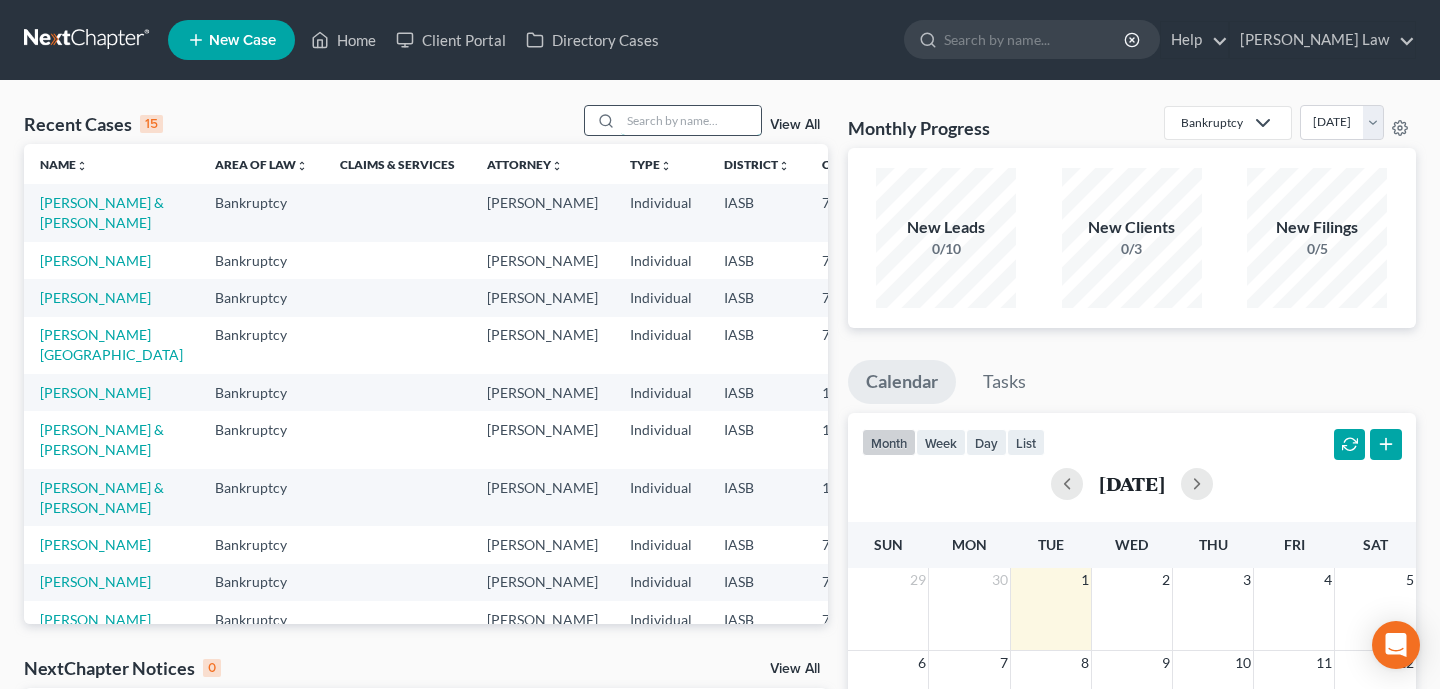 type on "e" 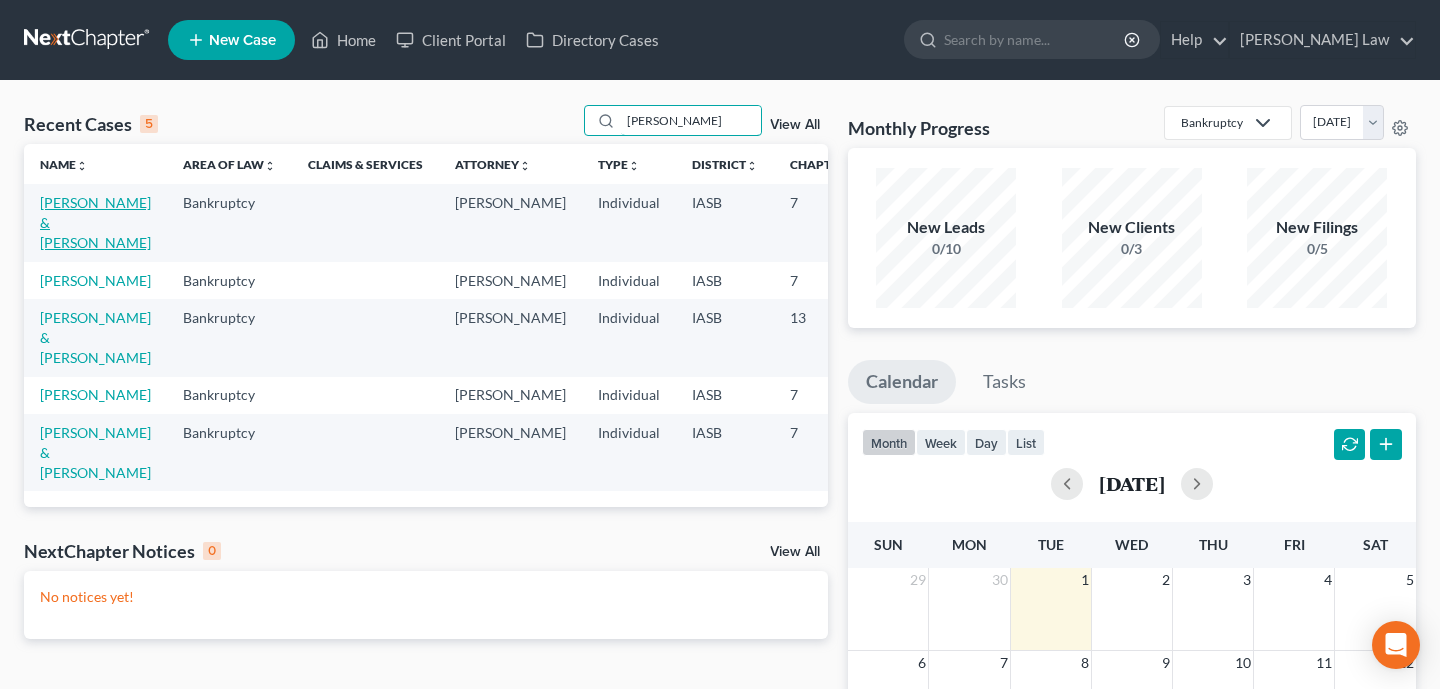 type on "[PERSON_NAME]" 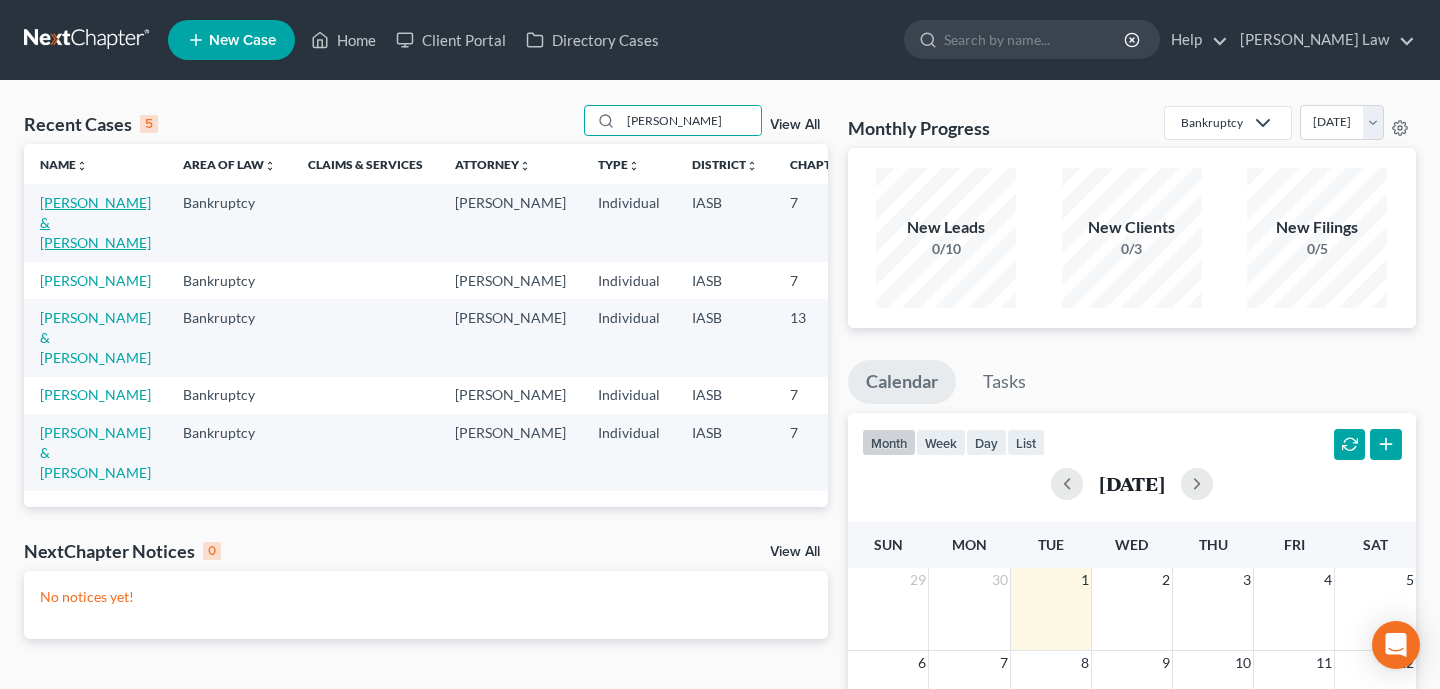 click on "[PERSON_NAME] & [PERSON_NAME]" at bounding box center [95, 222] 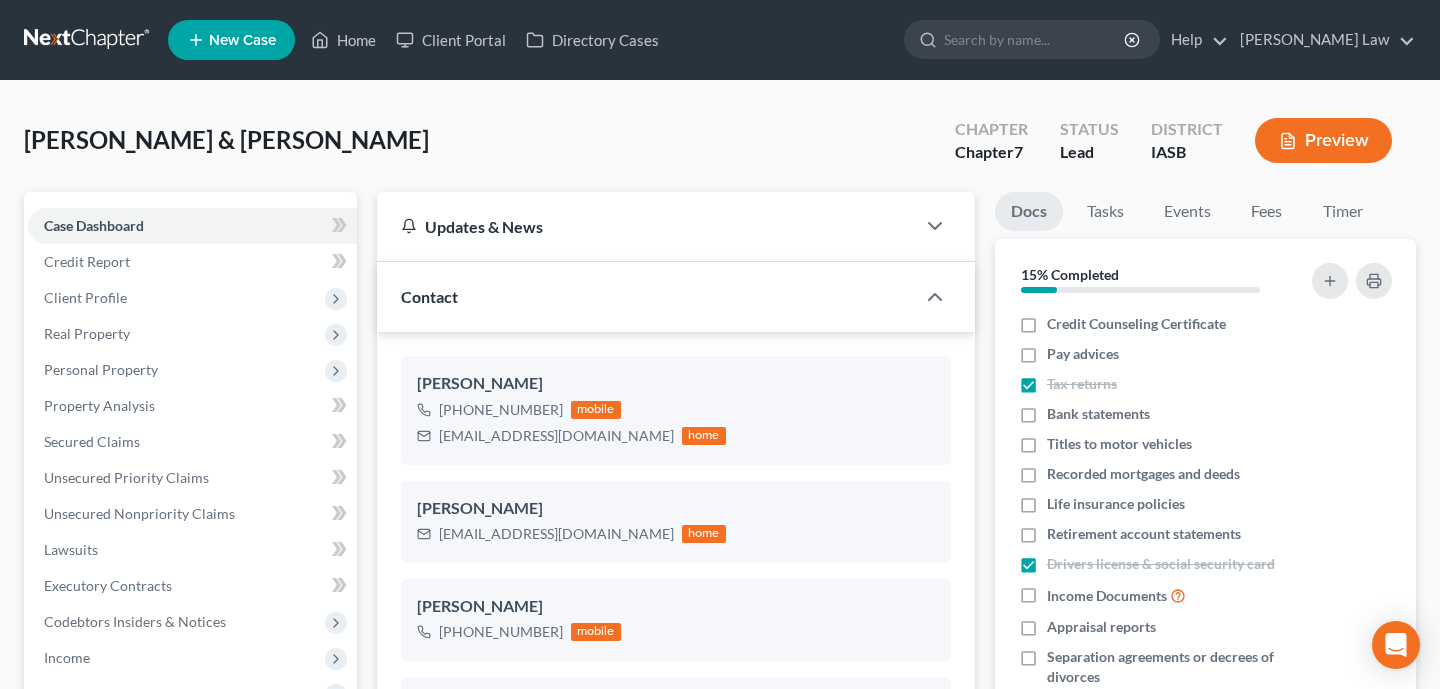 scroll, scrollTop: 428, scrollLeft: 0, axis: vertical 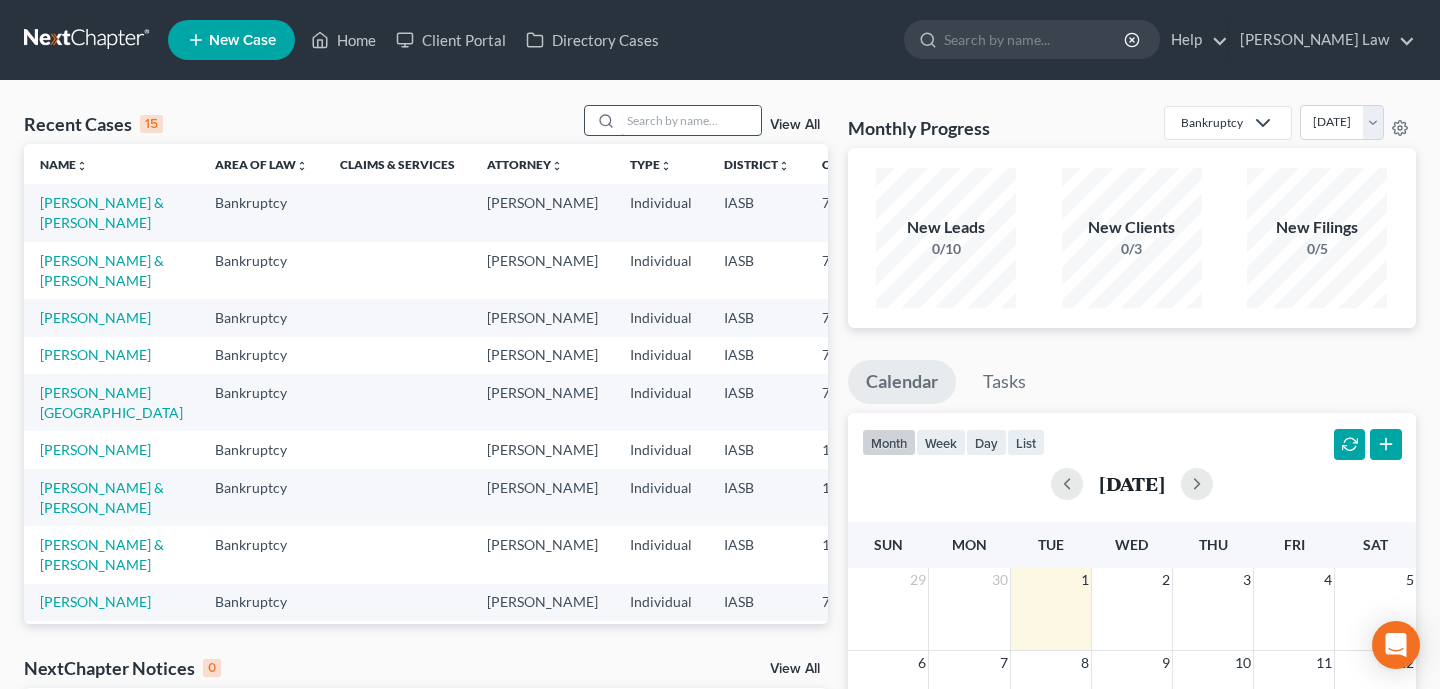 click at bounding box center [691, 120] 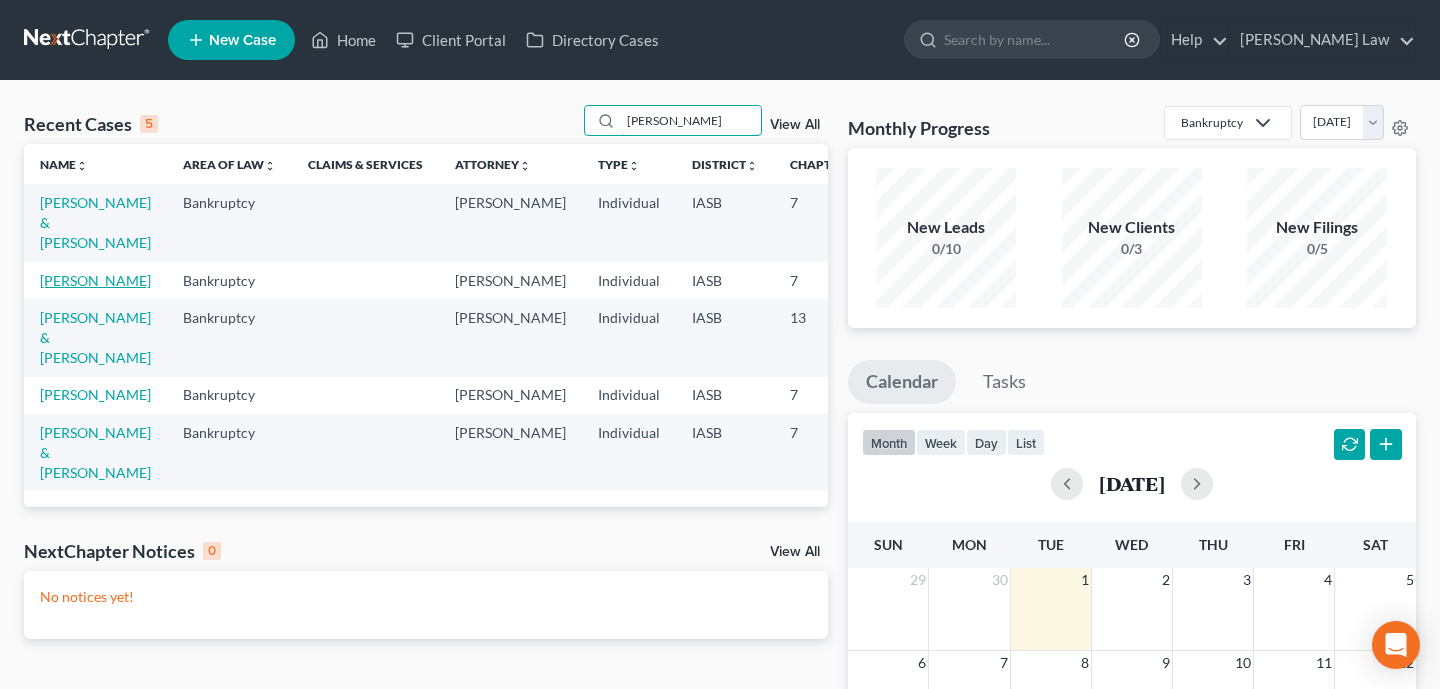 type on "[PERSON_NAME]" 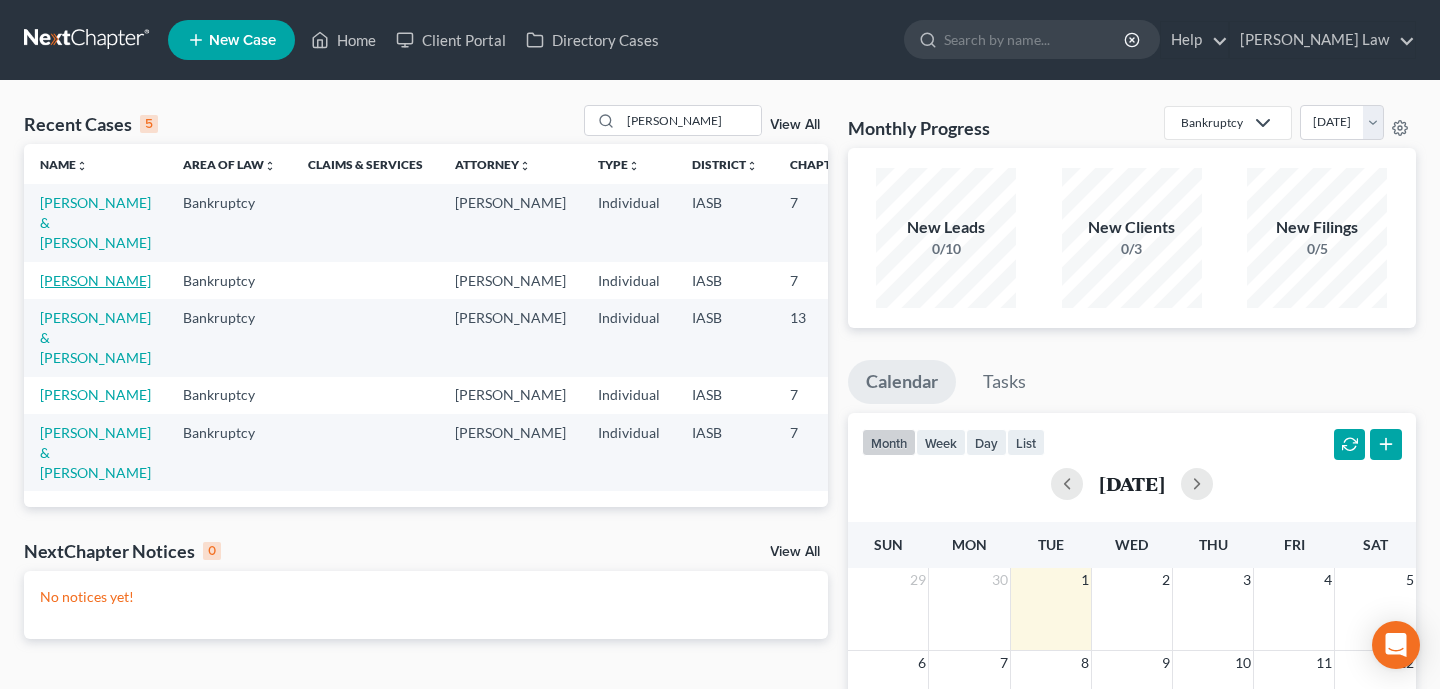 click on "[PERSON_NAME]" at bounding box center (95, 280) 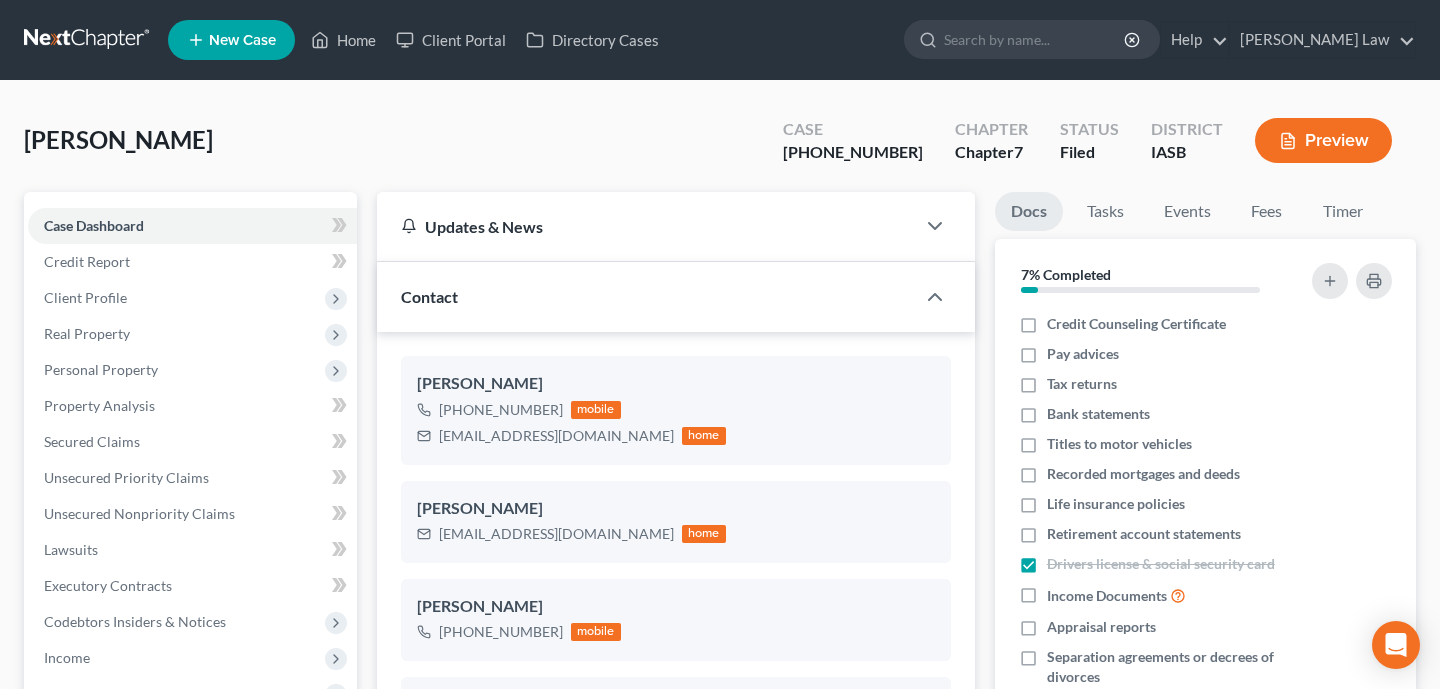 scroll, scrollTop: 4386, scrollLeft: 0, axis: vertical 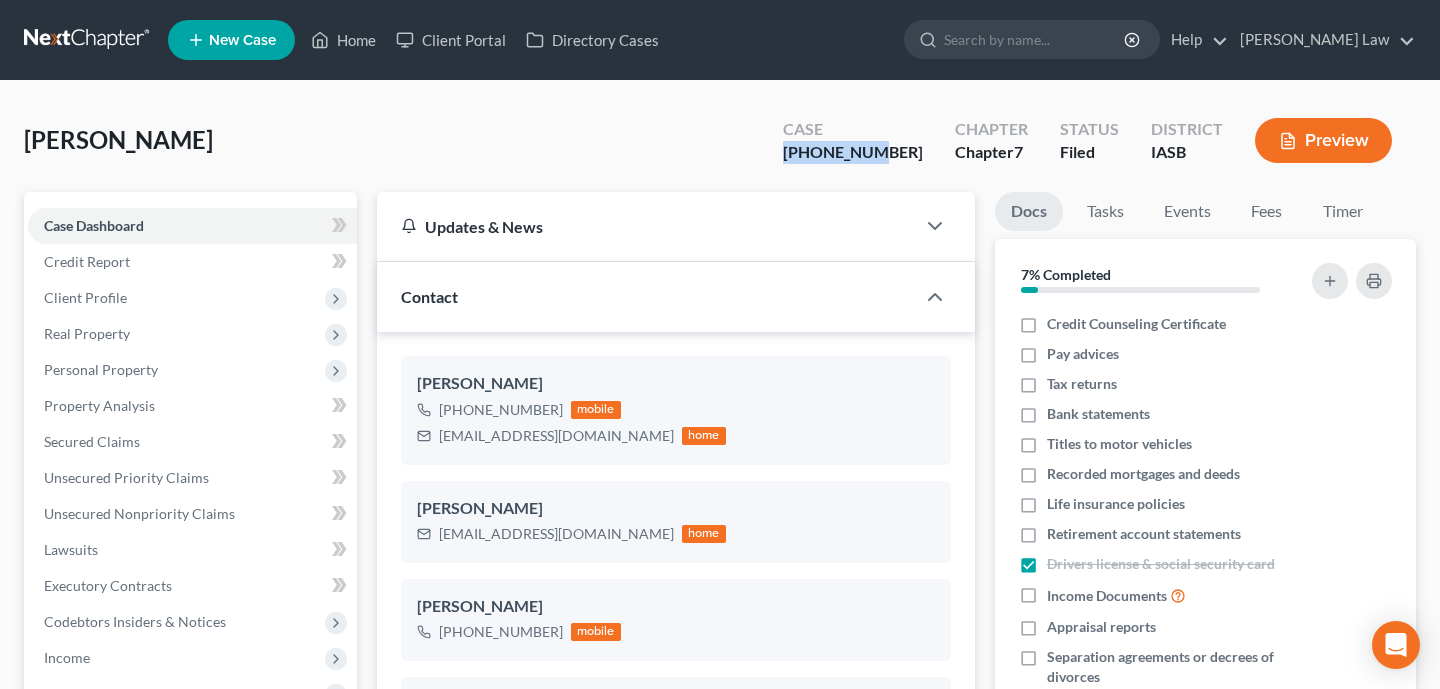 drag, startPoint x: 934, startPoint y: 148, endPoint x: 832, endPoint y: 149, distance: 102.0049 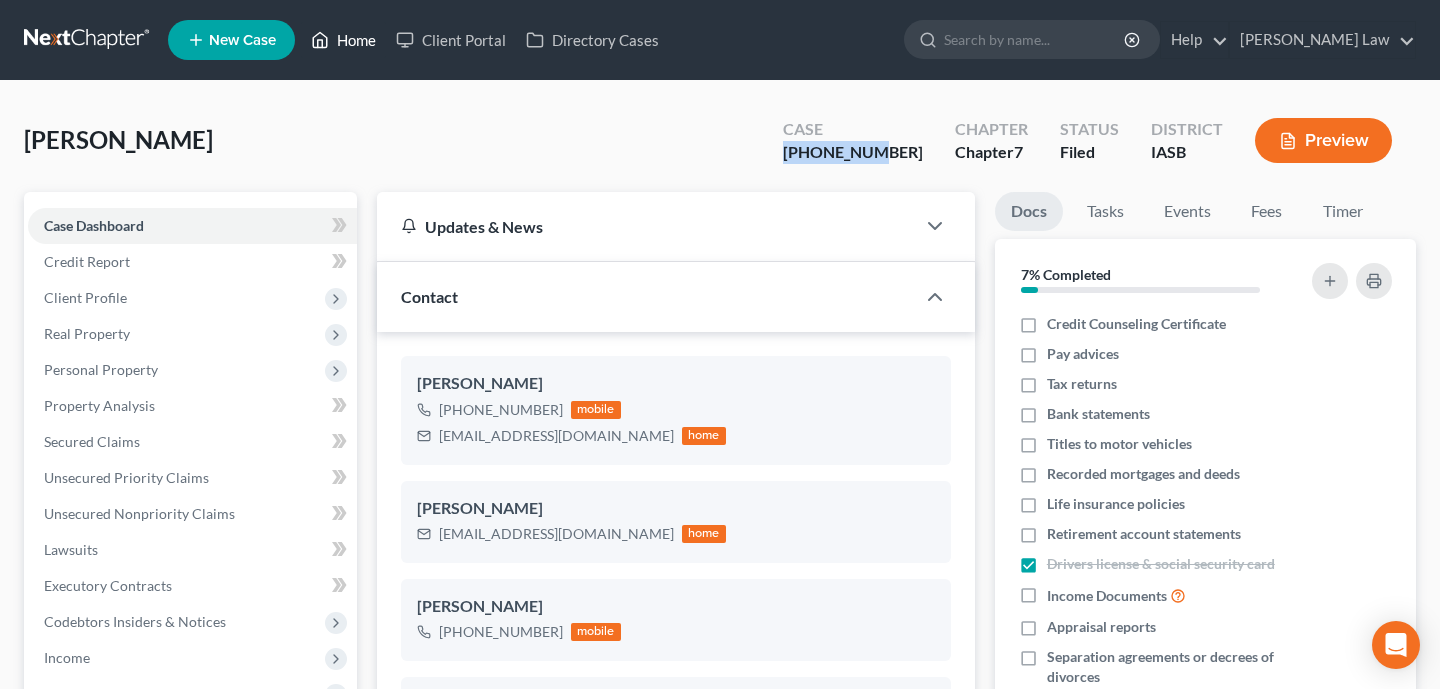 click on "Home" at bounding box center [343, 40] 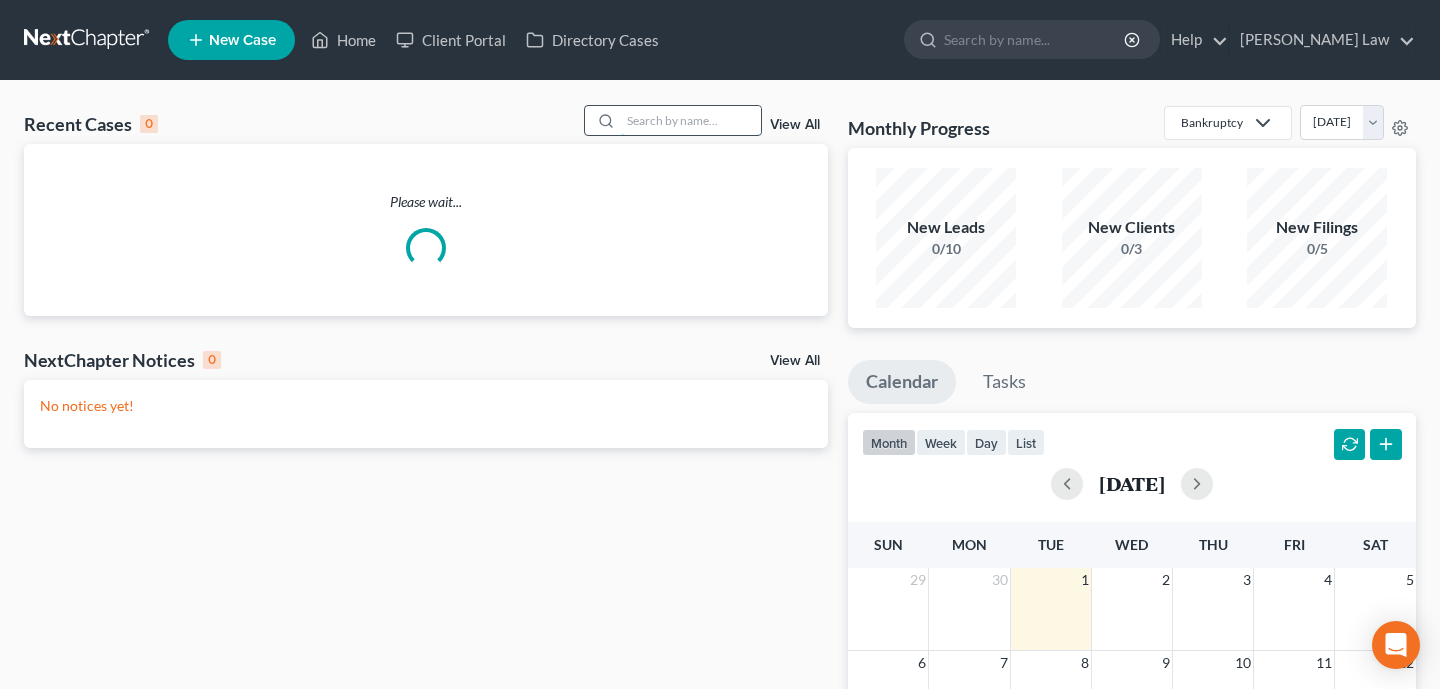 click at bounding box center (691, 120) 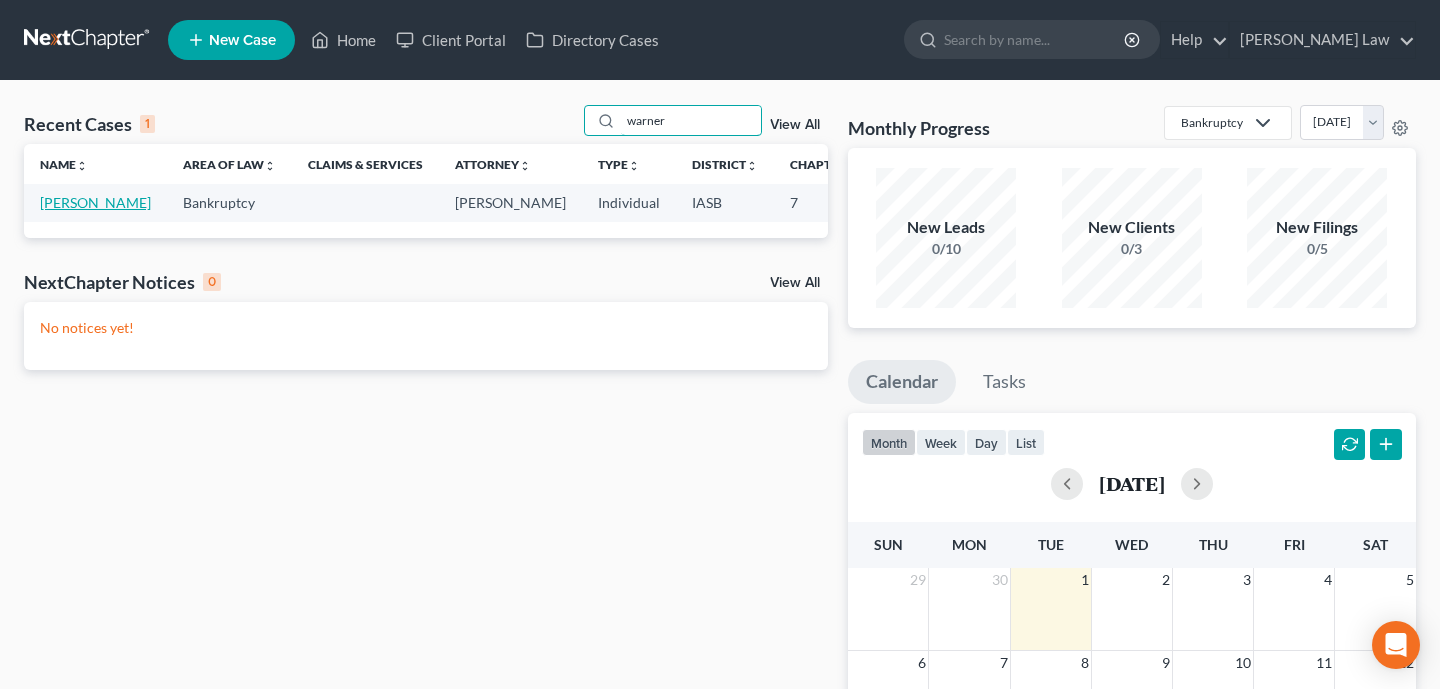 type on "warner" 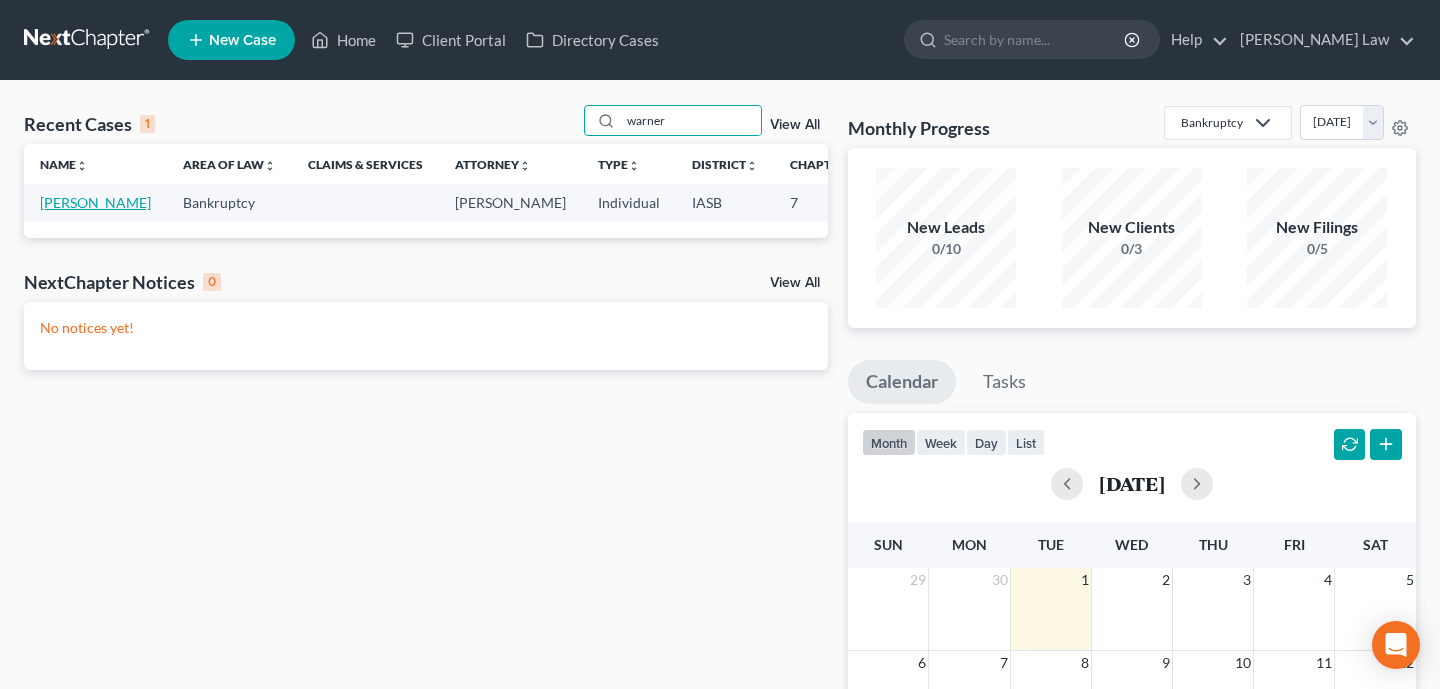 click on "[PERSON_NAME]" at bounding box center [95, 202] 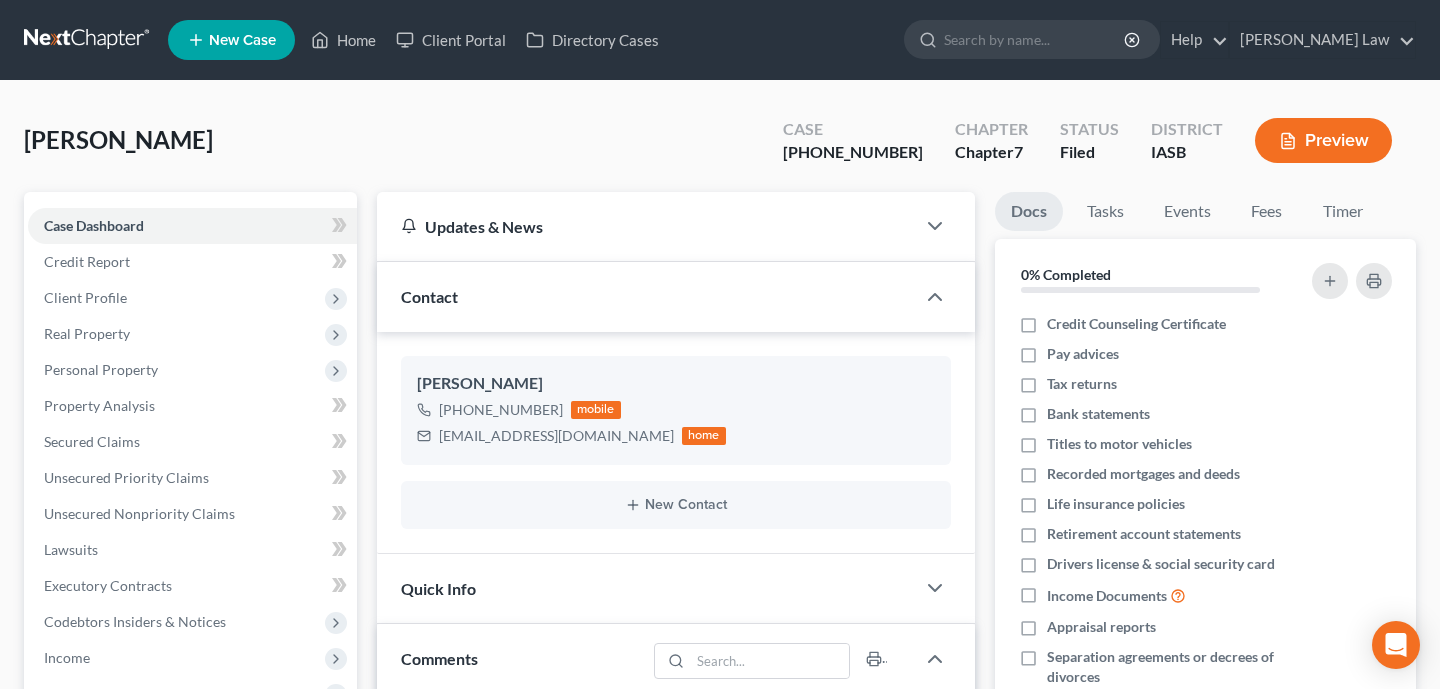 scroll, scrollTop: 6829, scrollLeft: 0, axis: vertical 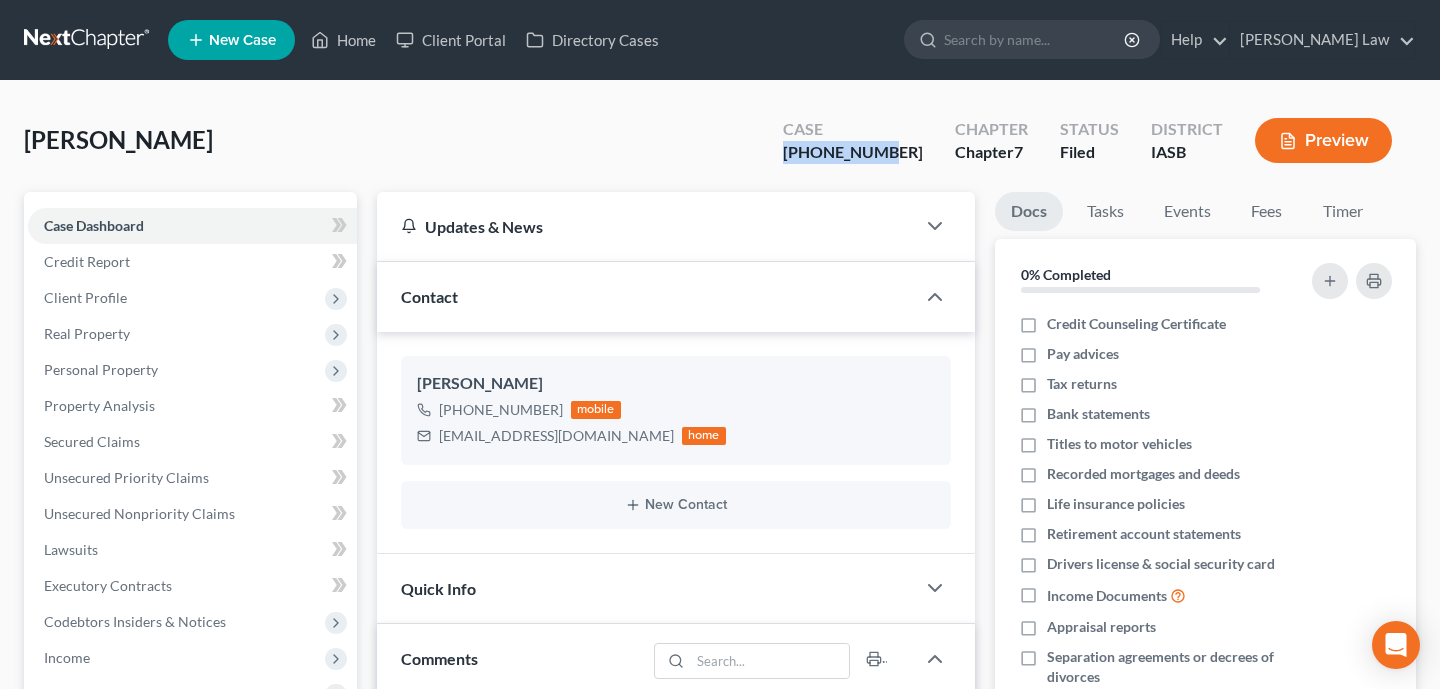 drag, startPoint x: 929, startPoint y: 156, endPoint x: 835, endPoint y: 159, distance: 94.04786 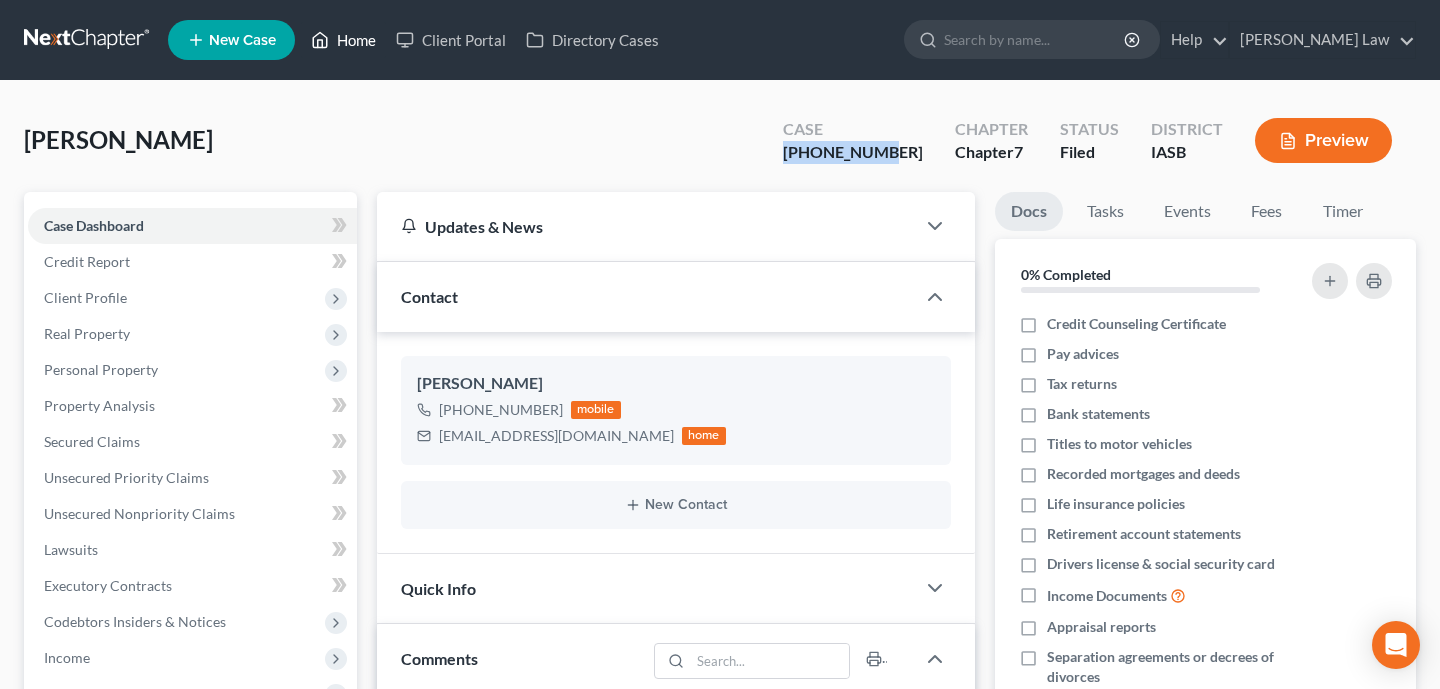 click on "Home" at bounding box center (343, 40) 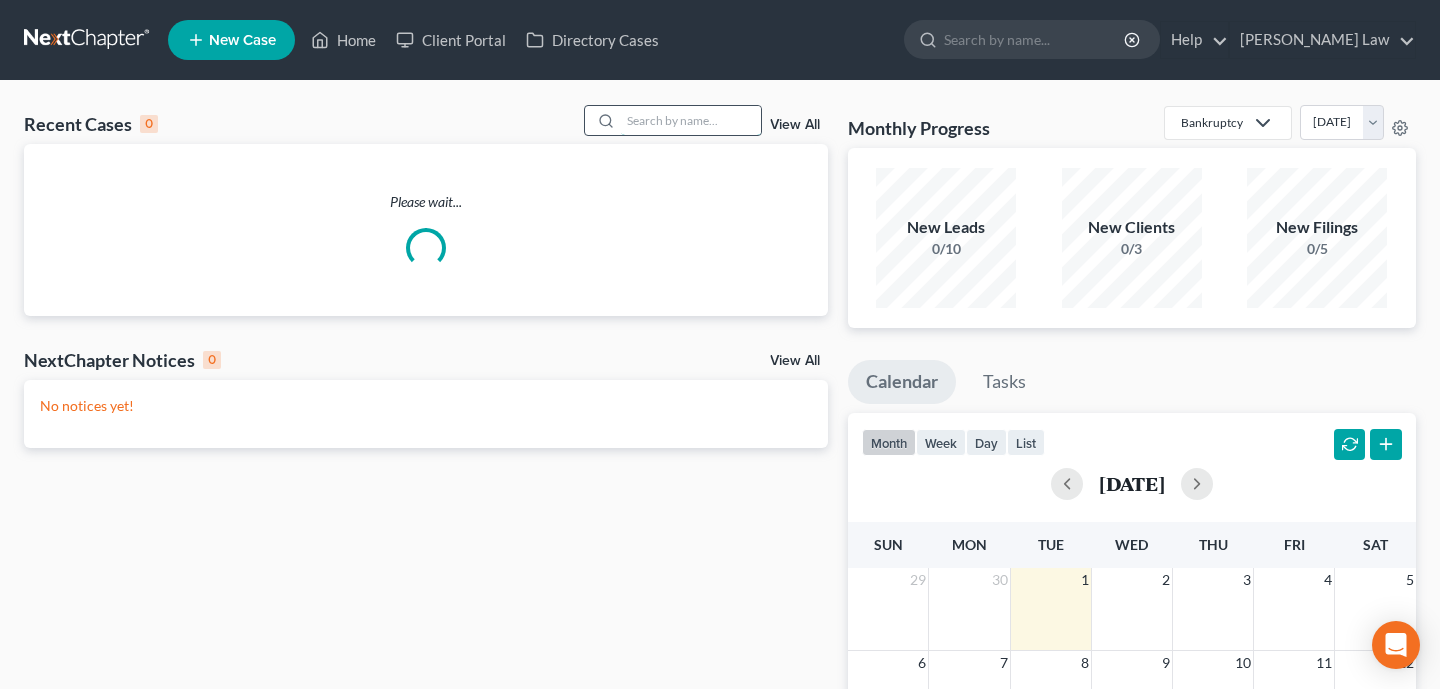 click at bounding box center [691, 120] 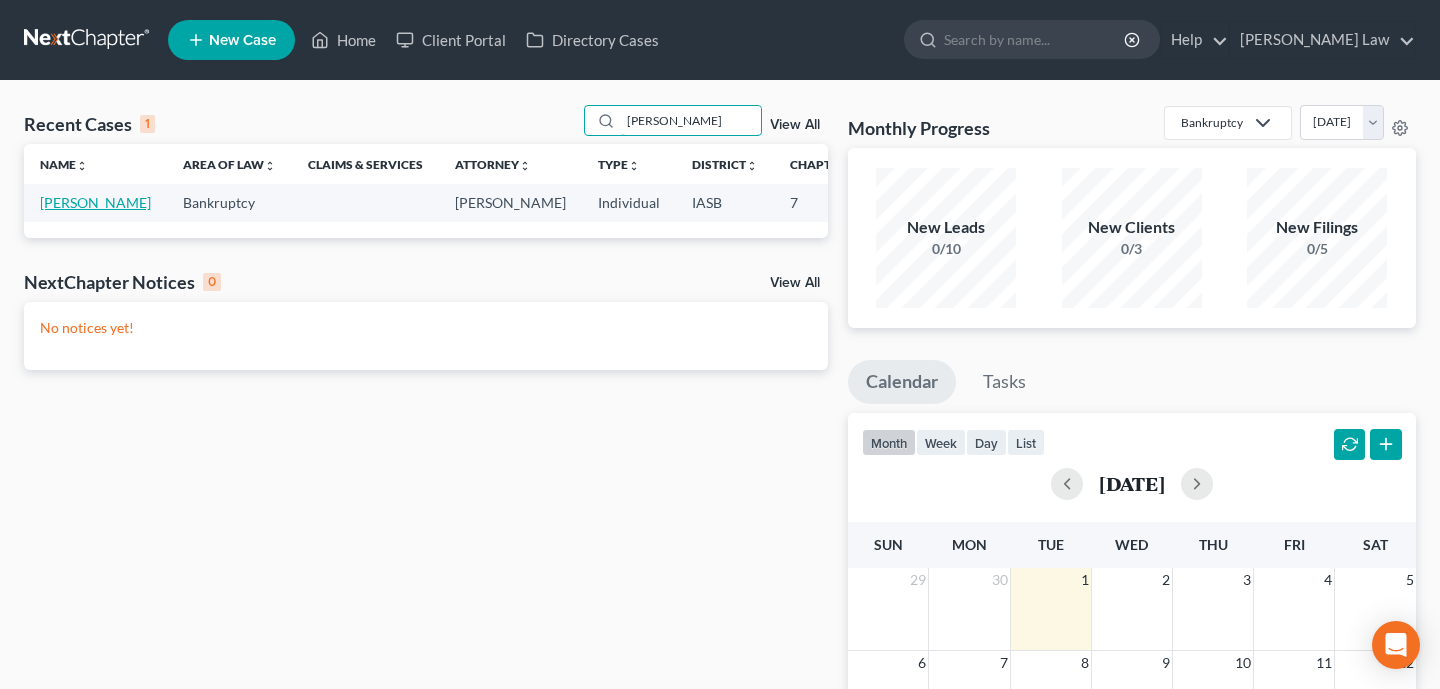 type on "[PERSON_NAME]" 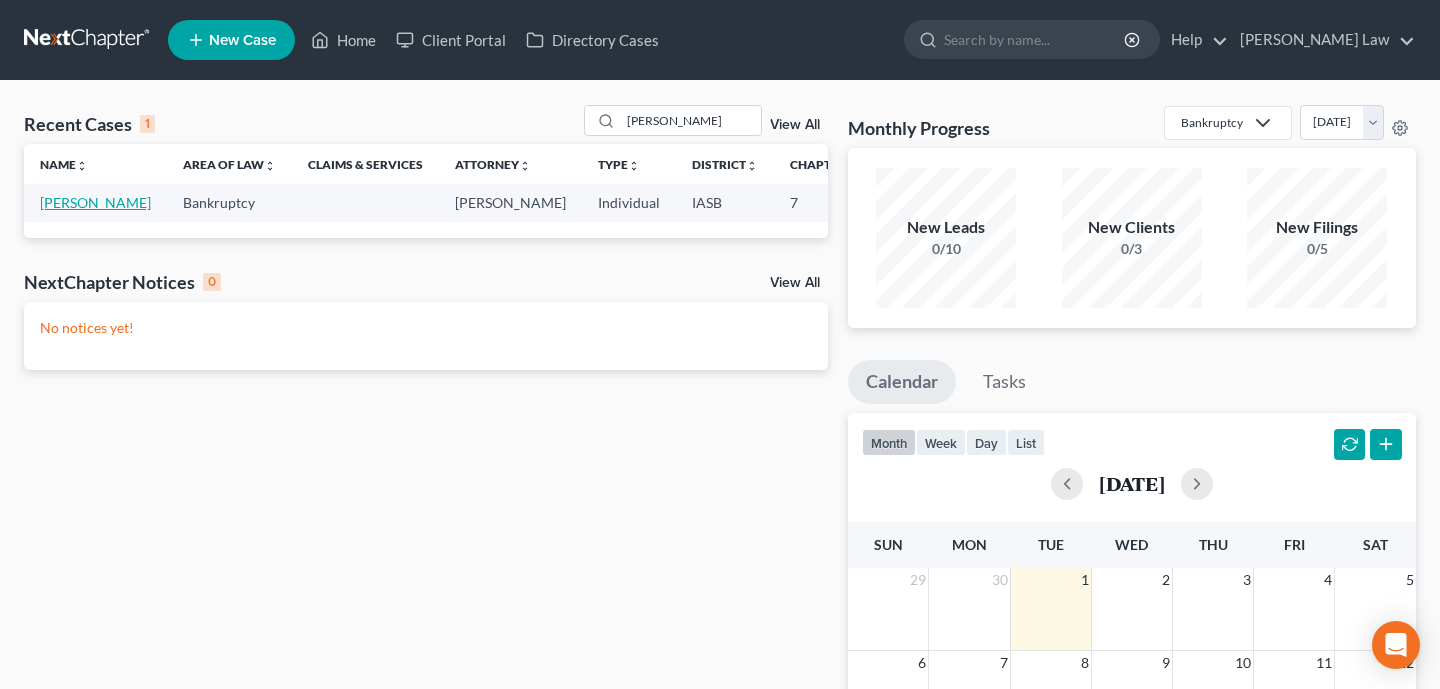 click on "[PERSON_NAME]" at bounding box center (95, 202) 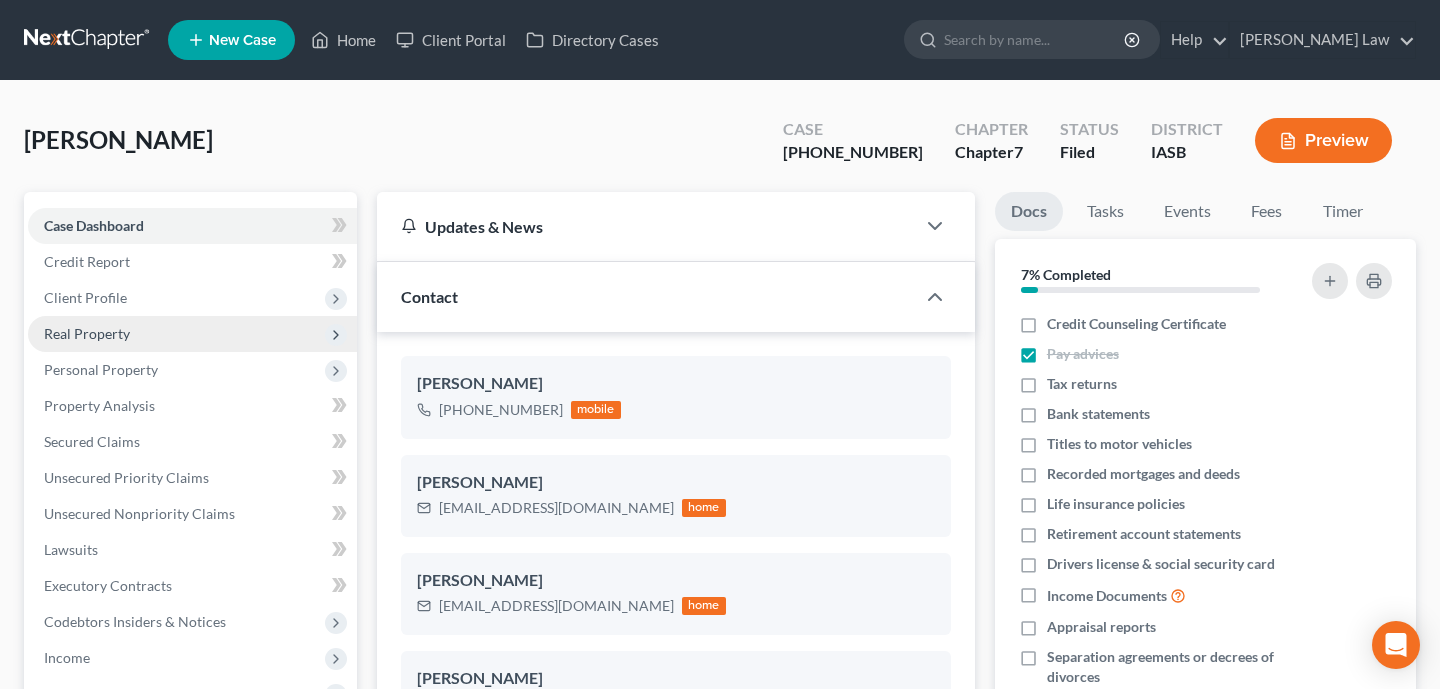 scroll, scrollTop: 502, scrollLeft: 0, axis: vertical 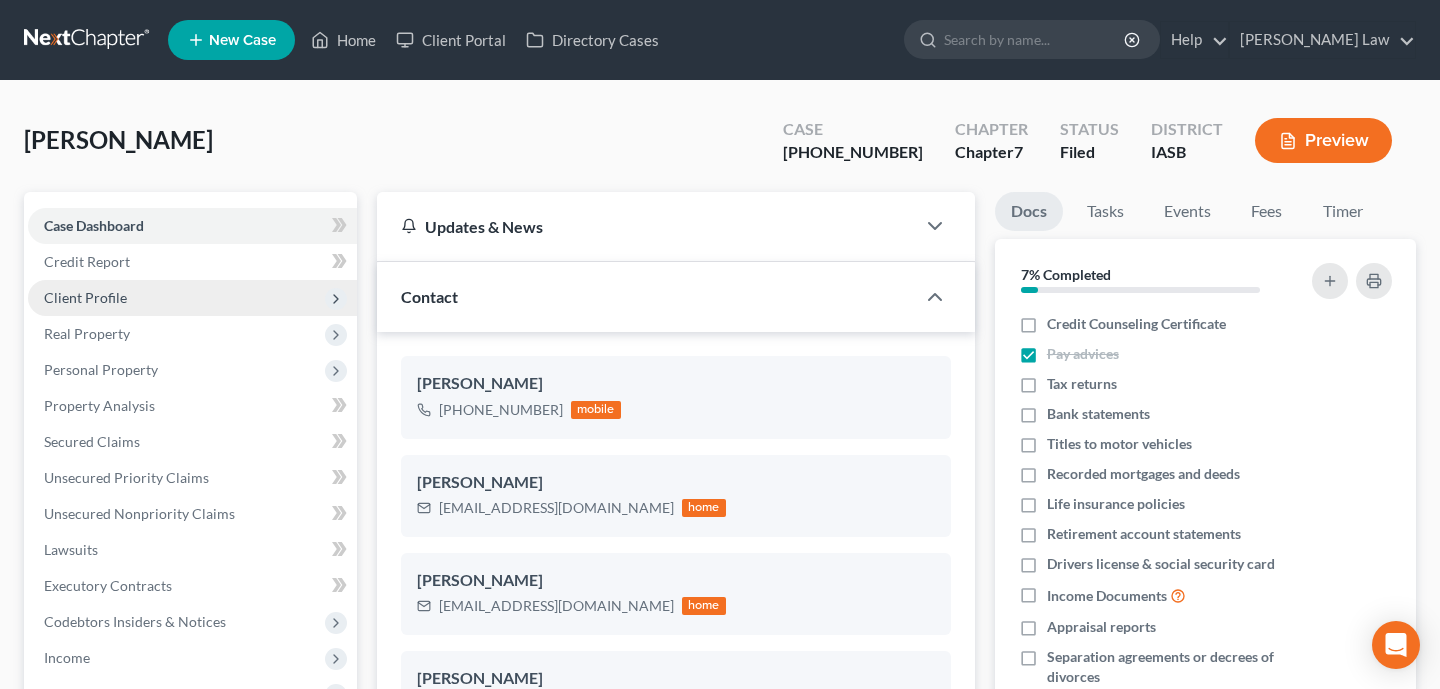 click on "Client Profile" at bounding box center (192, 298) 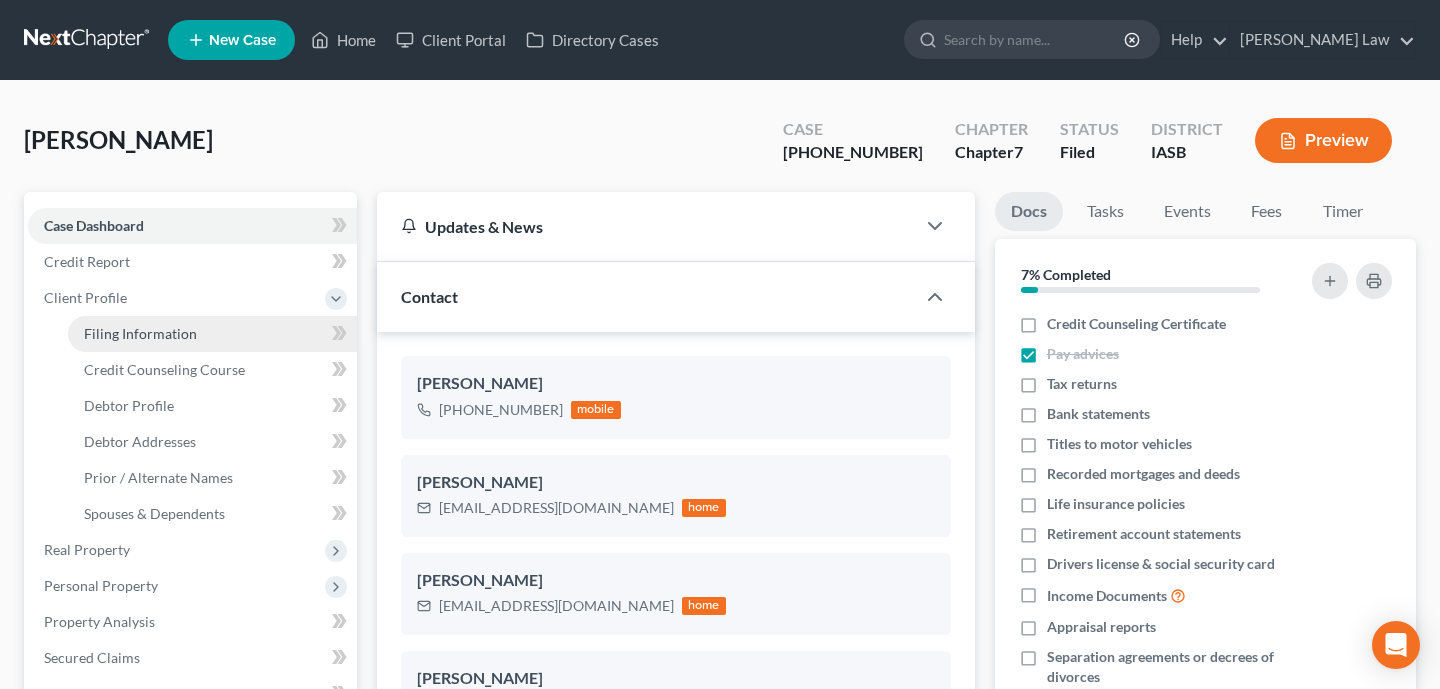 click on "Filing Information" at bounding box center [212, 334] 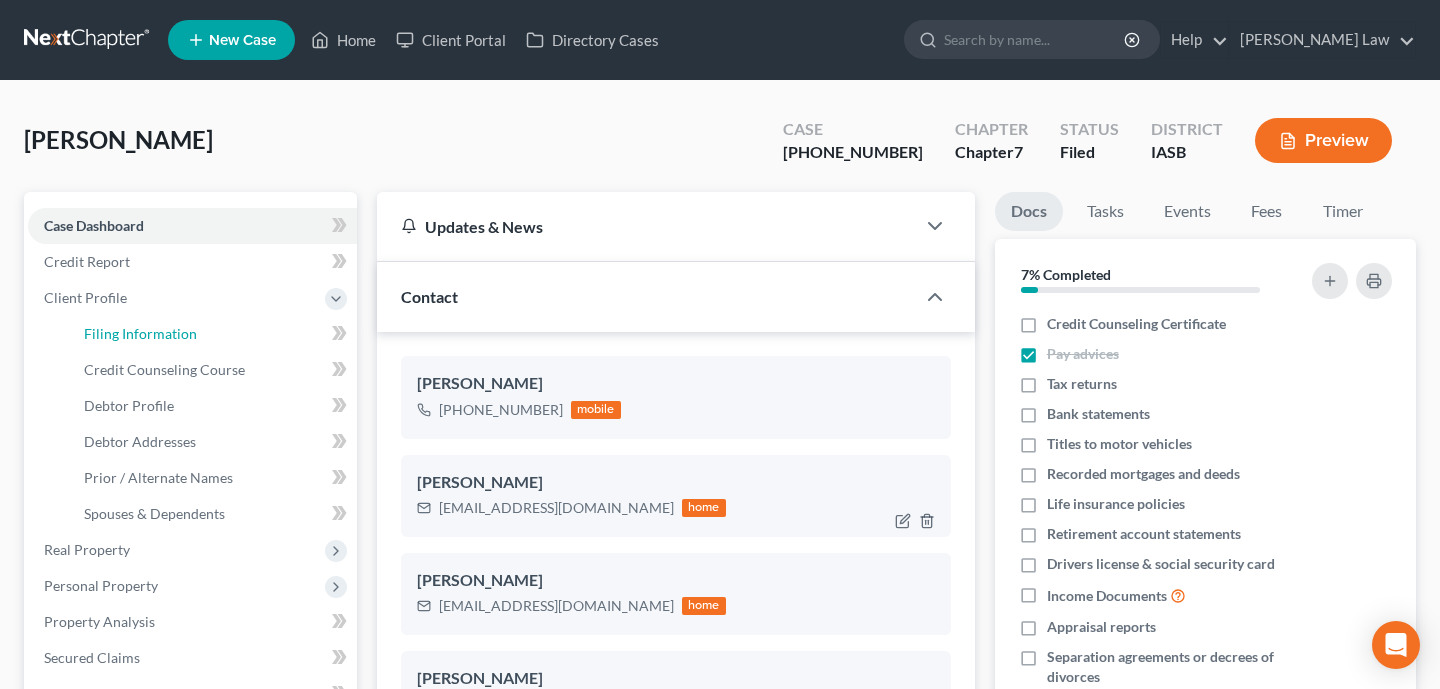 select on "1" 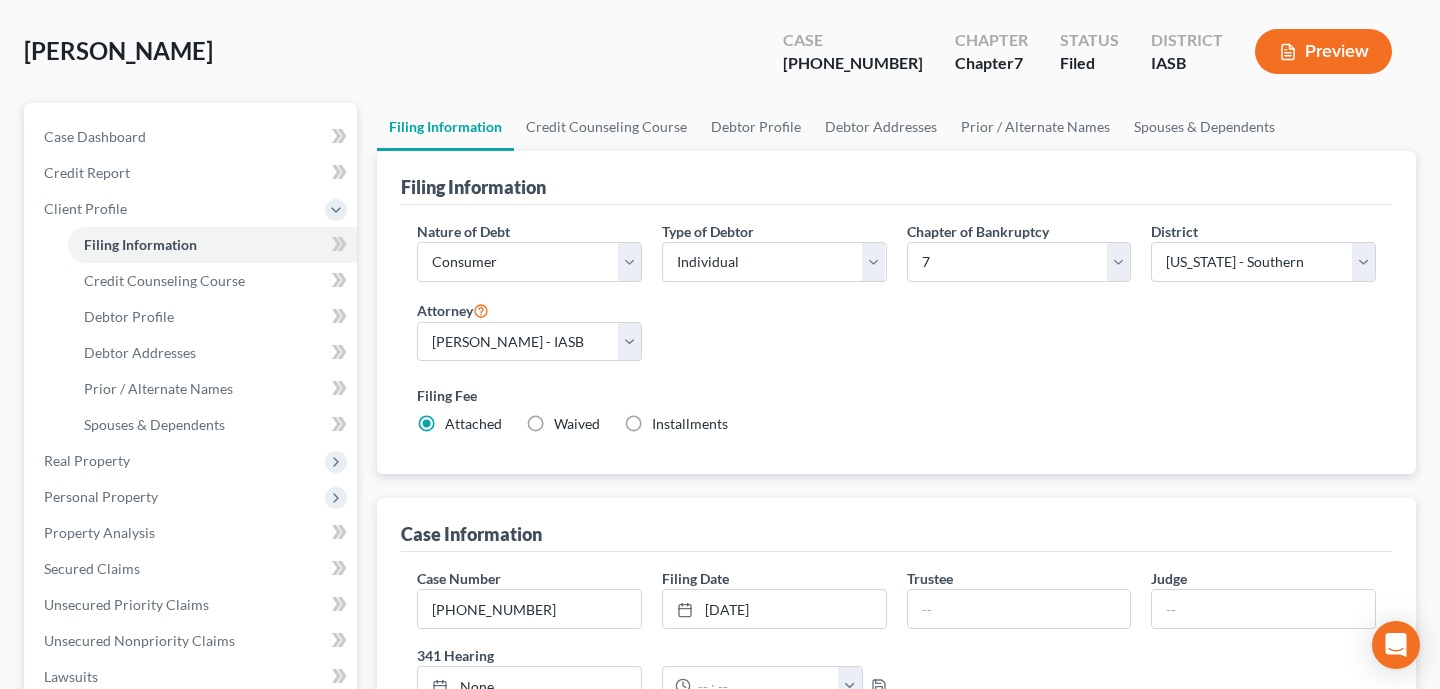 scroll, scrollTop: 134, scrollLeft: 0, axis: vertical 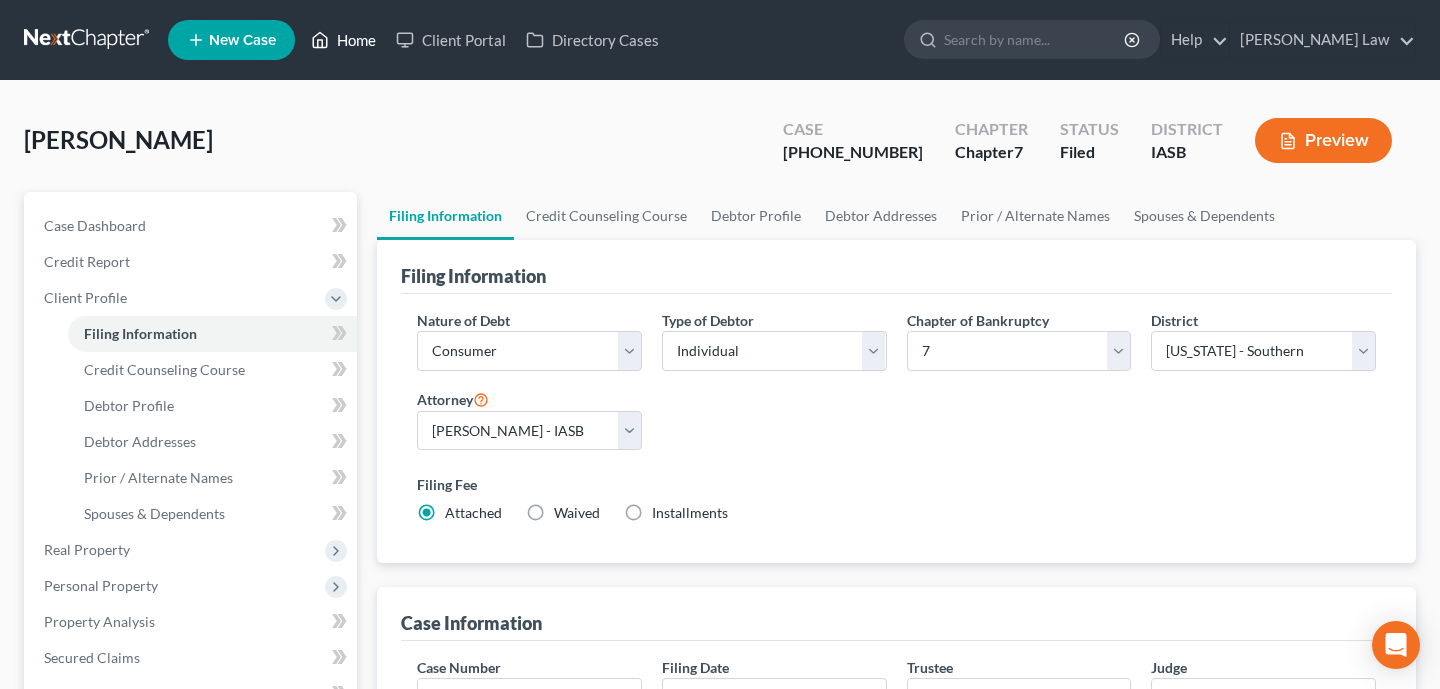 click on "Home" at bounding box center (343, 40) 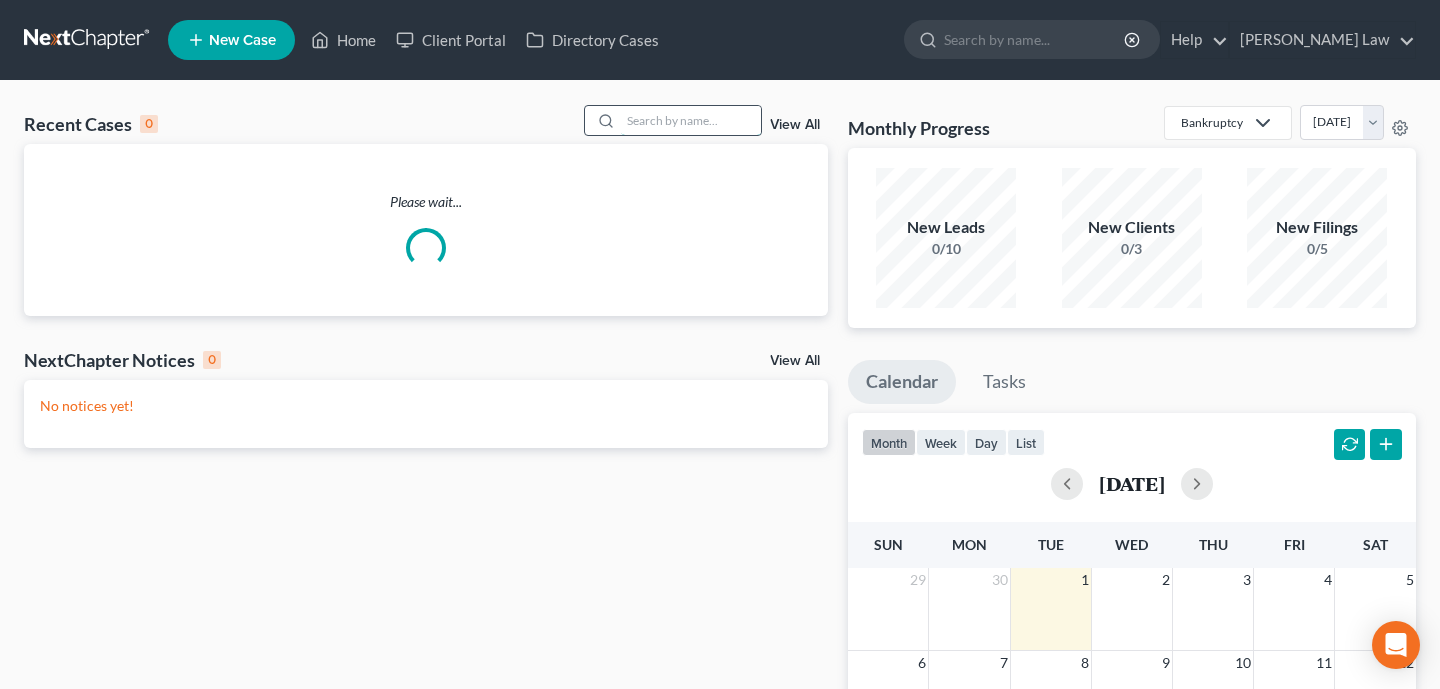 click at bounding box center (691, 120) 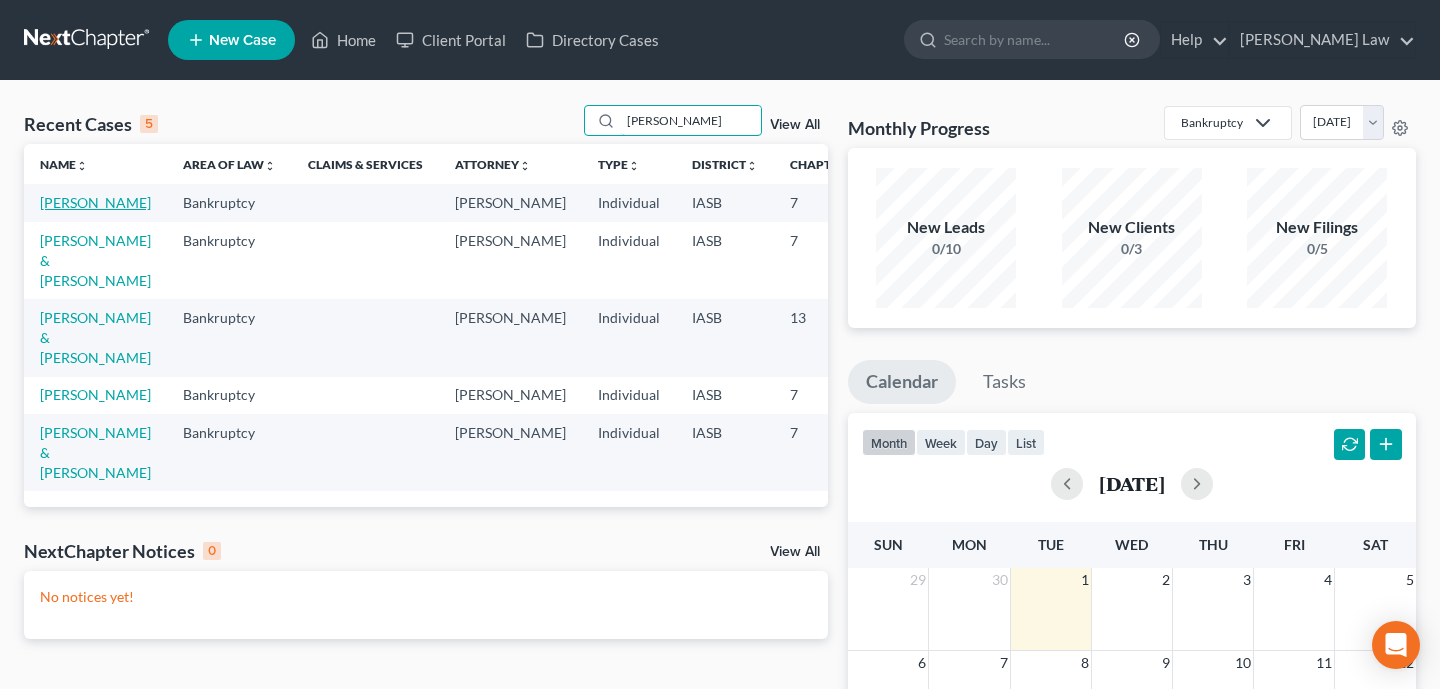 type on "[PERSON_NAME]" 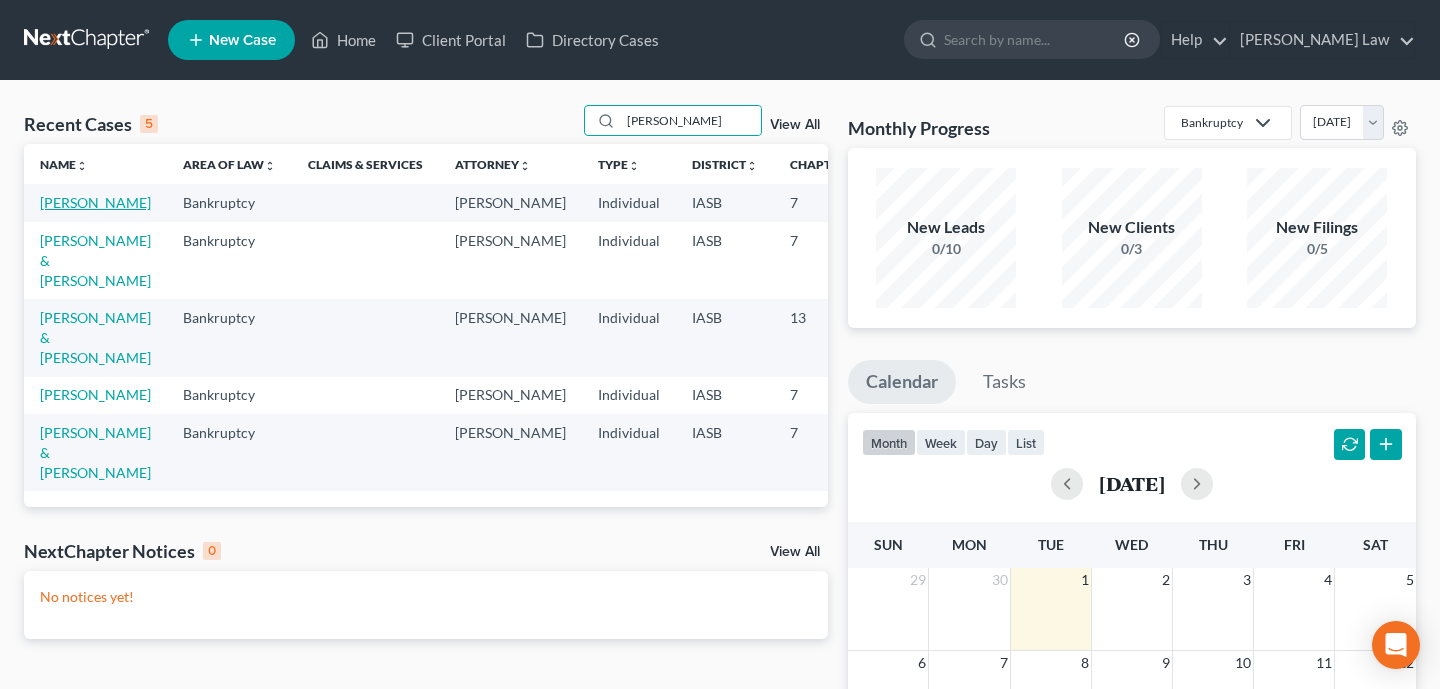 click on "[PERSON_NAME]" at bounding box center (95, 202) 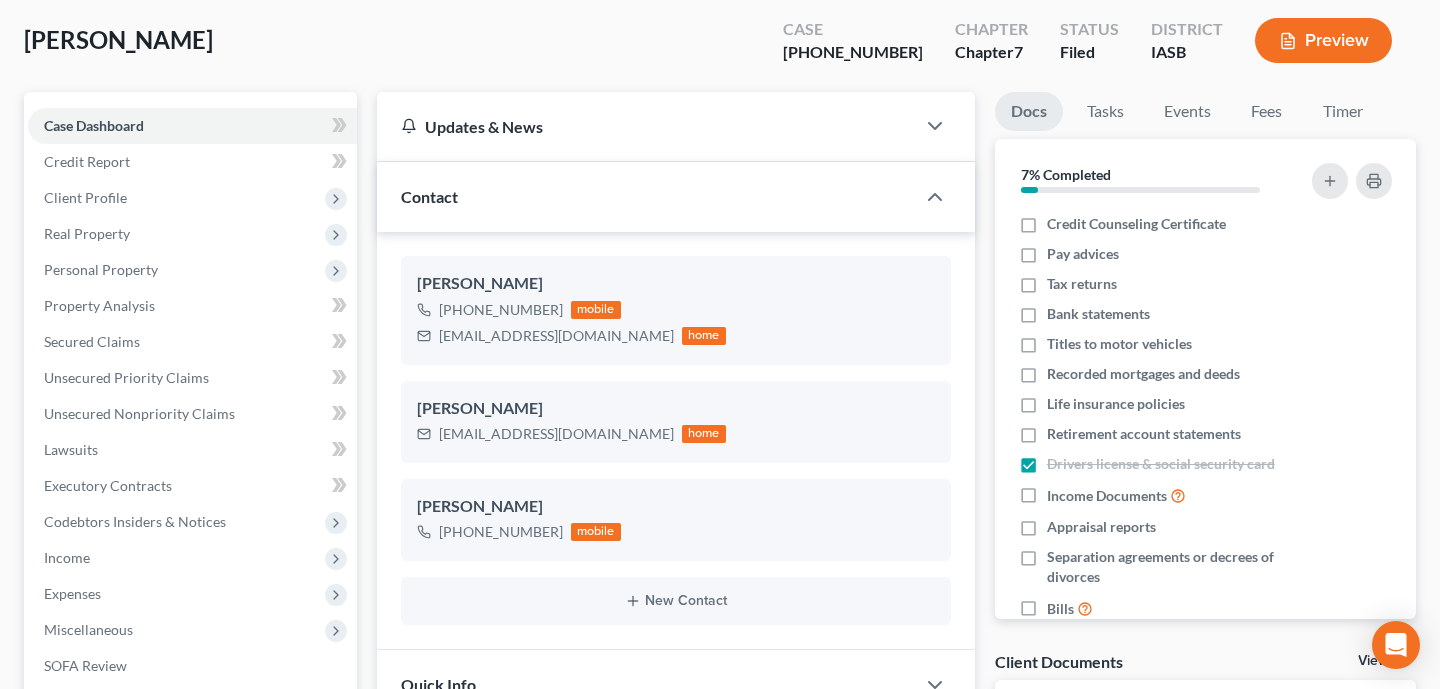 scroll, scrollTop: 122, scrollLeft: 0, axis: vertical 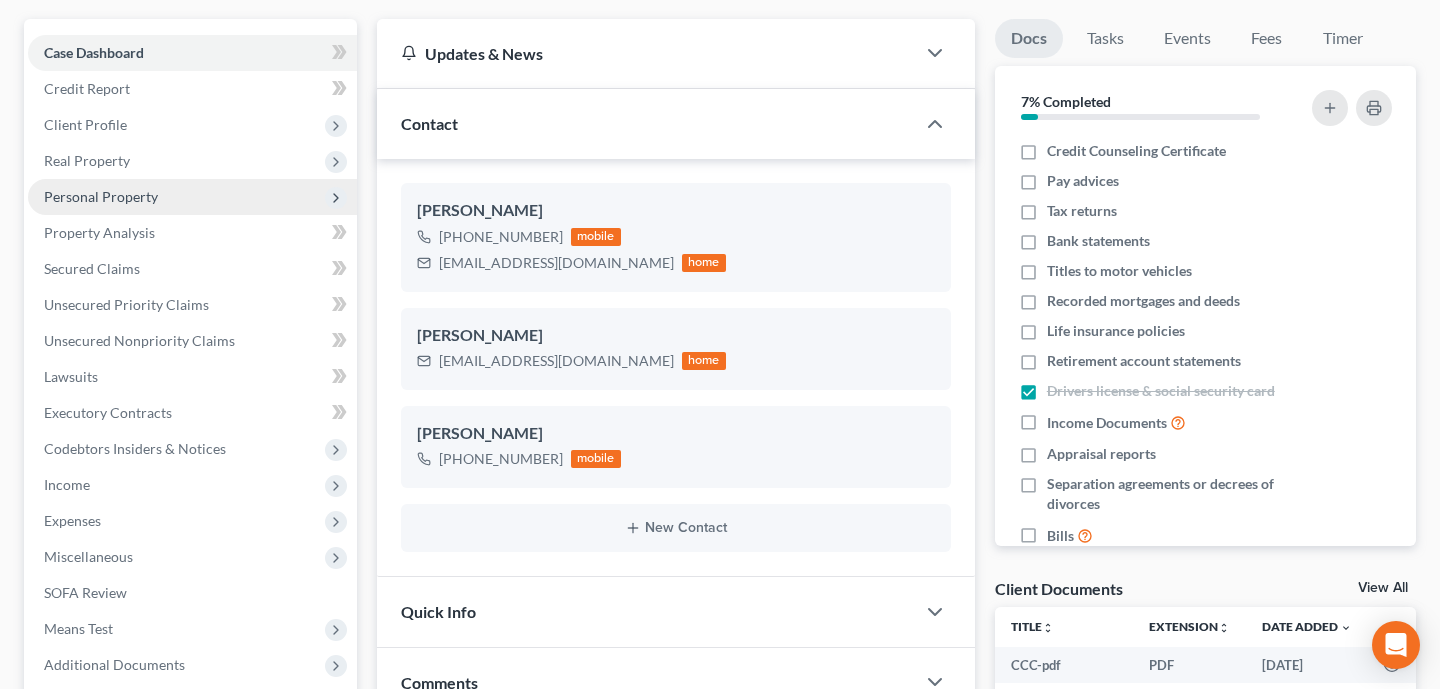 click on "Personal Property" at bounding box center (192, 197) 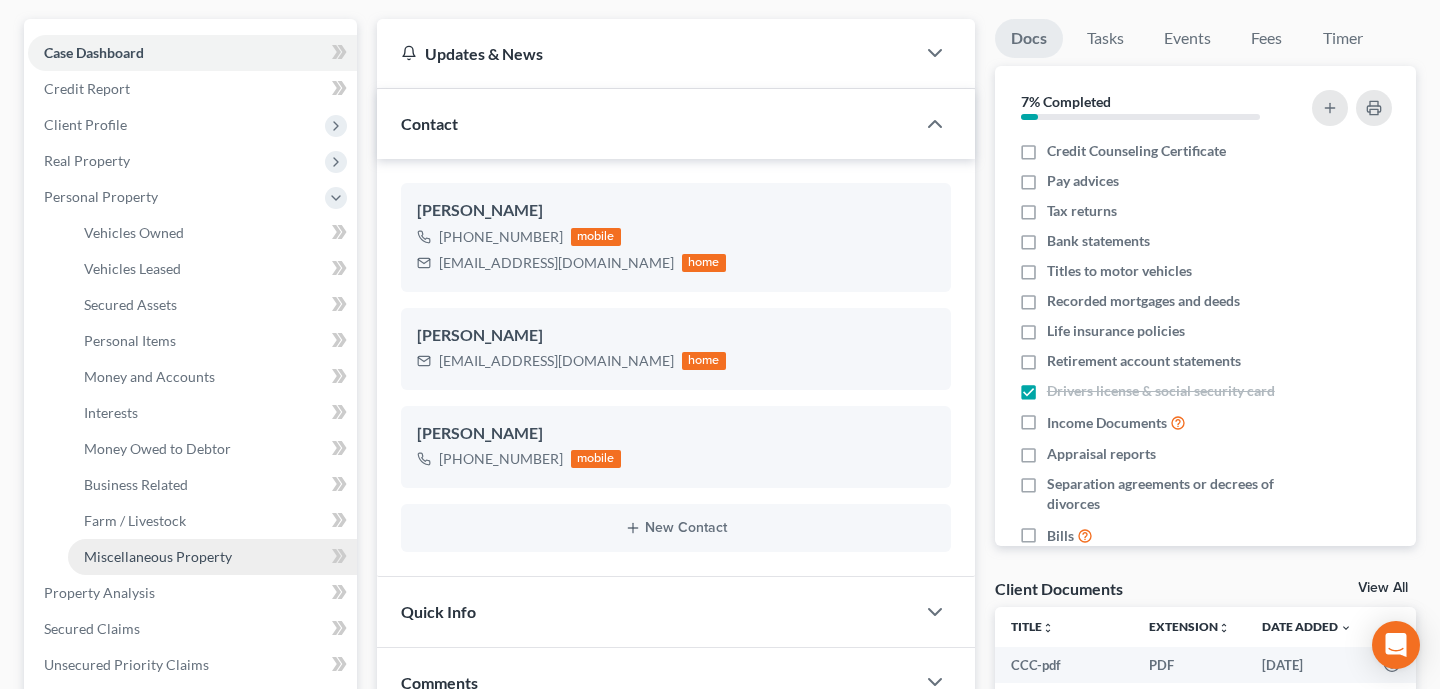 click on "Miscellaneous Property" at bounding box center (212, 557) 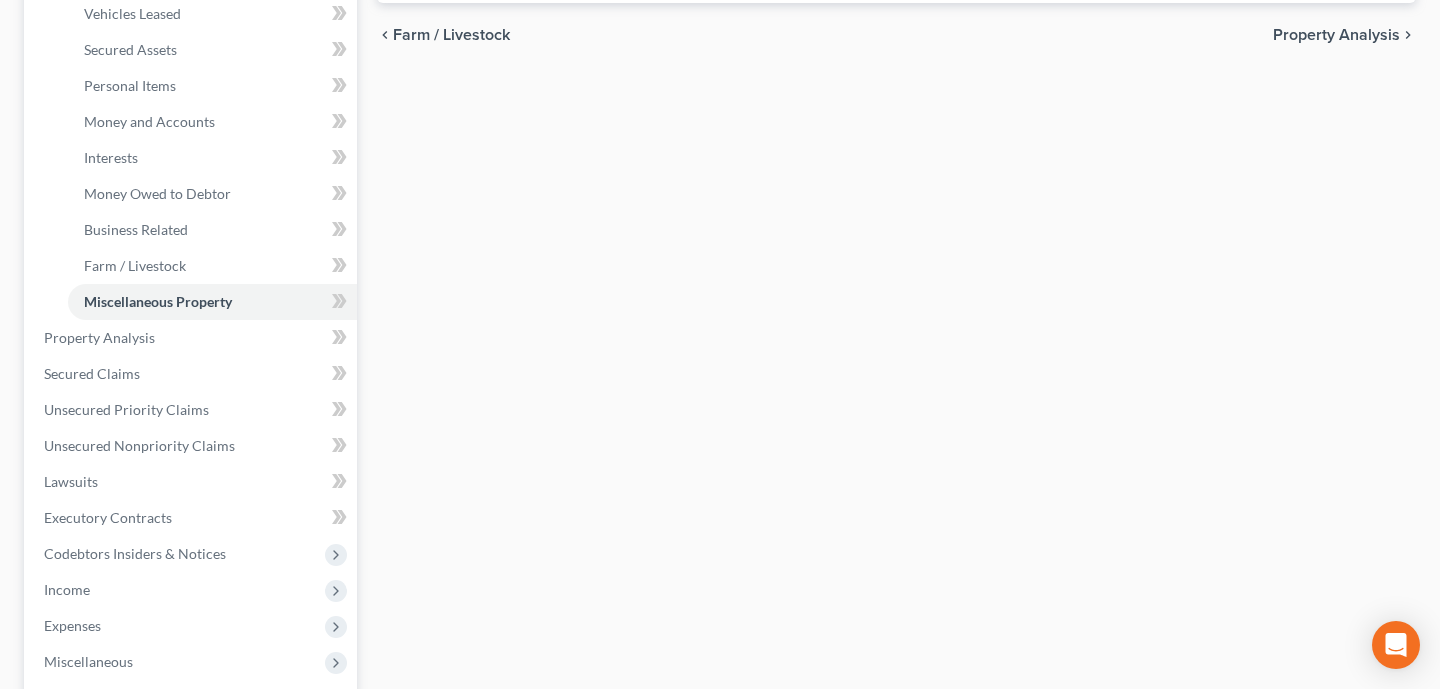 scroll, scrollTop: 440, scrollLeft: 0, axis: vertical 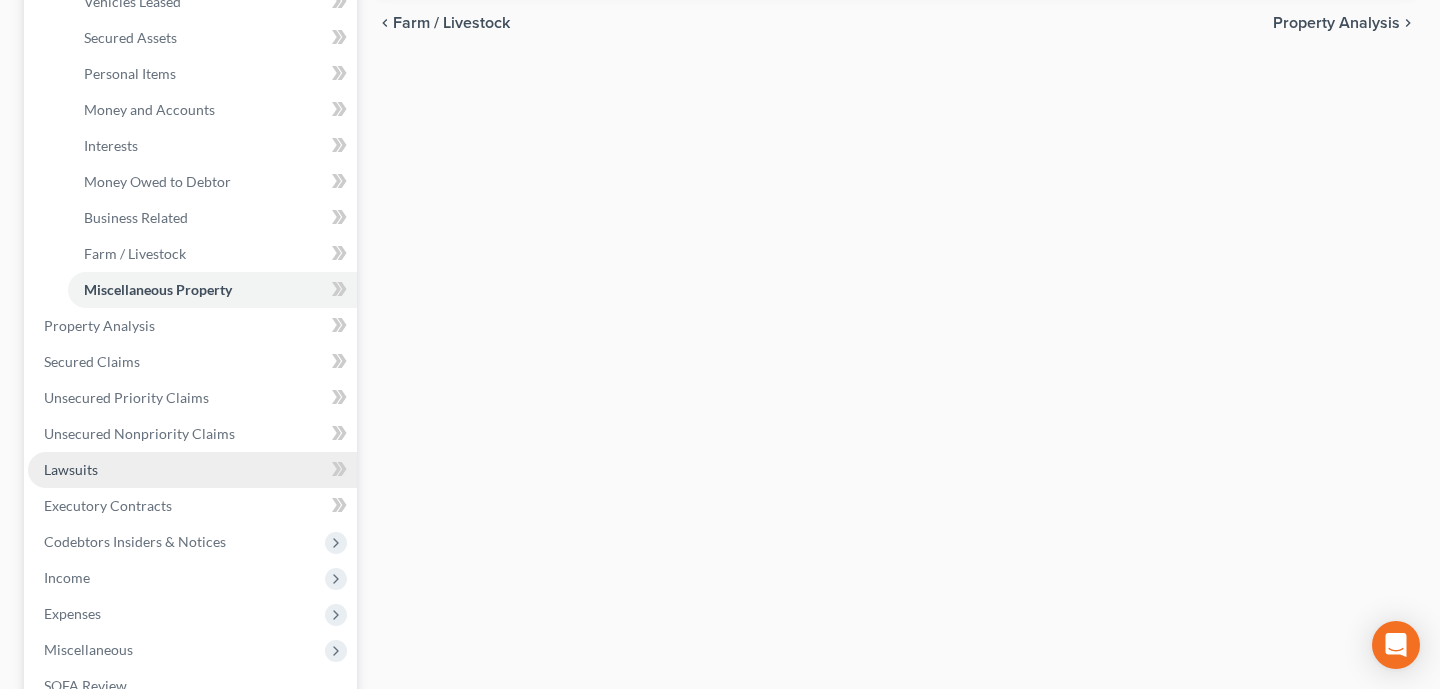 click on "Lawsuits" at bounding box center [192, 470] 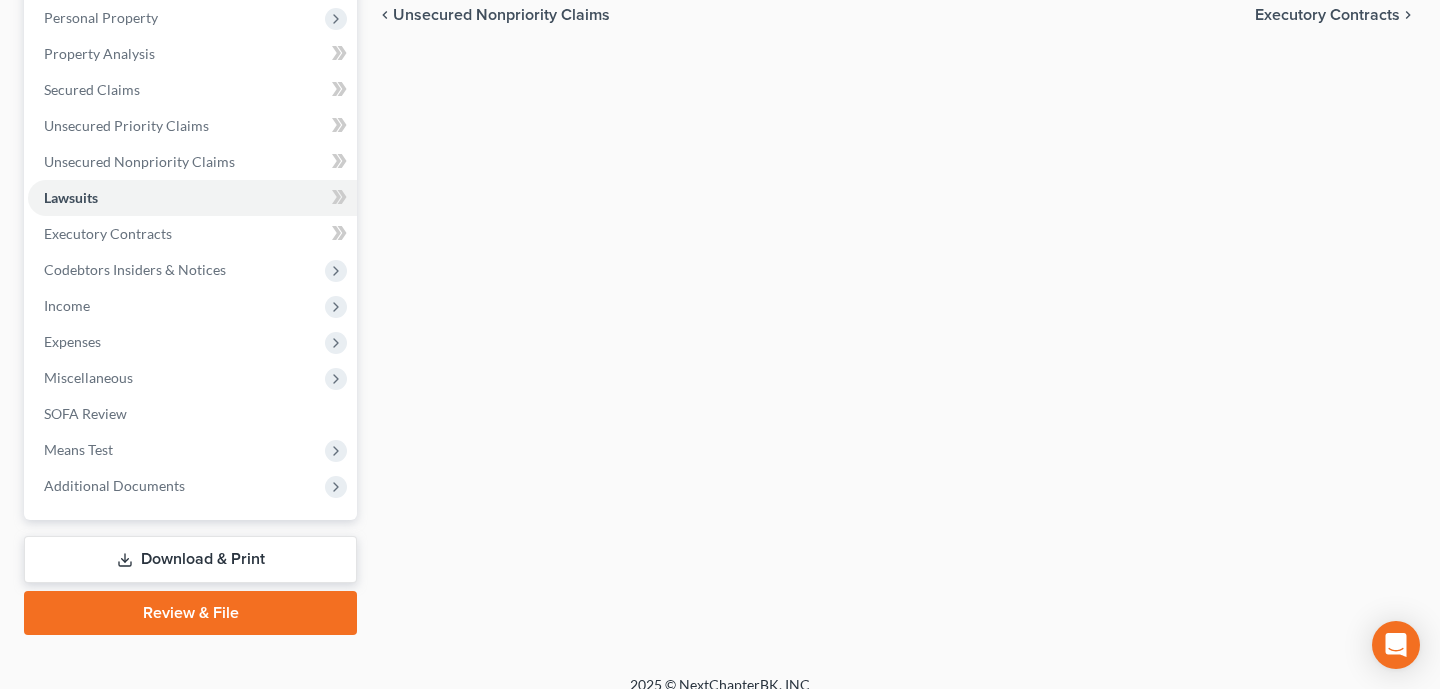 scroll, scrollTop: 0, scrollLeft: 0, axis: both 